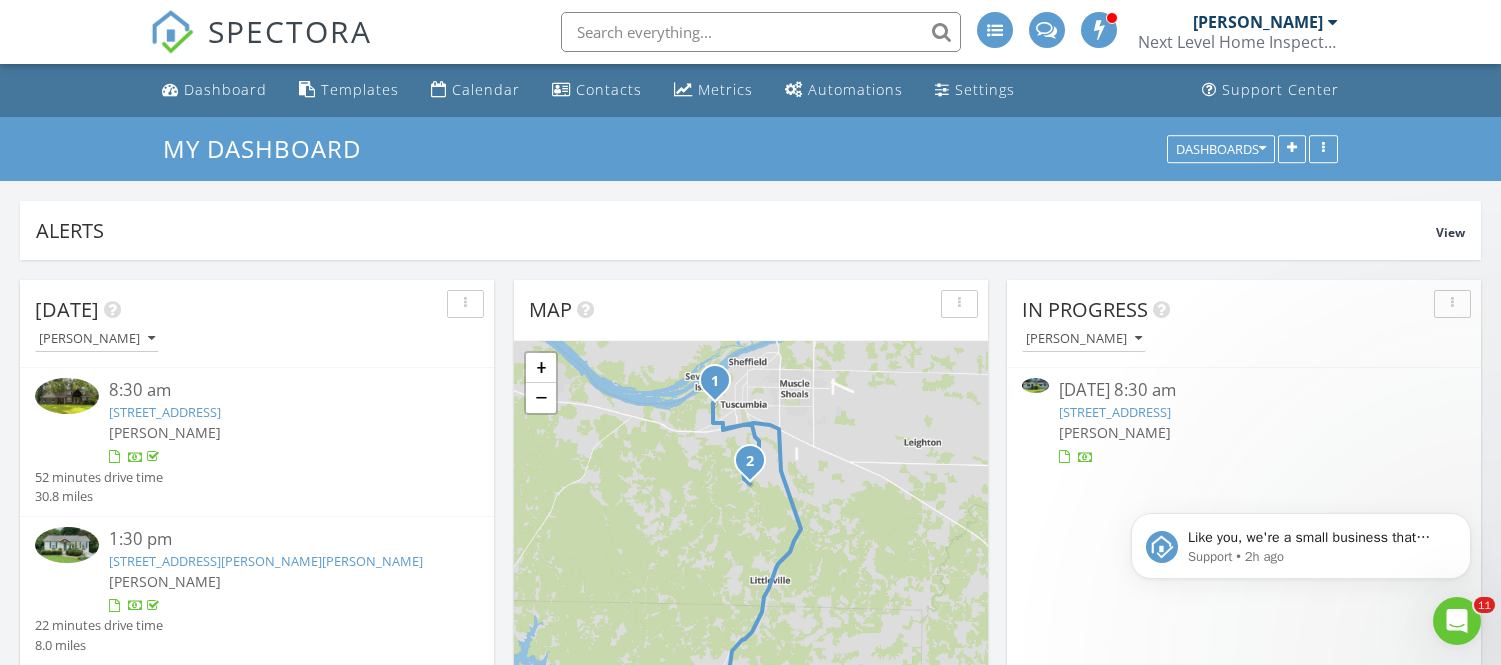 scroll, scrollTop: 985, scrollLeft: 0, axis: vertical 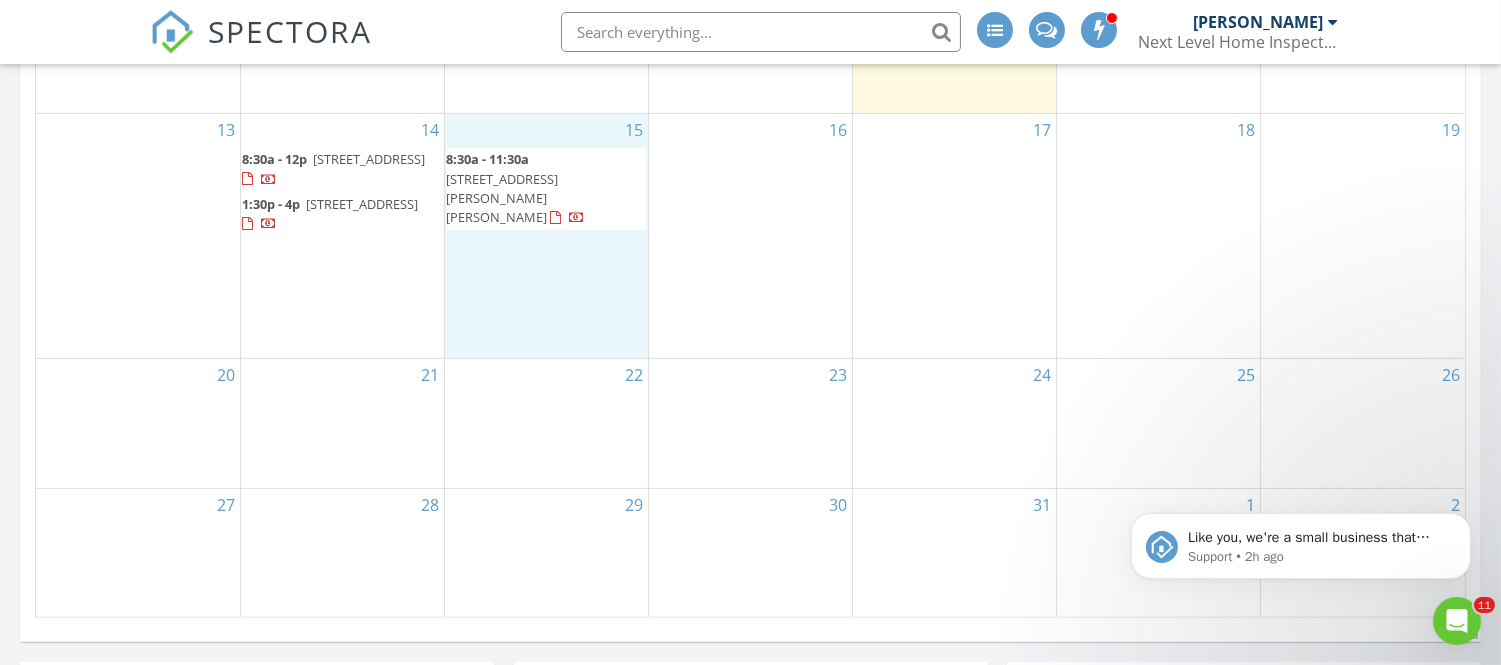 click on "15
8:30a - 11:30a
114 Wyers Dr, Florence 35630" at bounding box center [546, 236] 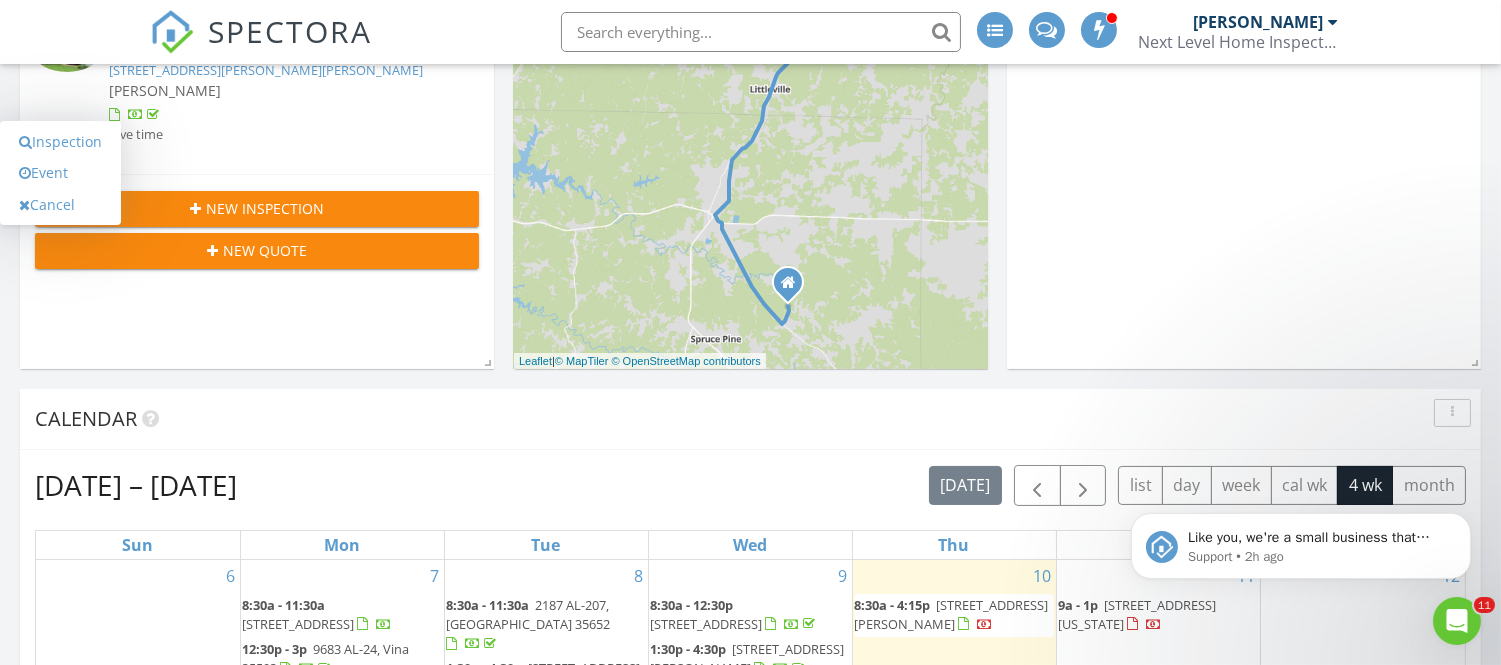 scroll, scrollTop: 490, scrollLeft: 0, axis: vertical 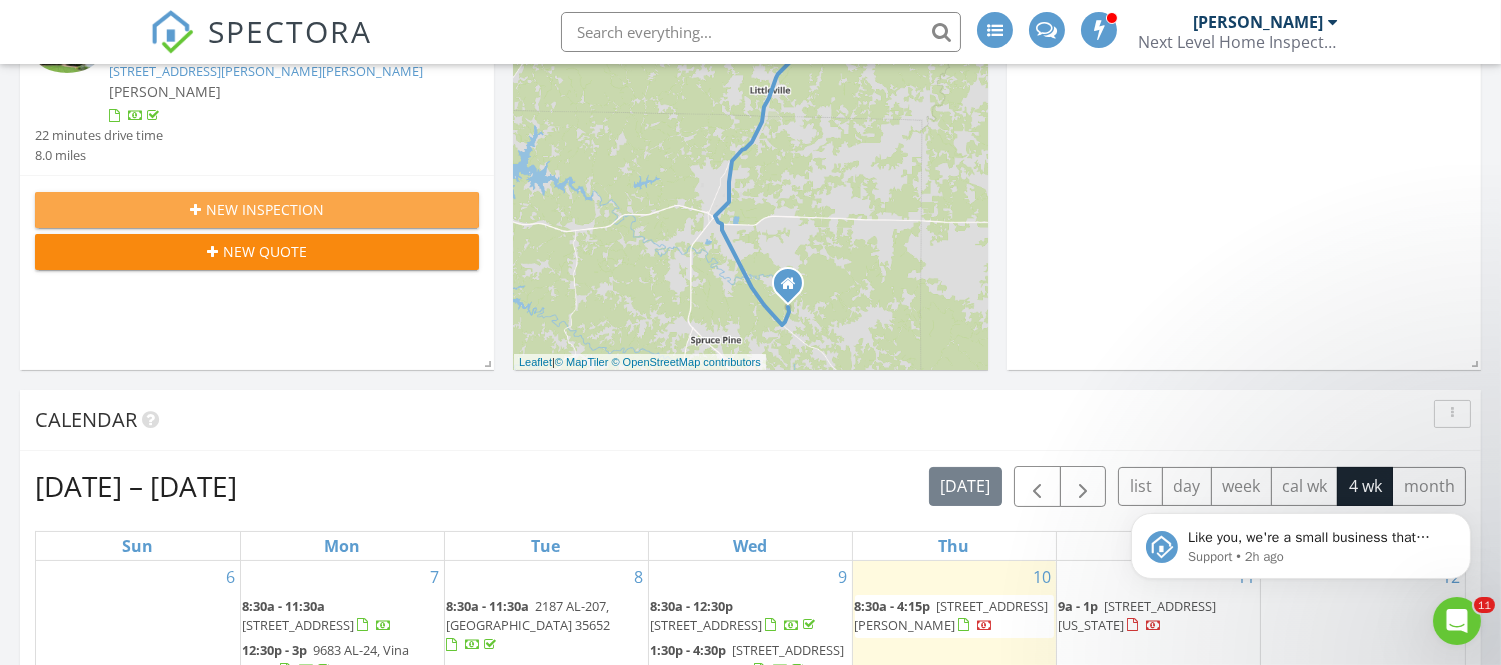 click on "New Inspection" at bounding box center [265, 209] 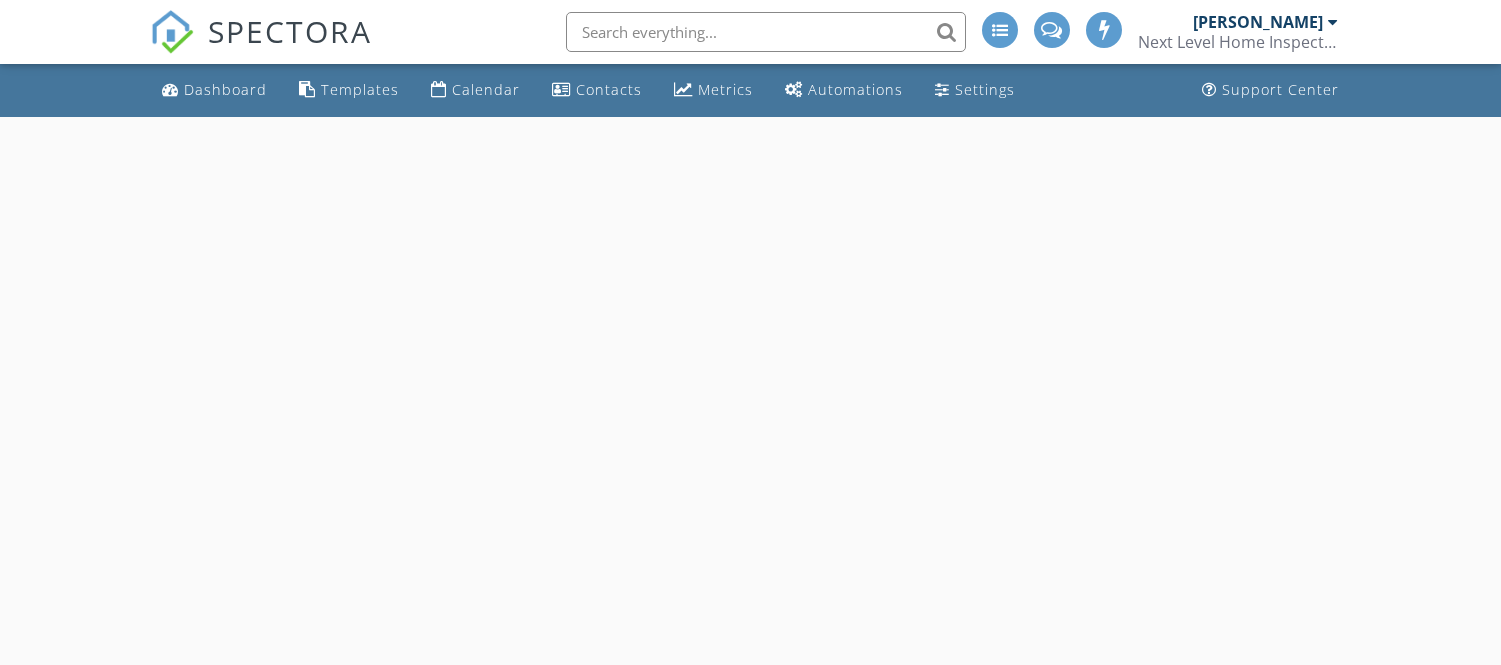 scroll, scrollTop: 0, scrollLeft: 0, axis: both 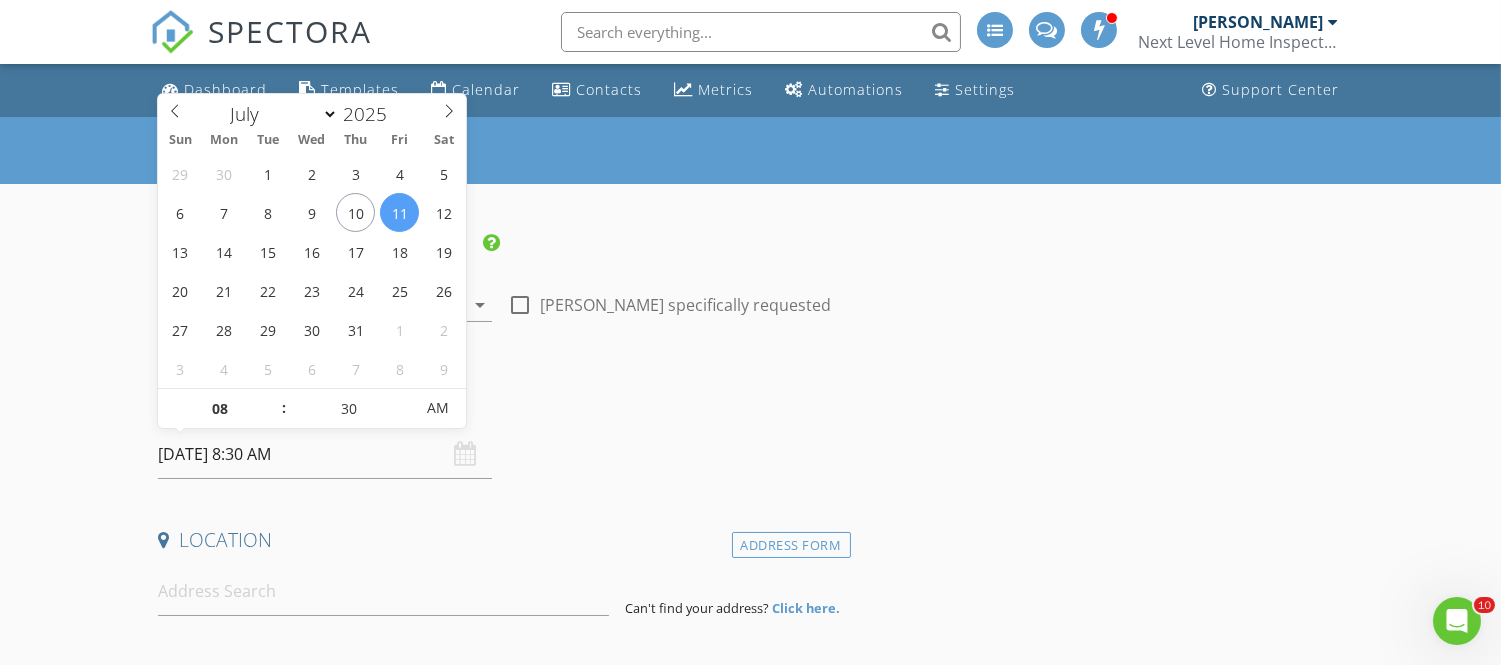 click on "07/11/2025 8:30 AM" at bounding box center (325, 454) 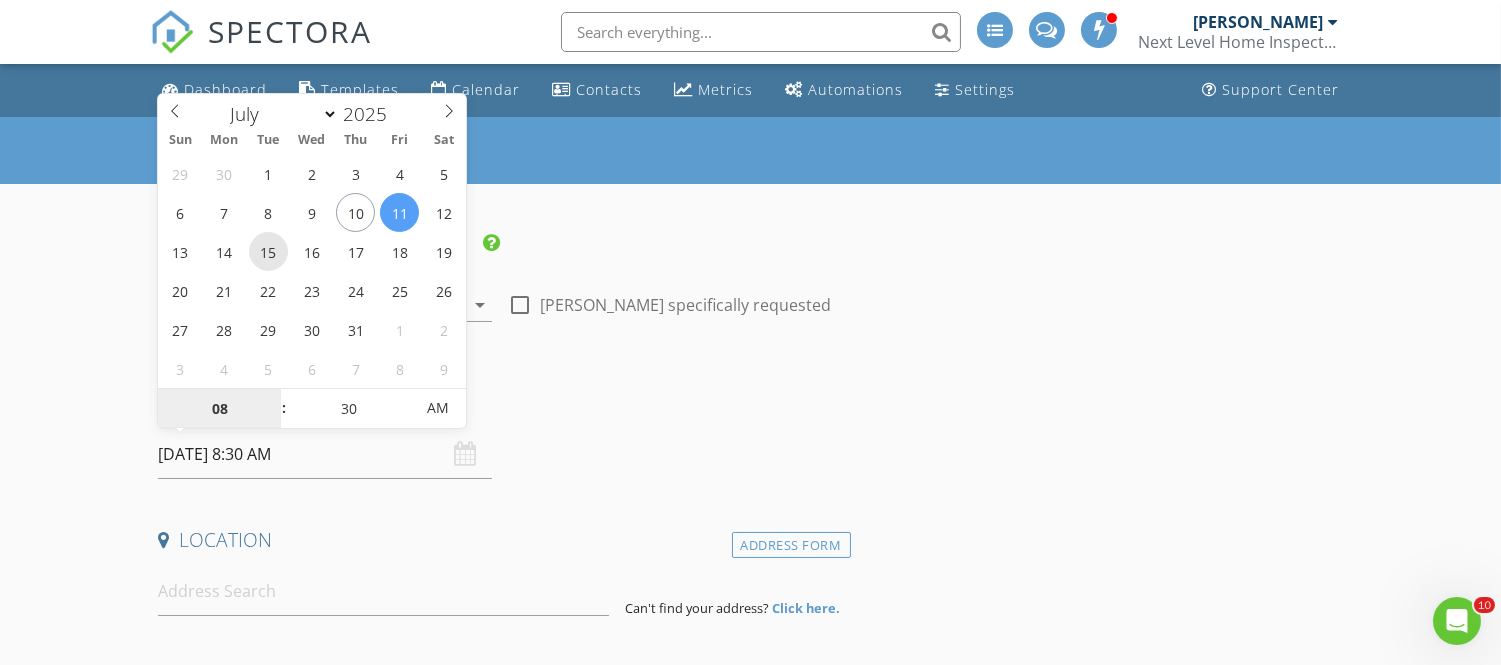 type on "07/15/2025 8:30 AM" 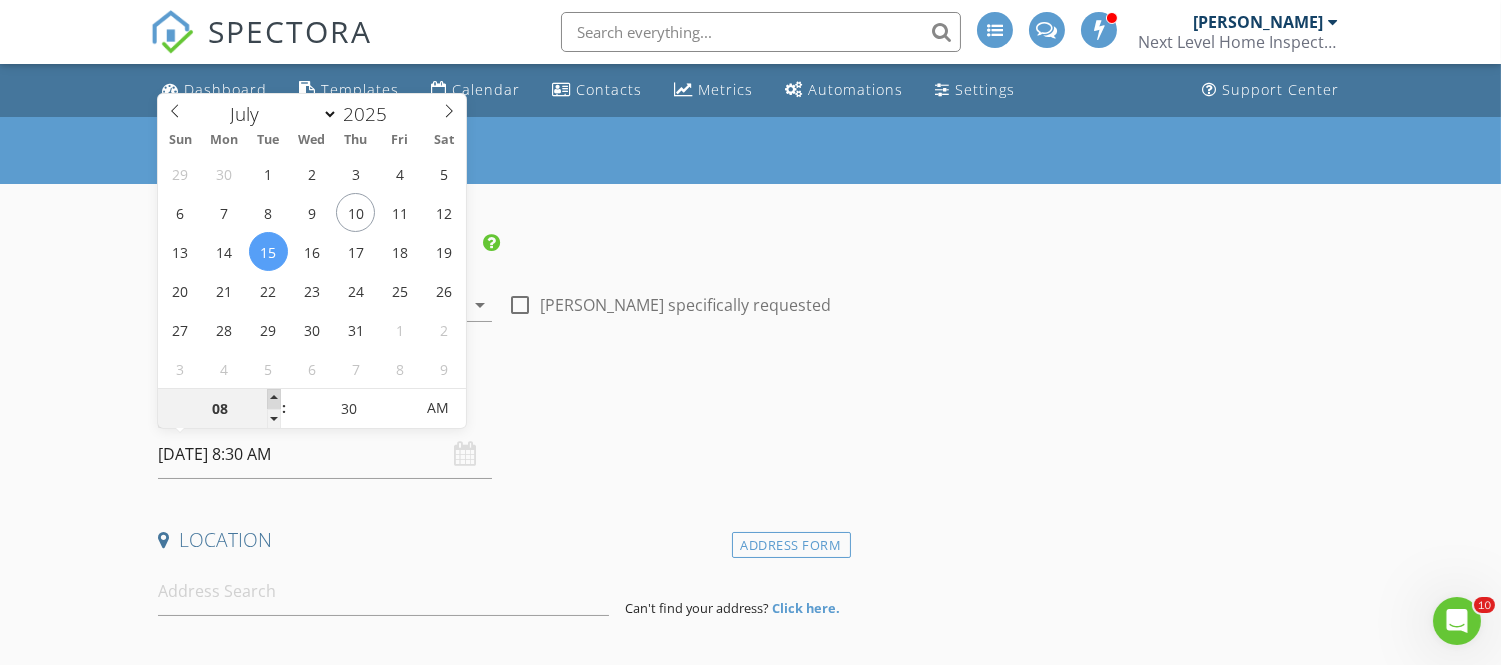 type on "09" 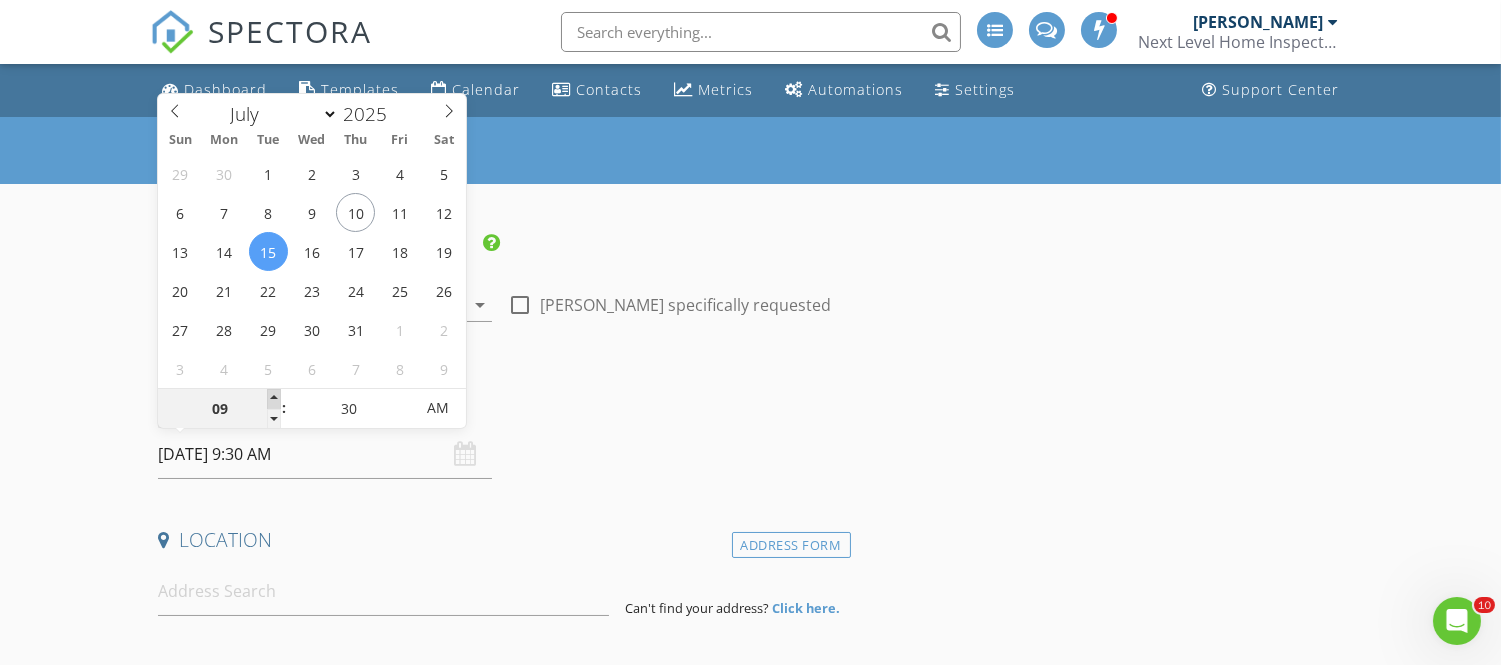 click at bounding box center [274, 399] 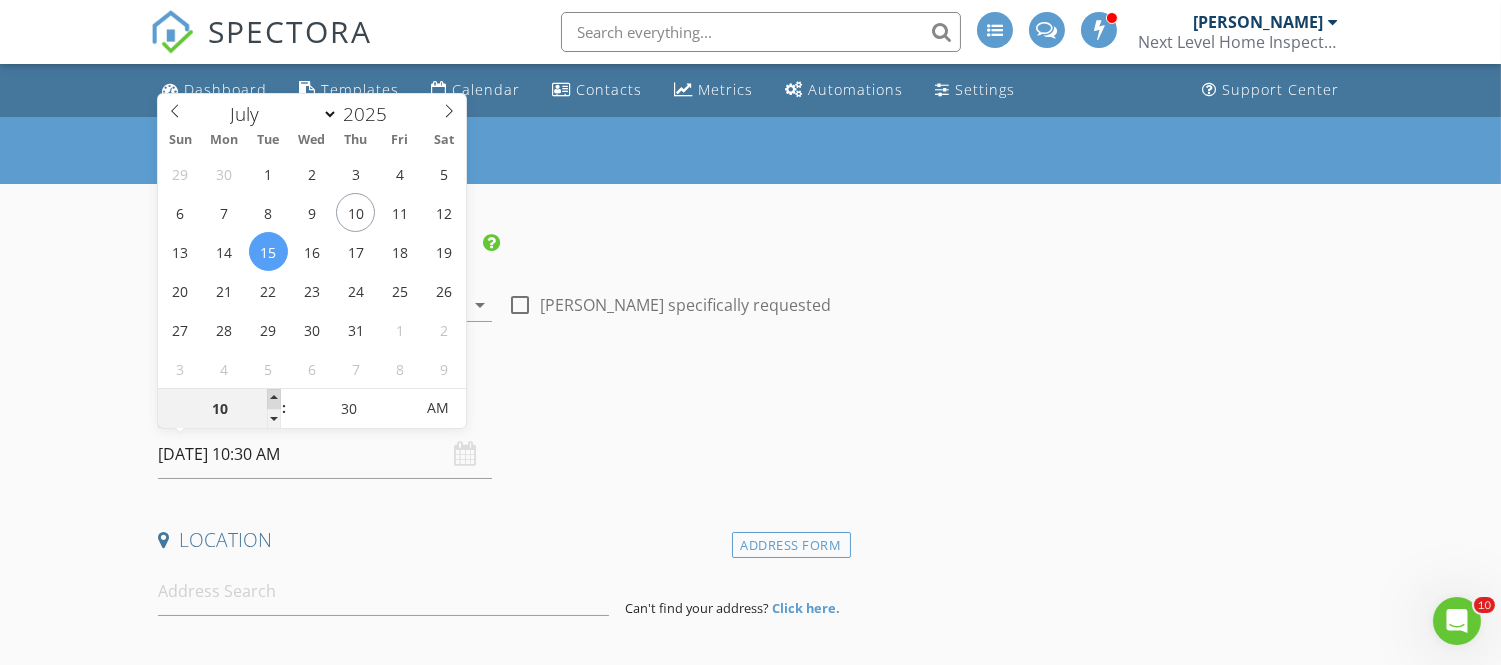 click at bounding box center [274, 399] 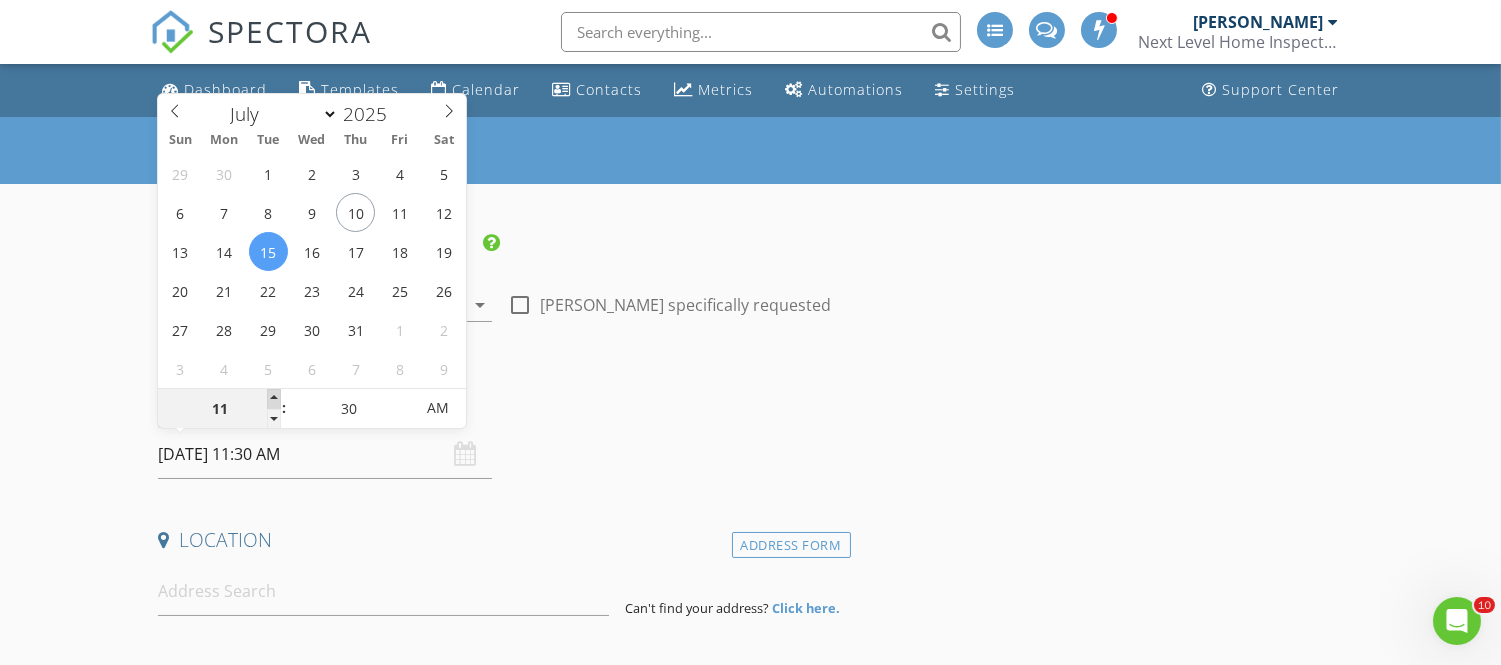 click at bounding box center [274, 399] 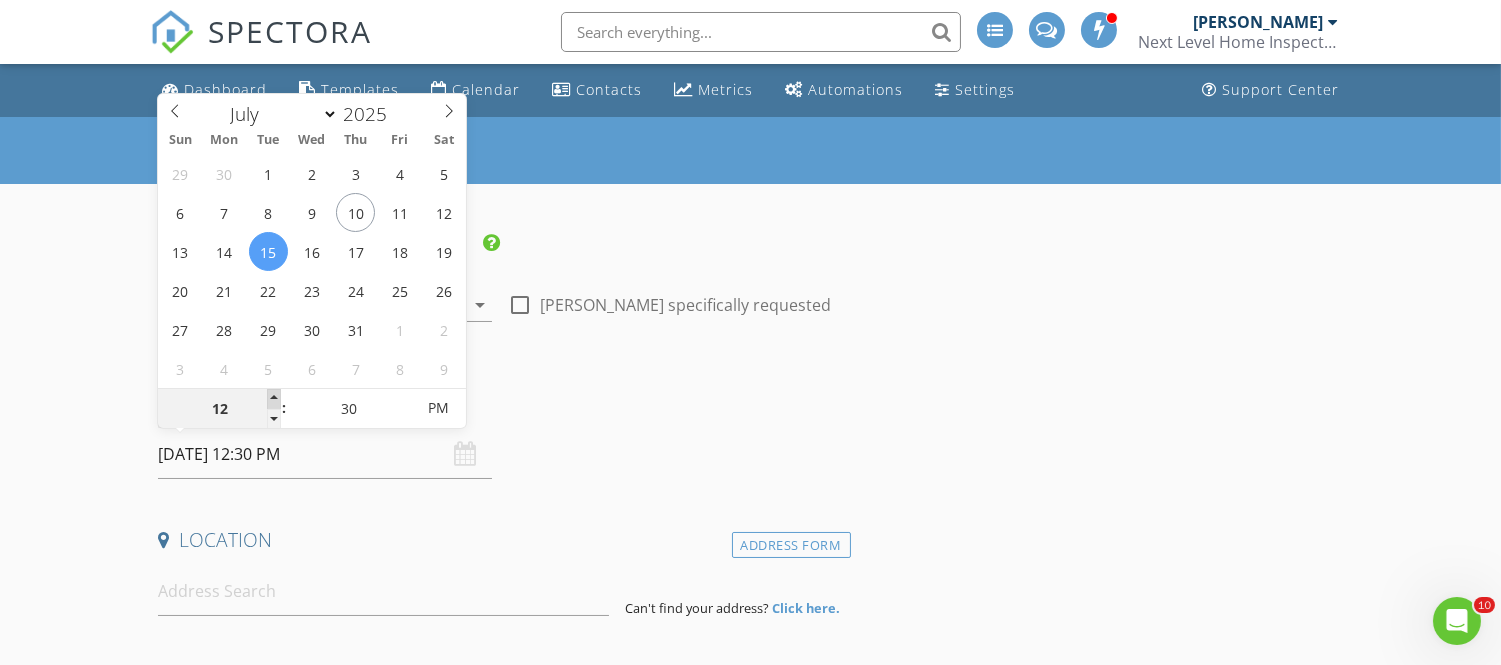 click at bounding box center [274, 399] 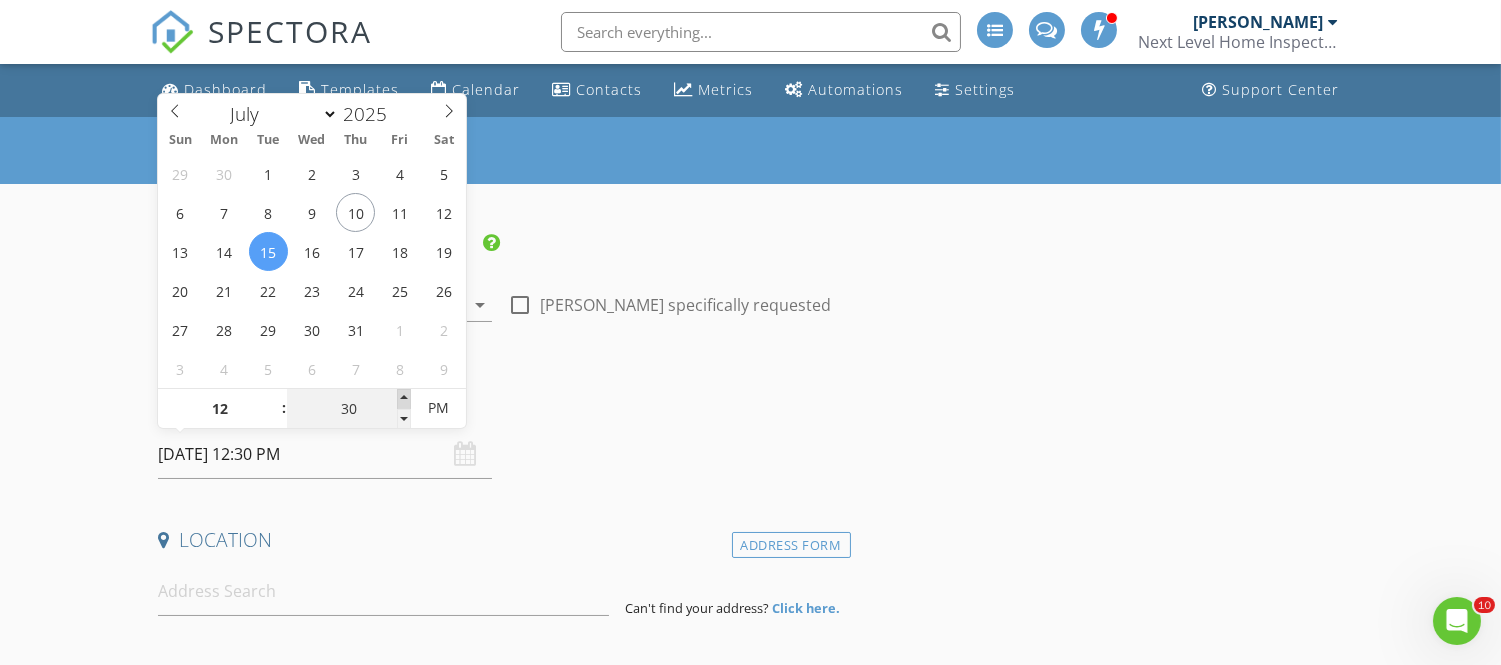 type on "35" 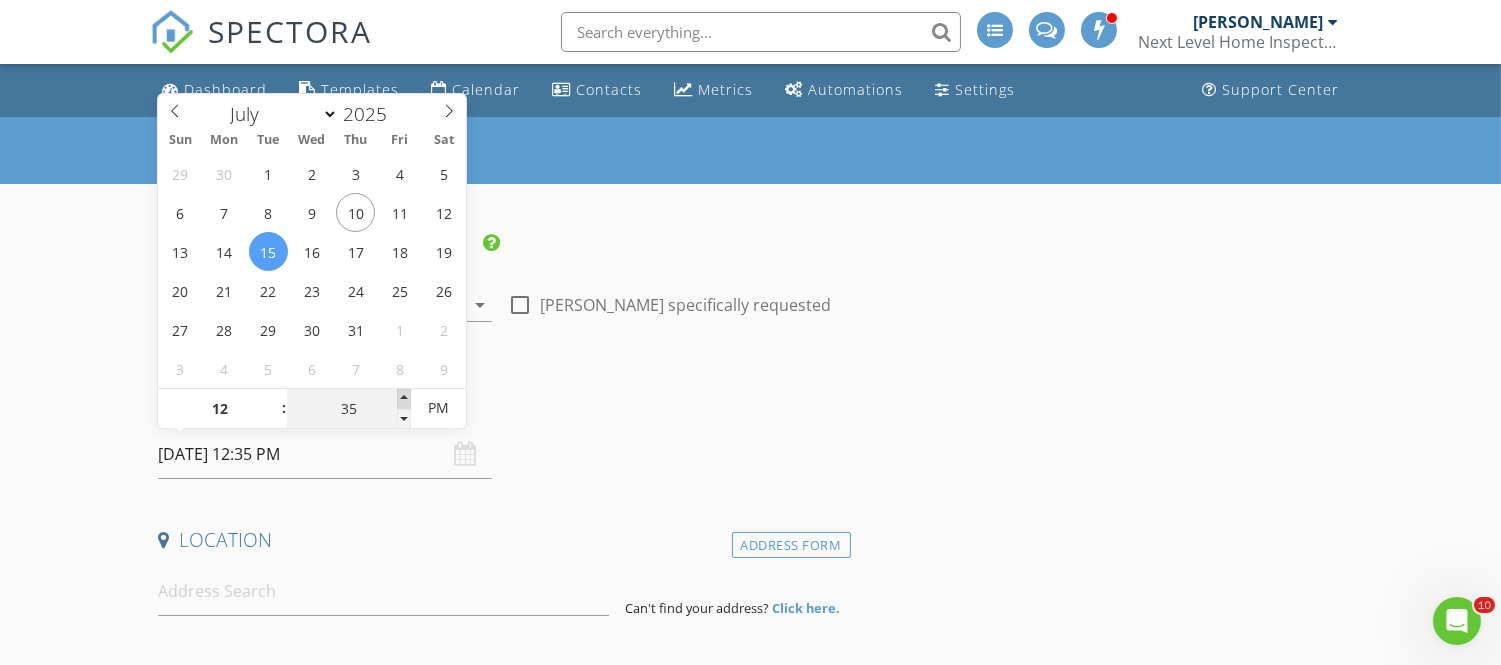 click at bounding box center (404, 399) 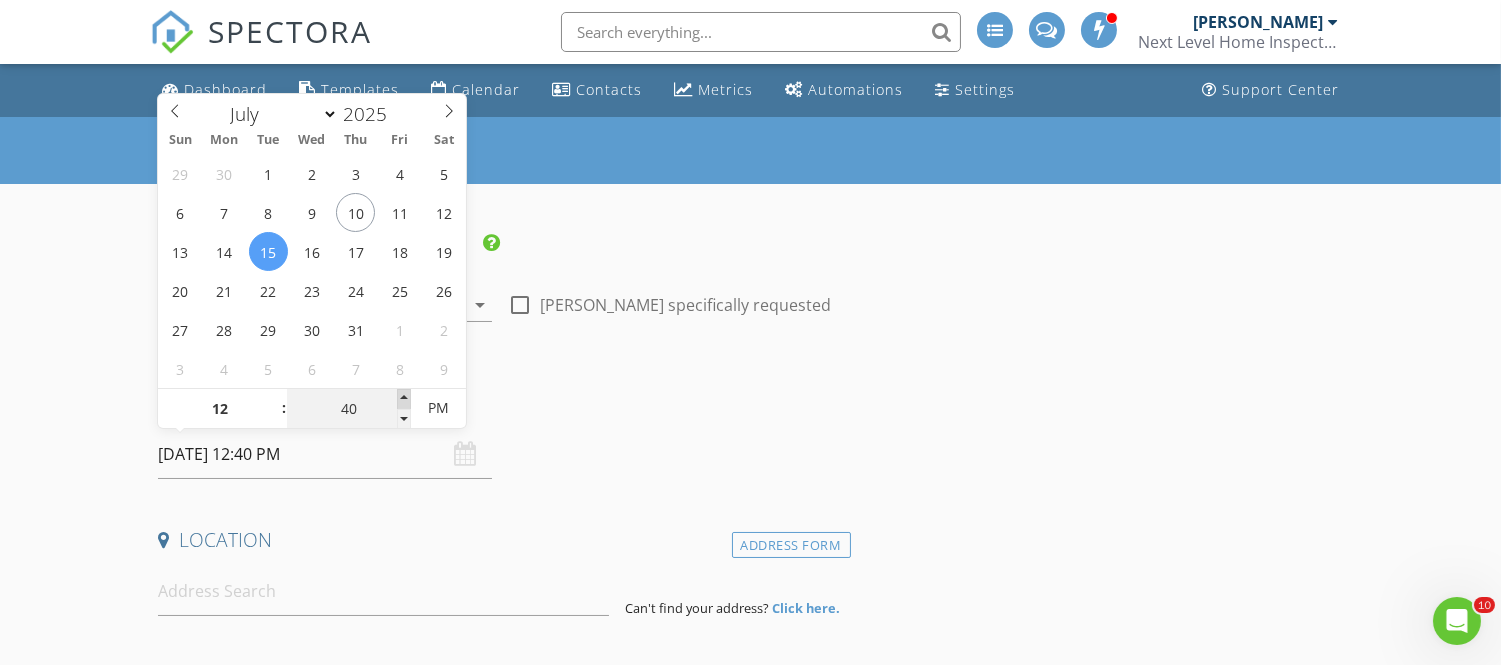 type on "45" 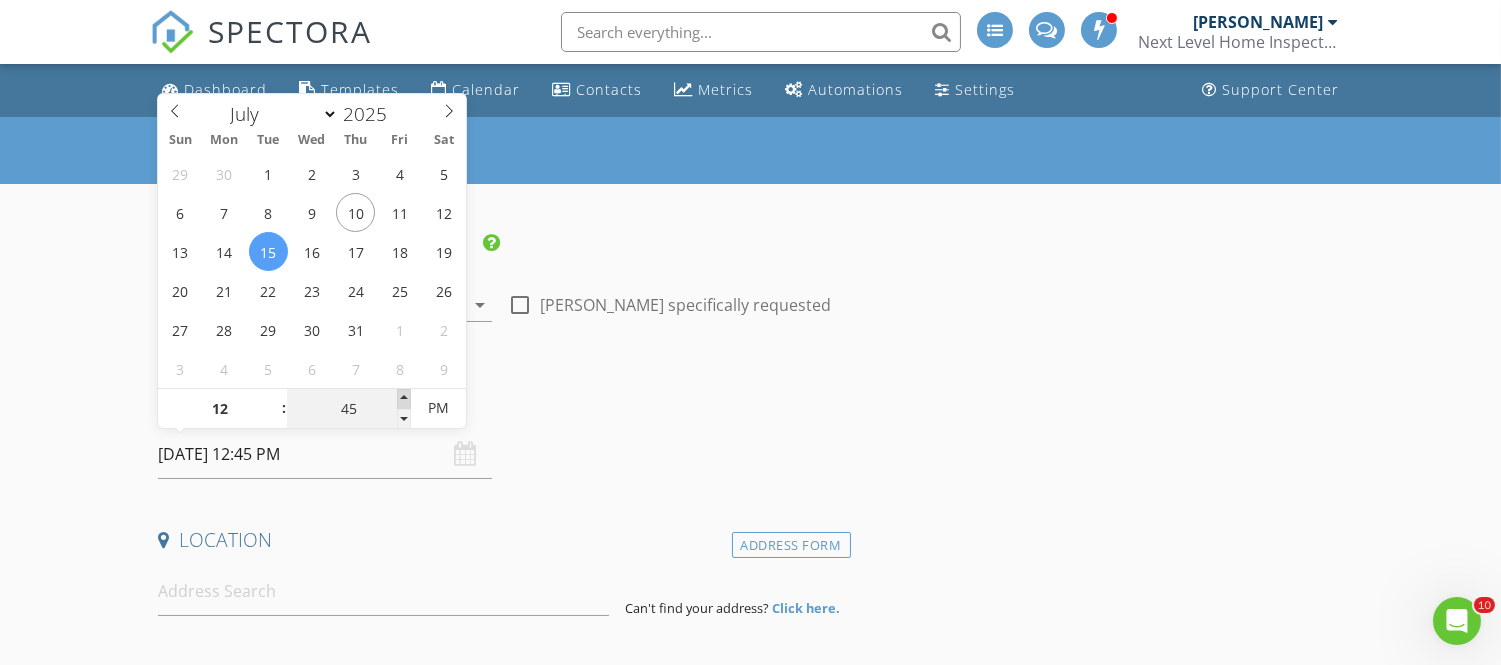 click at bounding box center (404, 399) 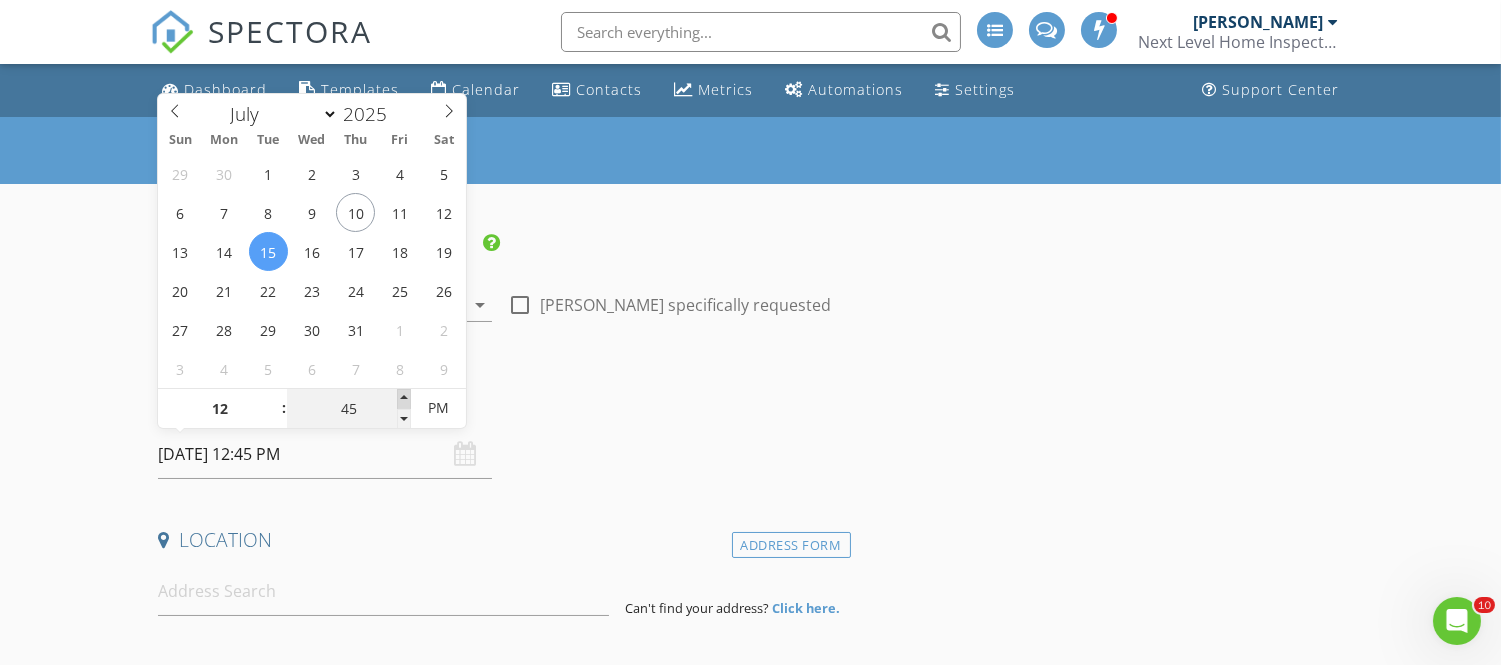 type on "50" 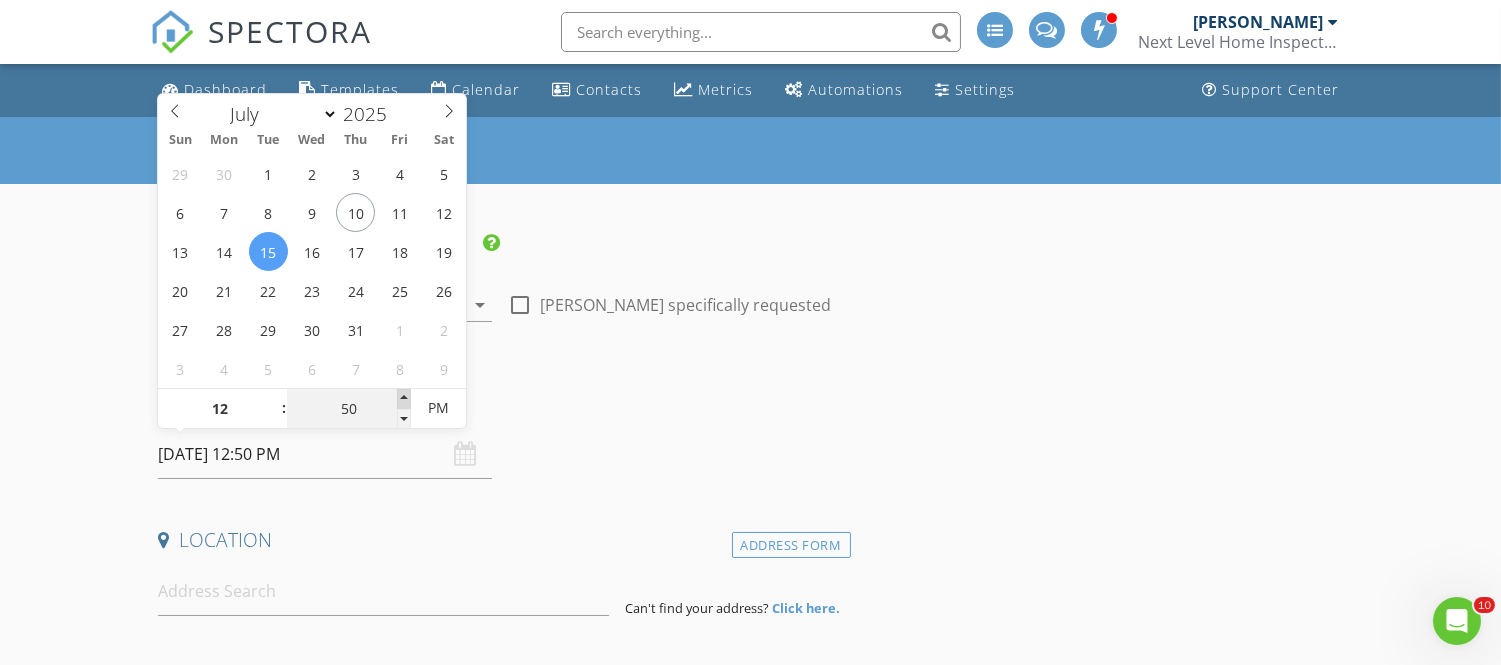 click at bounding box center (404, 399) 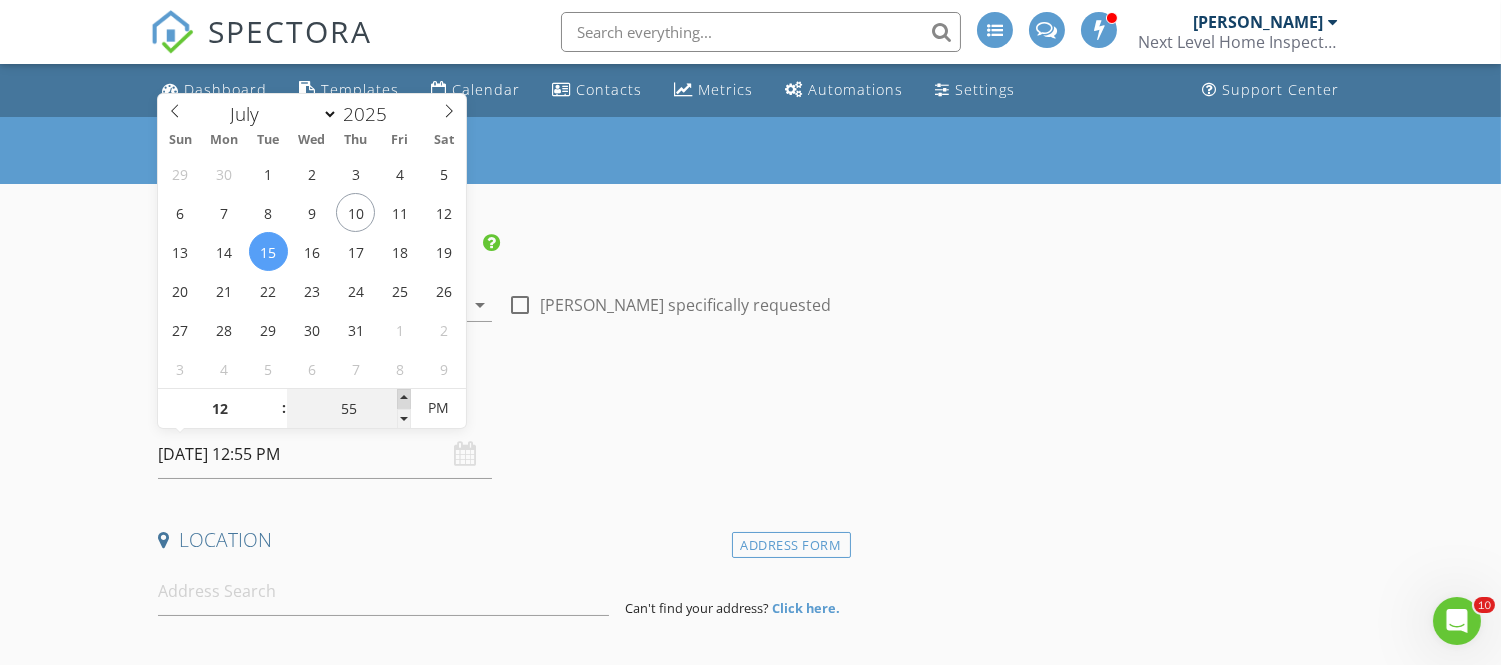 click at bounding box center [404, 399] 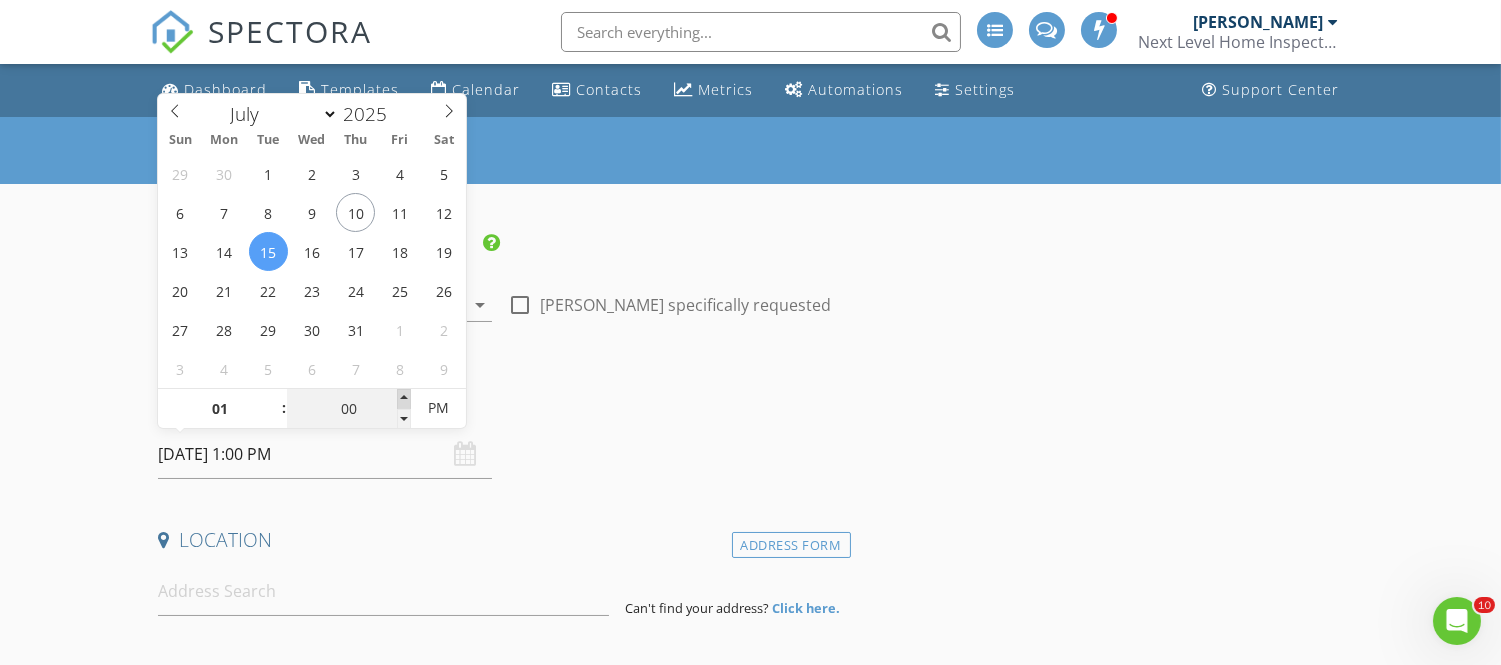 click at bounding box center (404, 399) 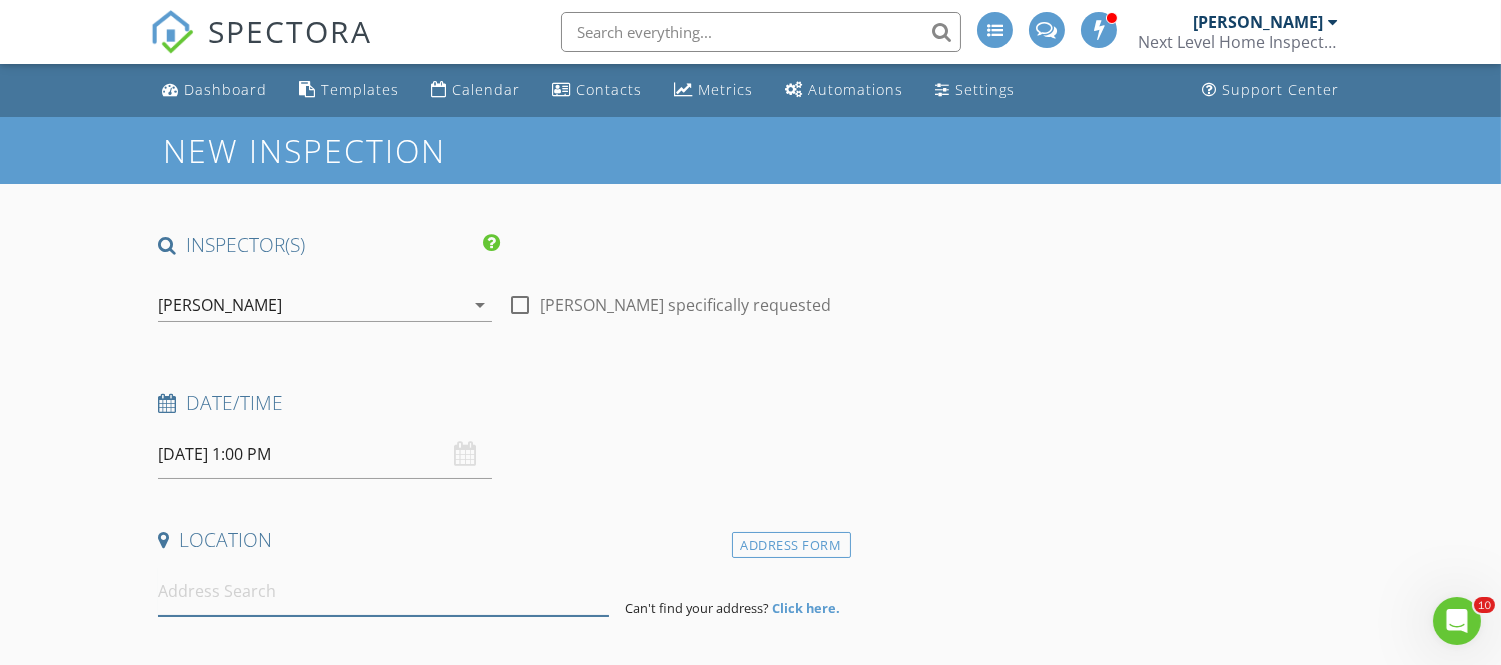 click at bounding box center (383, 591) 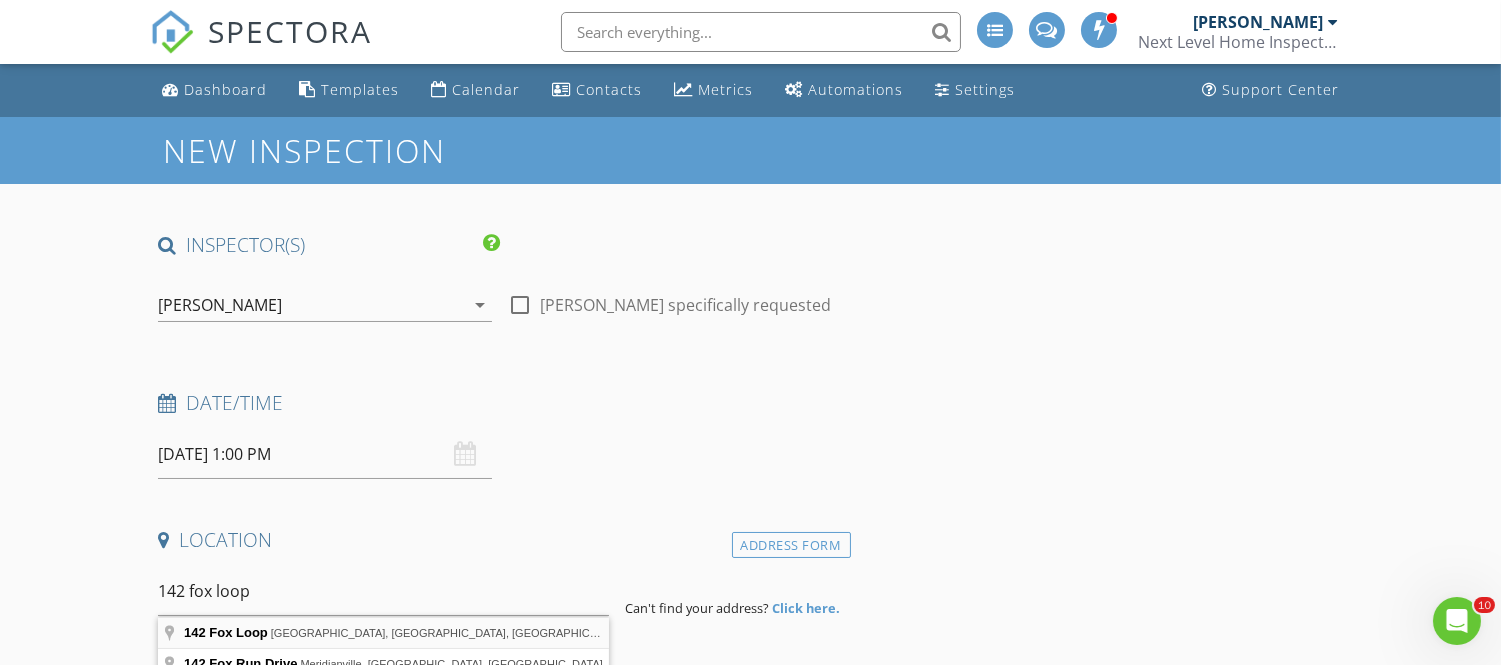 type on "142 Fox Loop, Muscle Shoals, AL, USA" 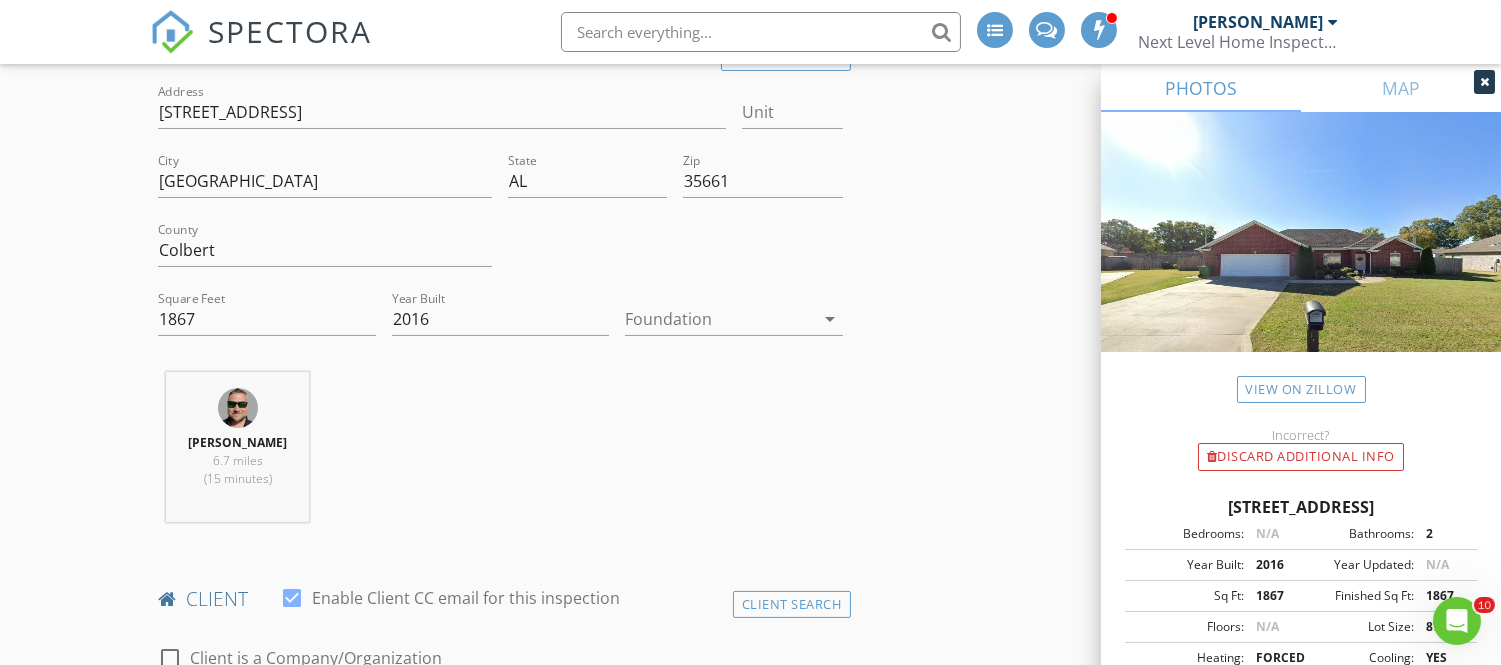 scroll, scrollTop: 488, scrollLeft: 0, axis: vertical 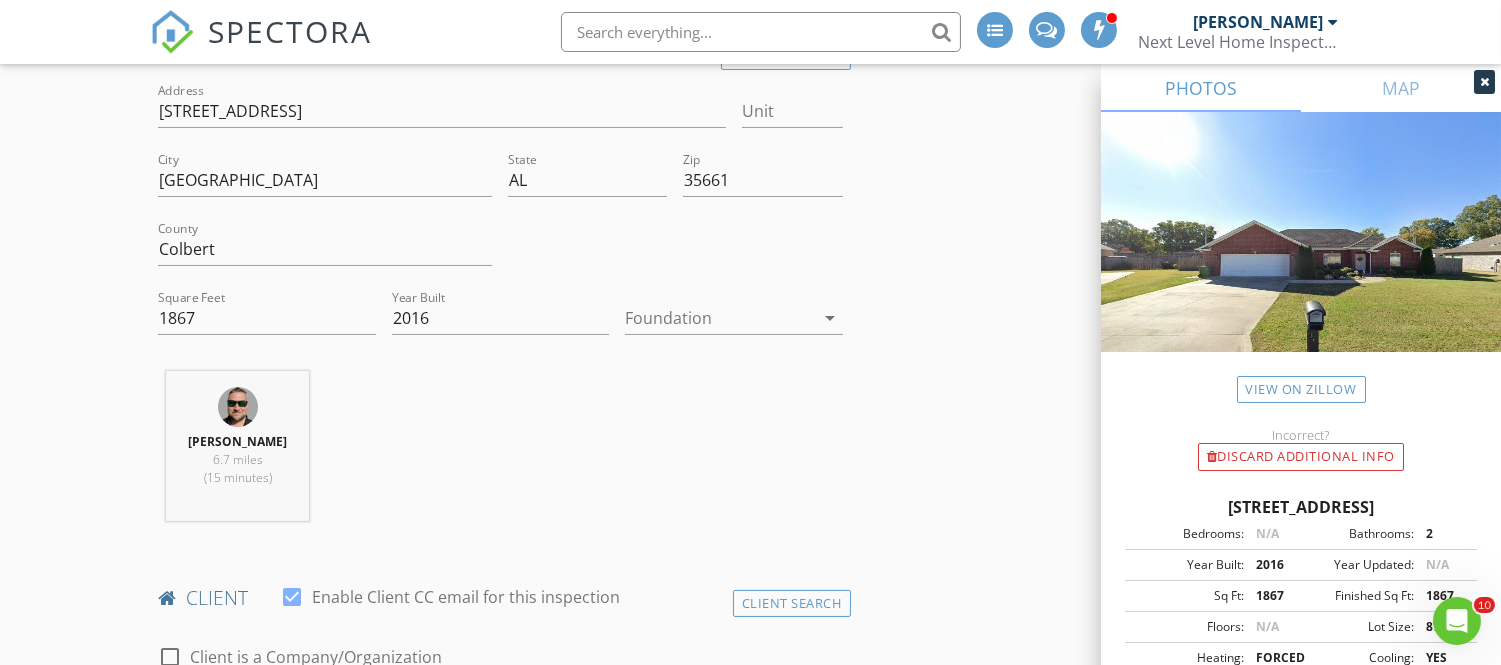 click at bounding box center [719, 318] 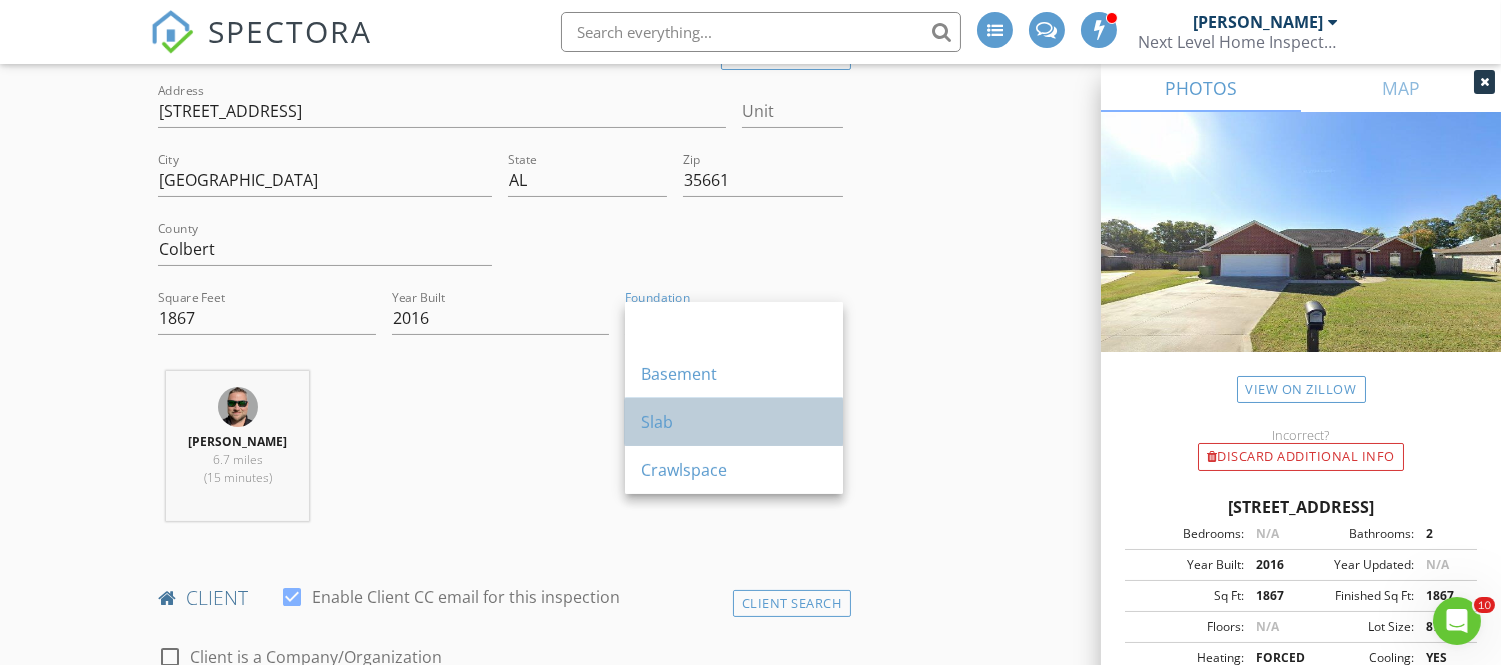 click on "Slab" at bounding box center [734, 422] 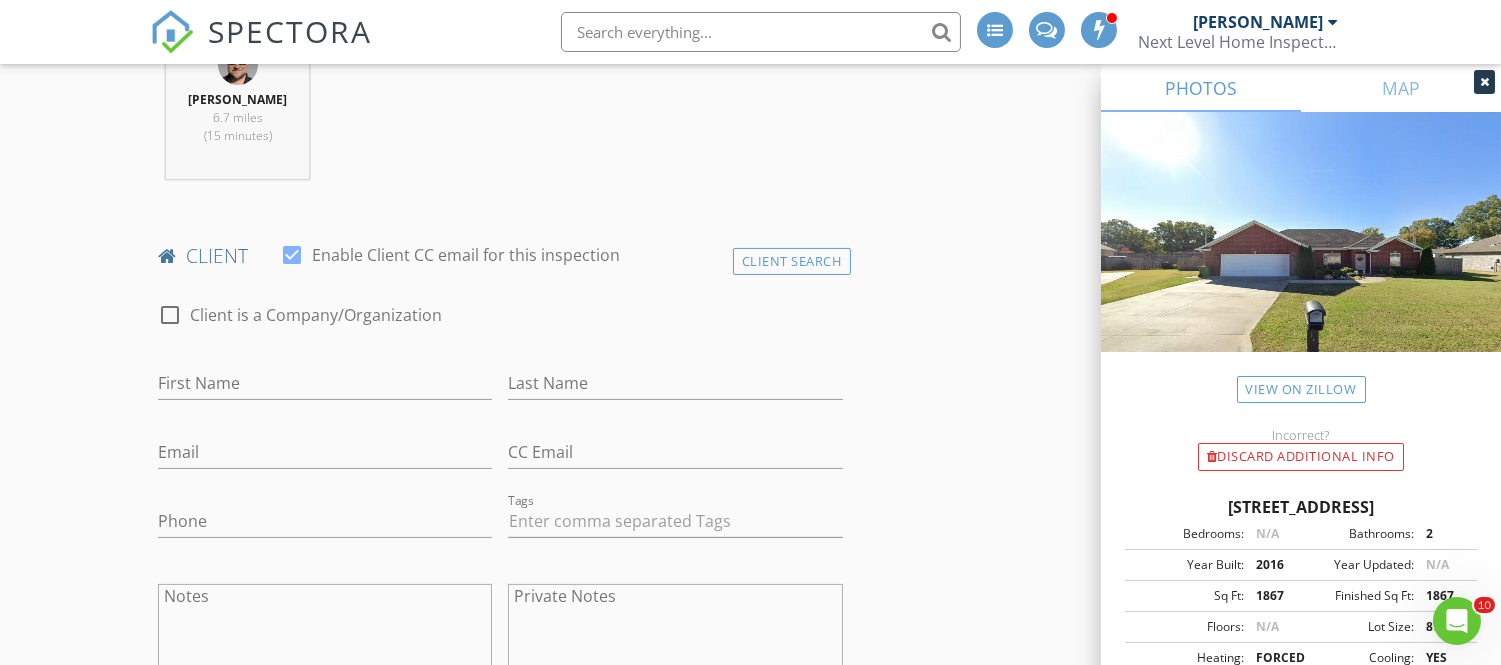 scroll, scrollTop: 832, scrollLeft: 0, axis: vertical 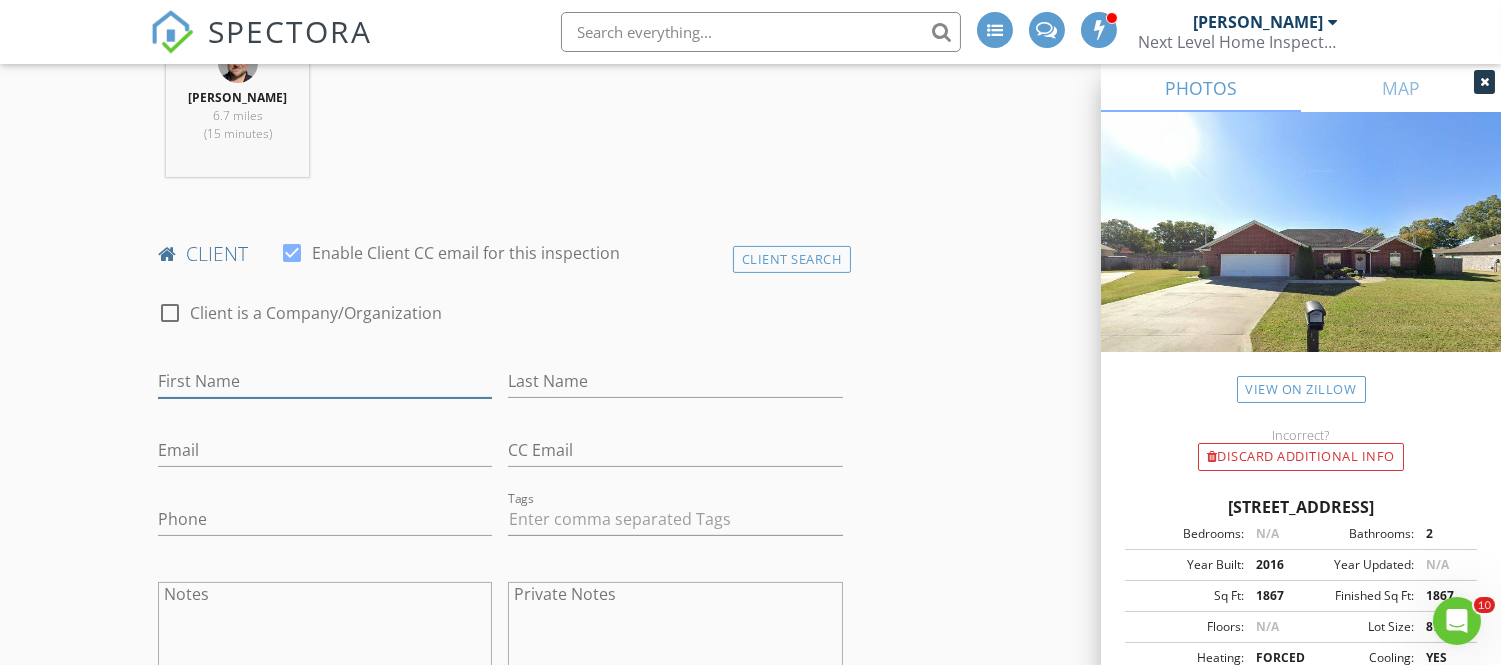 click on "First Name" at bounding box center [325, 381] 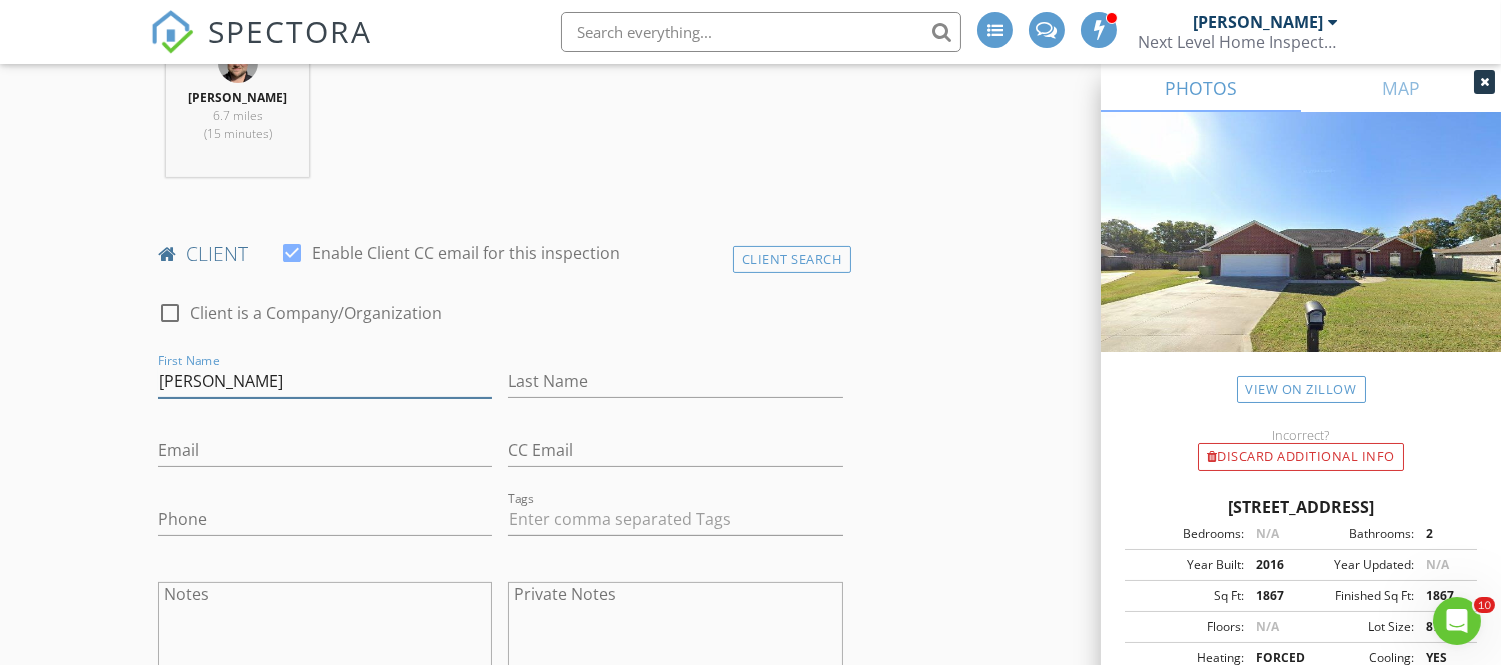 type on "Johnny" 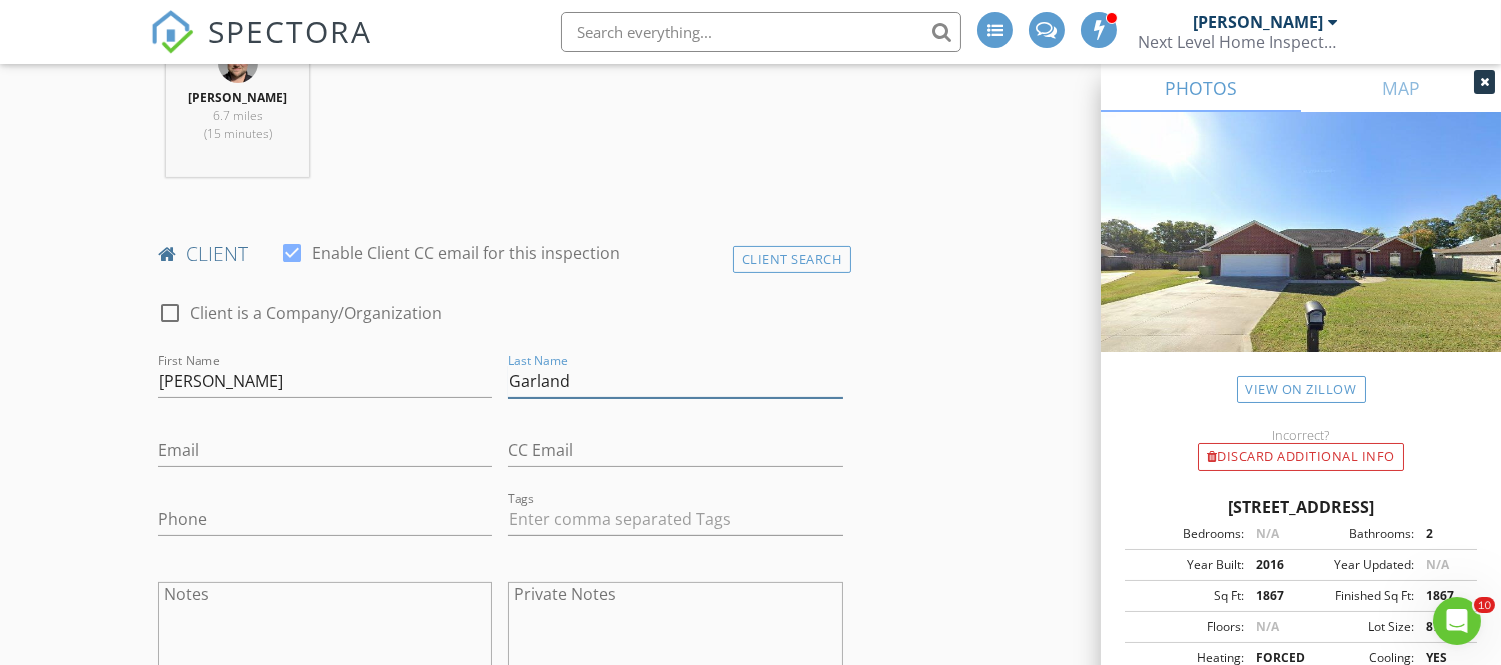 type on "Garland" 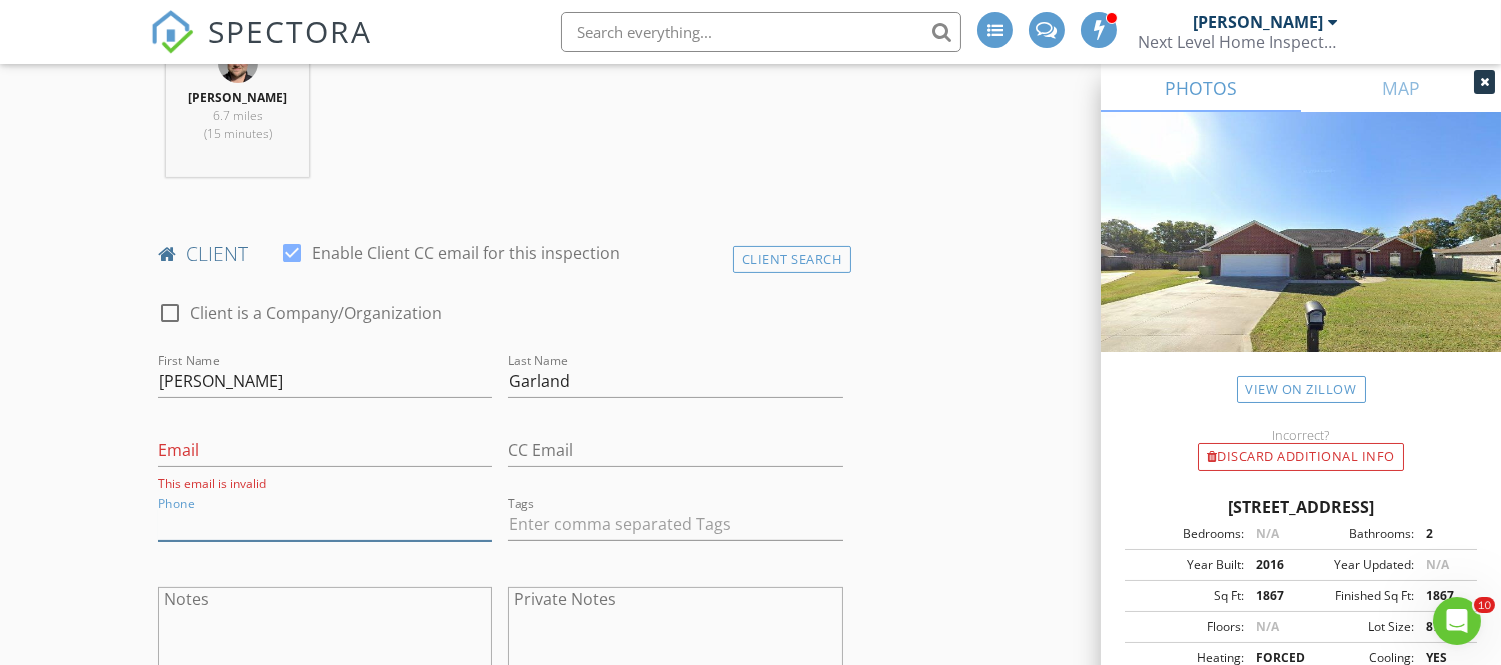 click on "Phone" at bounding box center (325, 524) 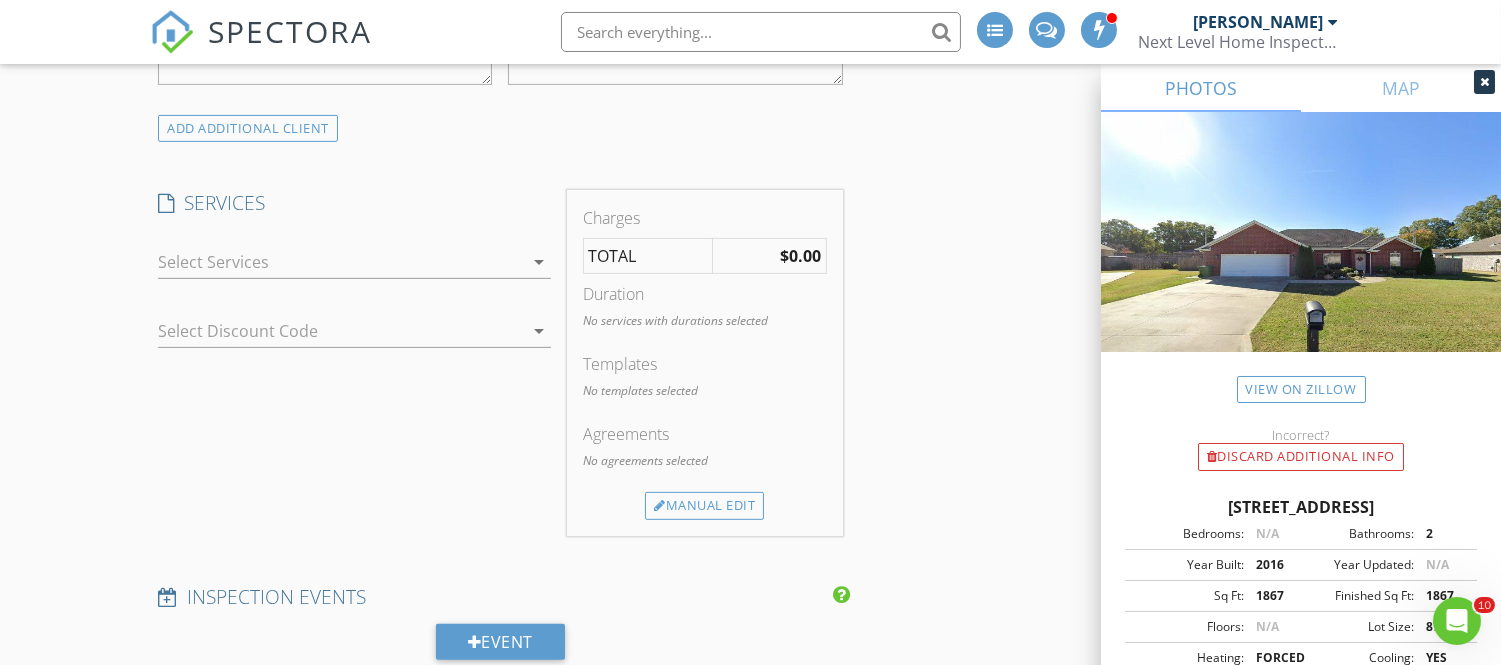 scroll, scrollTop: 1435, scrollLeft: 0, axis: vertical 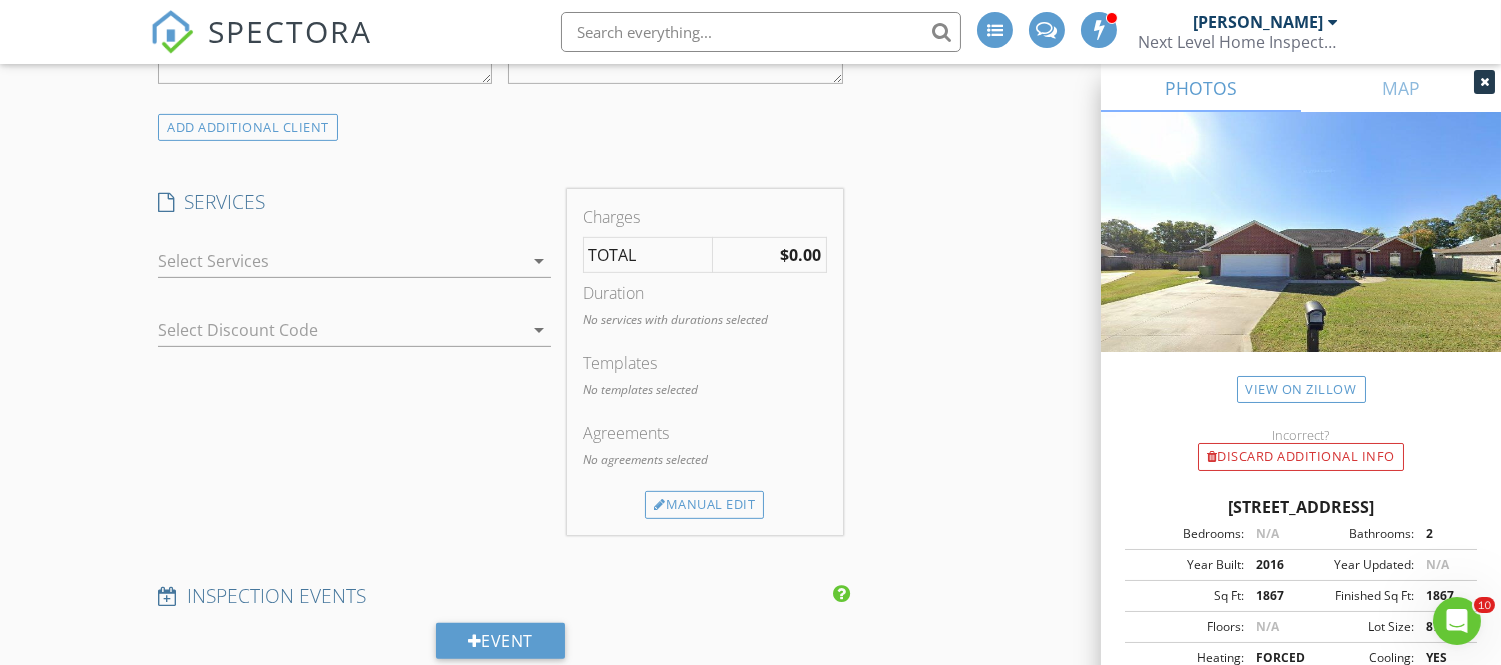 type on "931-242-4988" 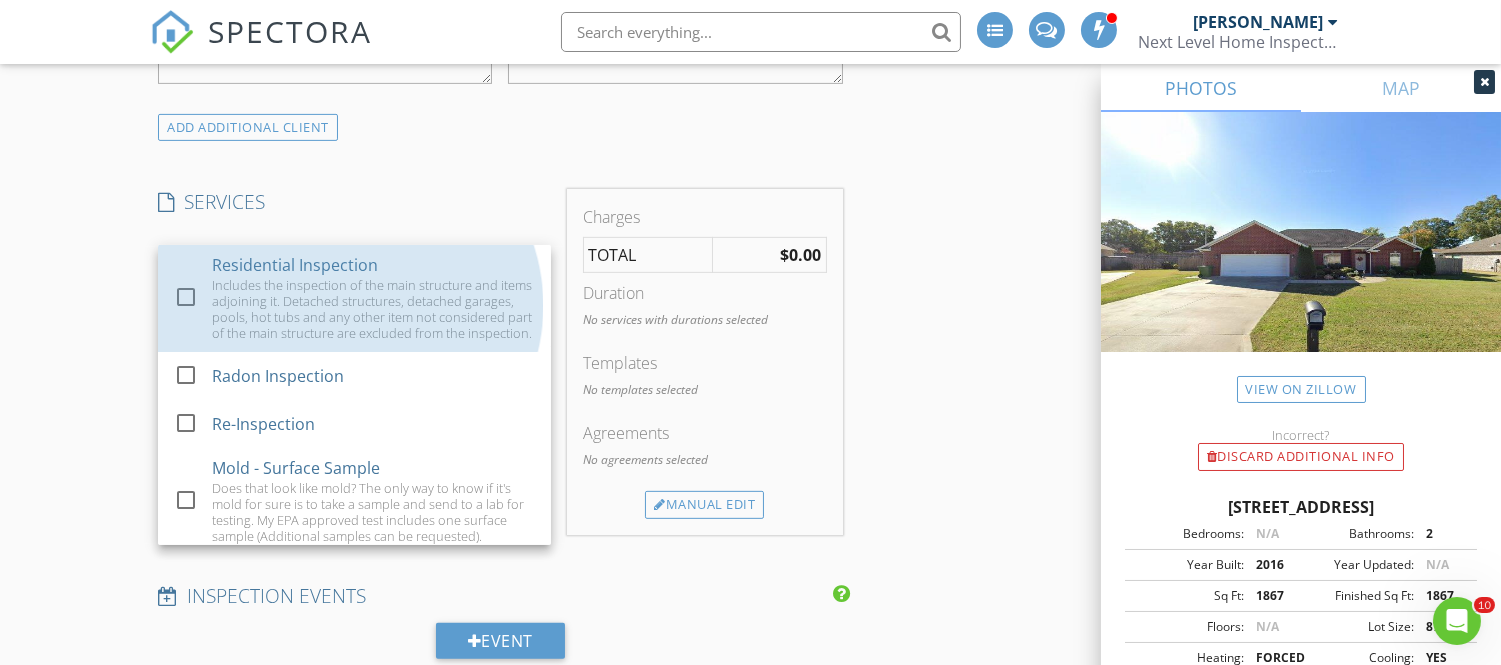 click on "Residential Inspection" at bounding box center (295, 265) 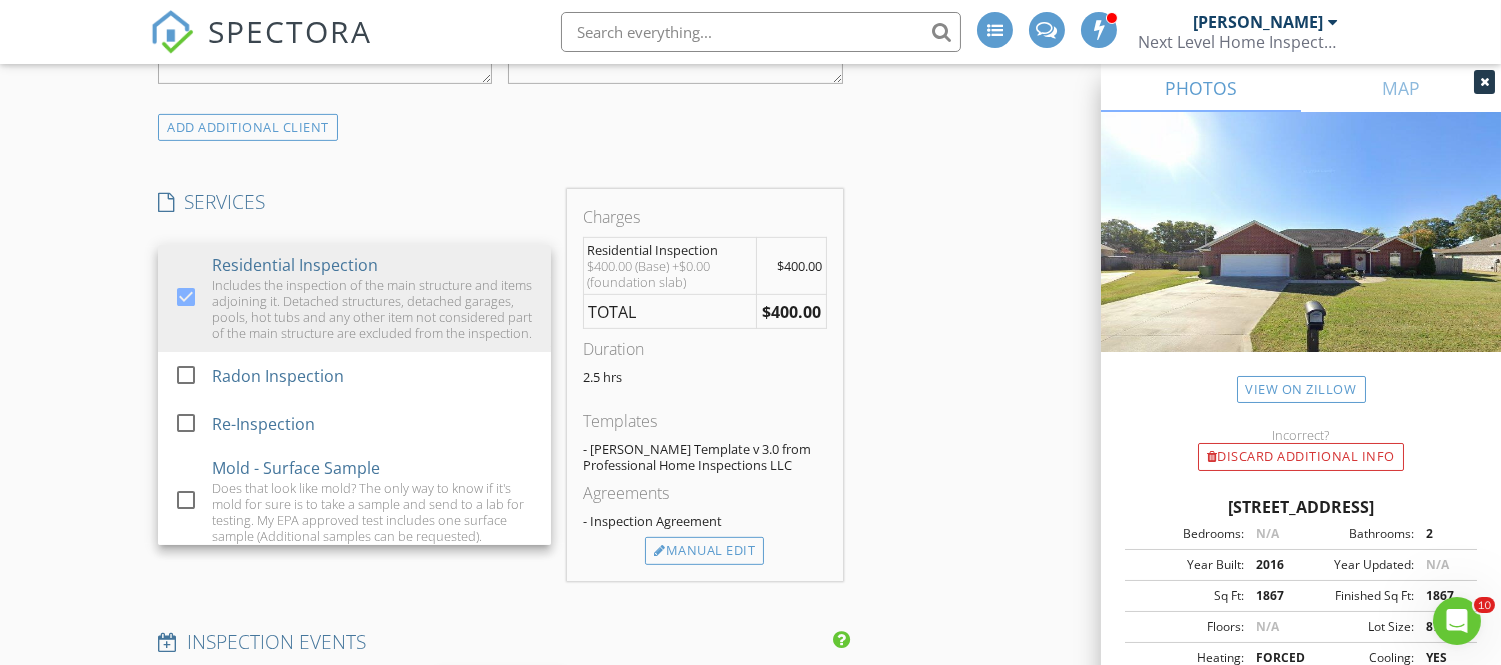 click on "New Inspection
INSPECTOR(S)
check_box   Eric West   PRIMARY   Eric West arrow_drop_down   check_box_outline_blank Eric West specifically requested
Date/Time
07/15/2025 1:00 PM
Location
Address Search       Address 142 Fox Loop   Unit   City Muscle Shoals   State AL   Zip 35661   County Colbert     Square Feet 1867   Year Built 2016   Foundation Slab arrow_drop_down     Eric West     6.7 miles     (15 minutes)
client
check_box Enable Client CC email for this inspection   Client Search     check_box_outline_blank Client is a Company/Organization     First Name Johnny   Last Name Garland   Email This email is invalid   CC Email   Phone 931-242-4988         Tags         Notes   Private Notes
ADD ADDITIONAL client
SERVICES
check_box   Residential Inspection" at bounding box center [750, 532] 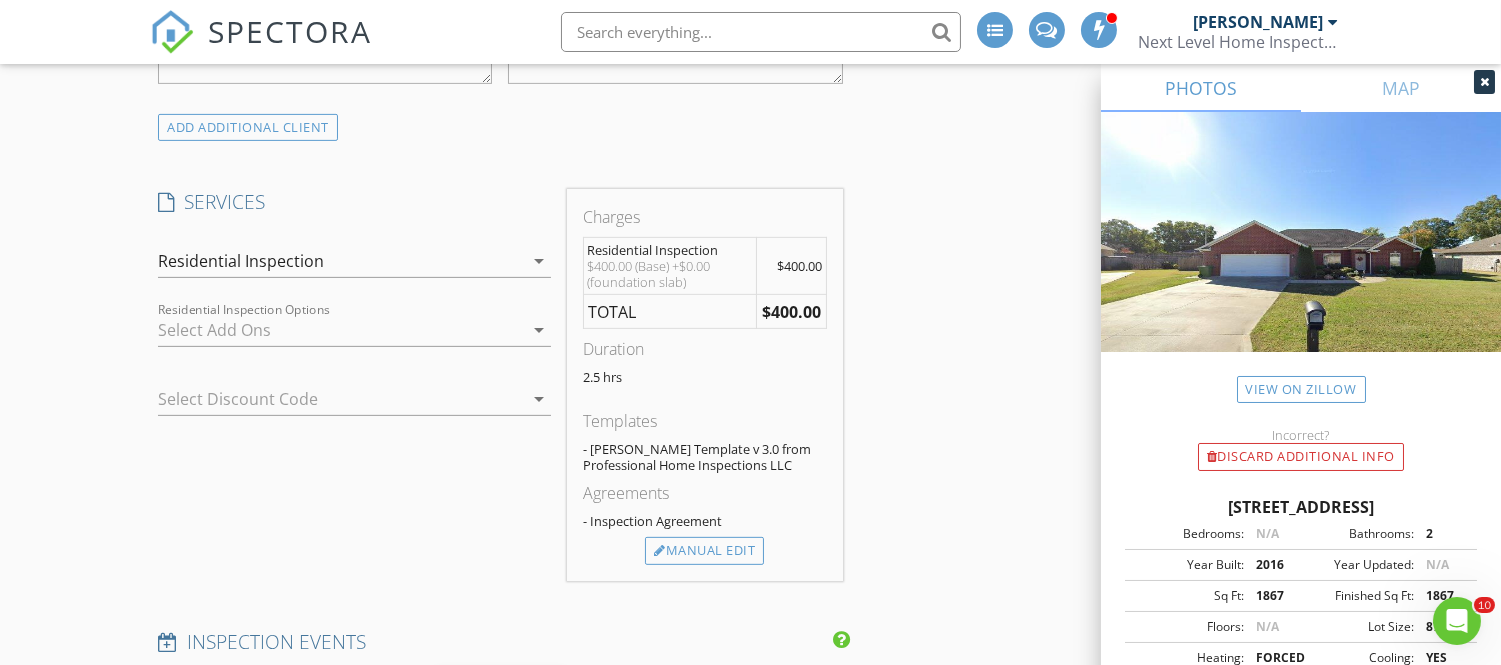 click at bounding box center [326, 399] 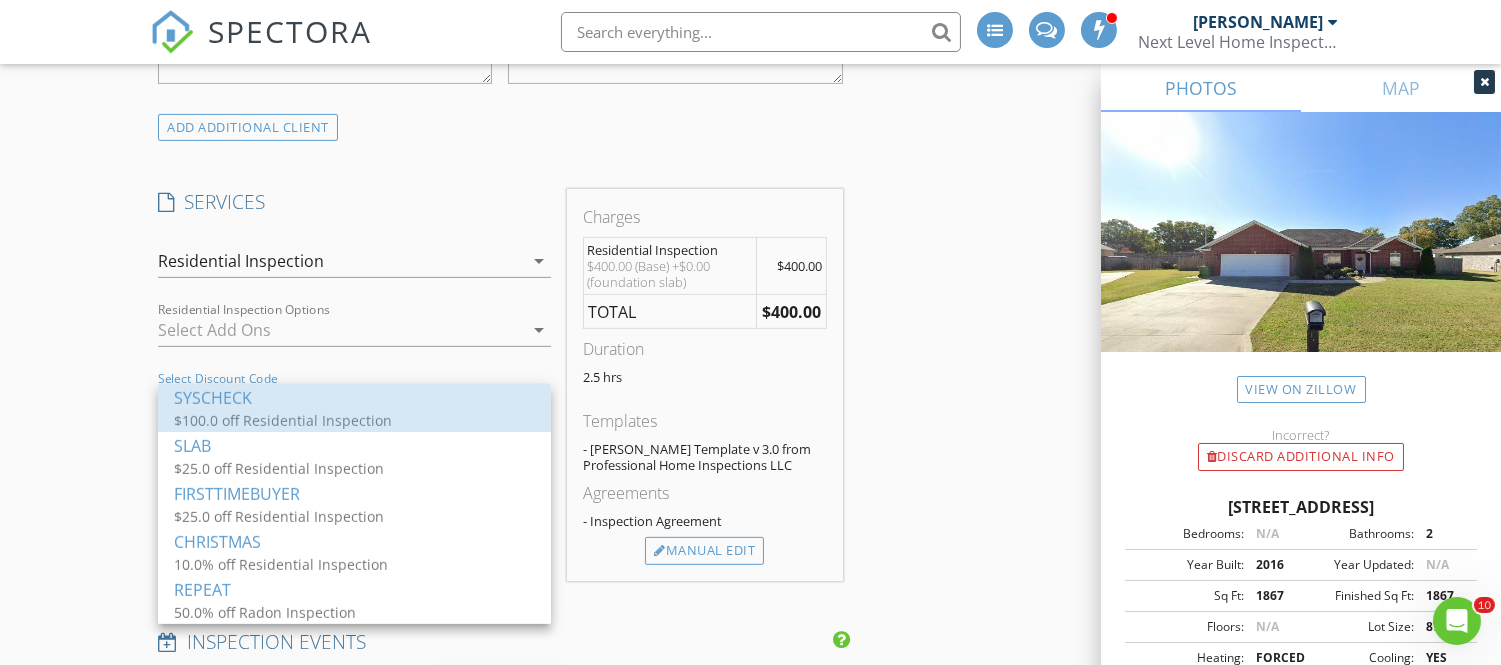 click on "SYSCHECK" at bounding box center [354, 397] 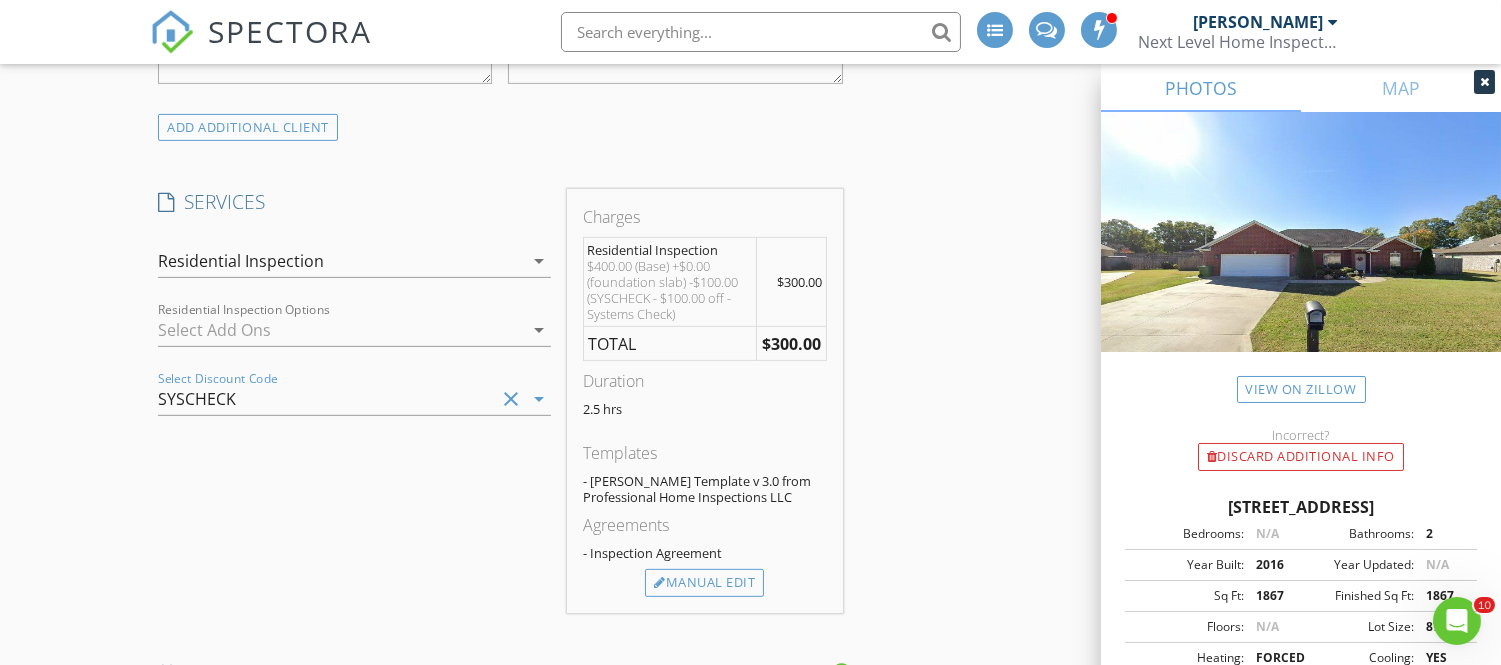 click on "SYSCHECK" at bounding box center (197, 399) 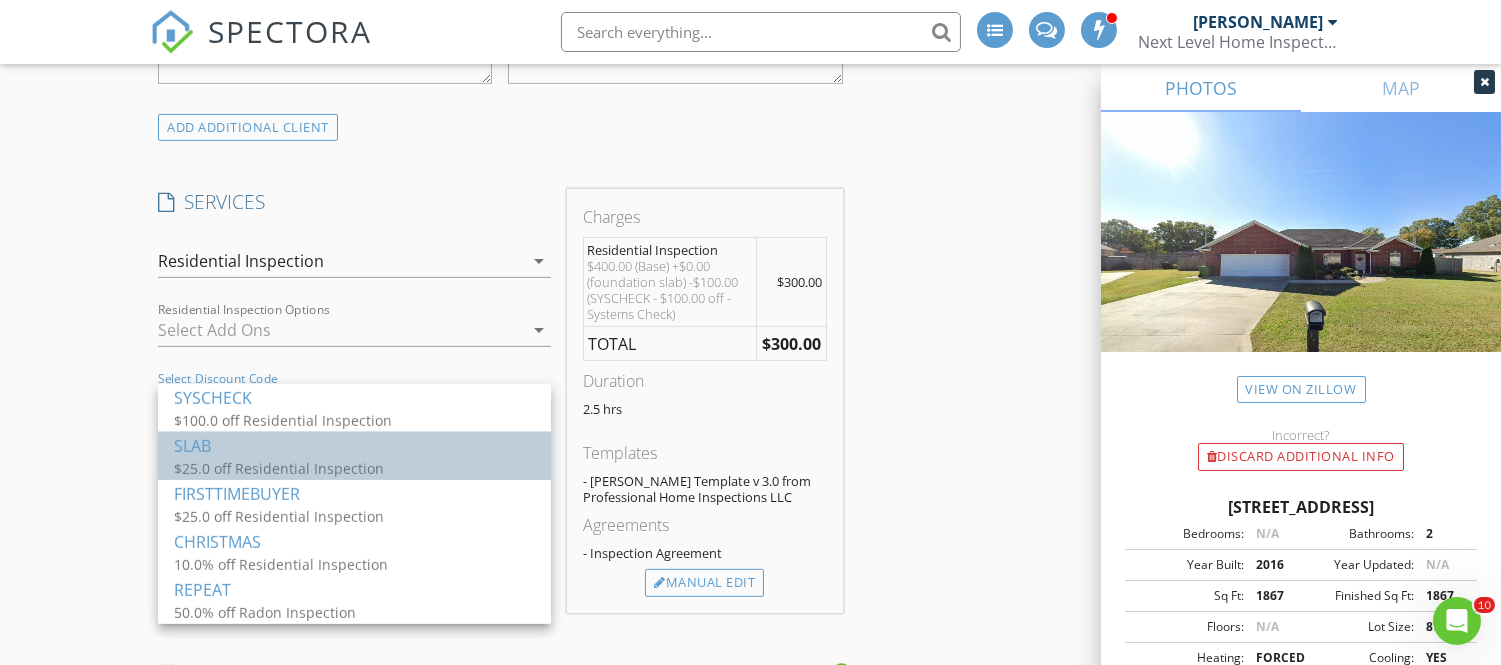 click on "SLAB" at bounding box center (354, 445) 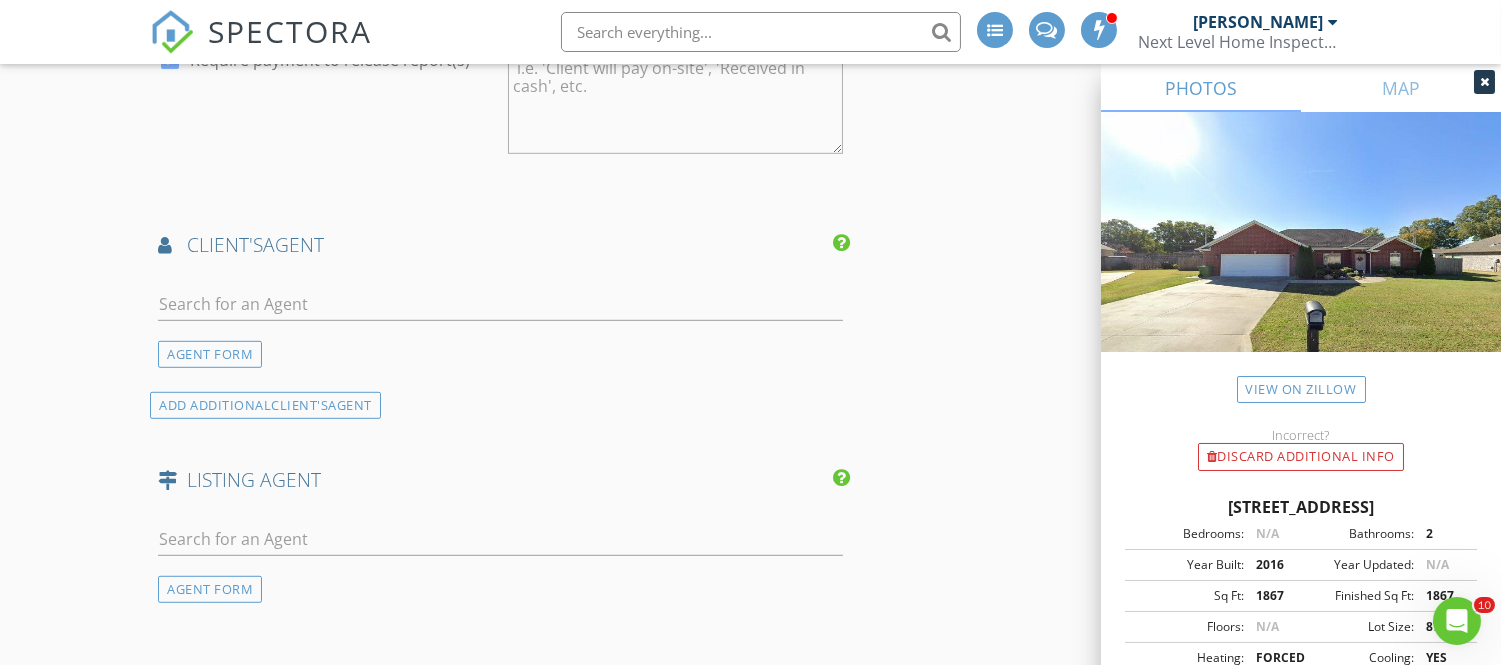 scroll, scrollTop: 2250, scrollLeft: 0, axis: vertical 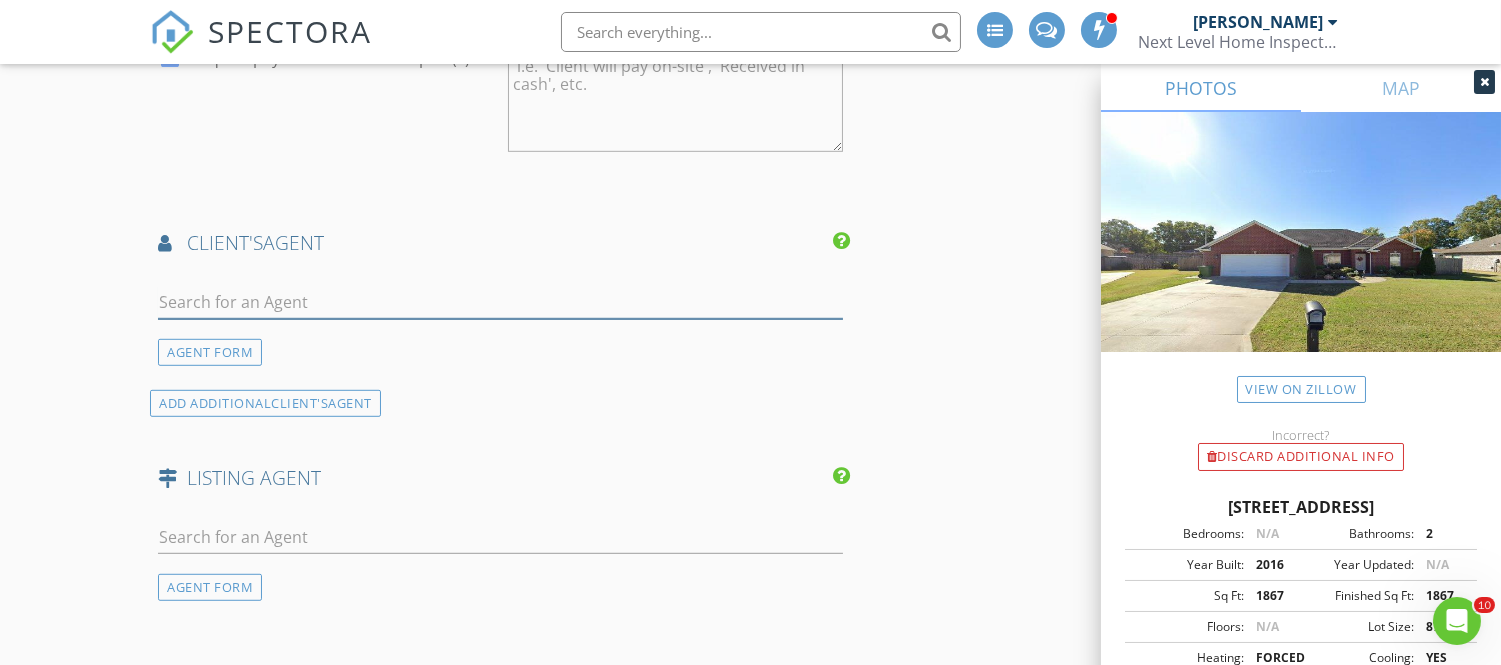 click at bounding box center [500, 302] 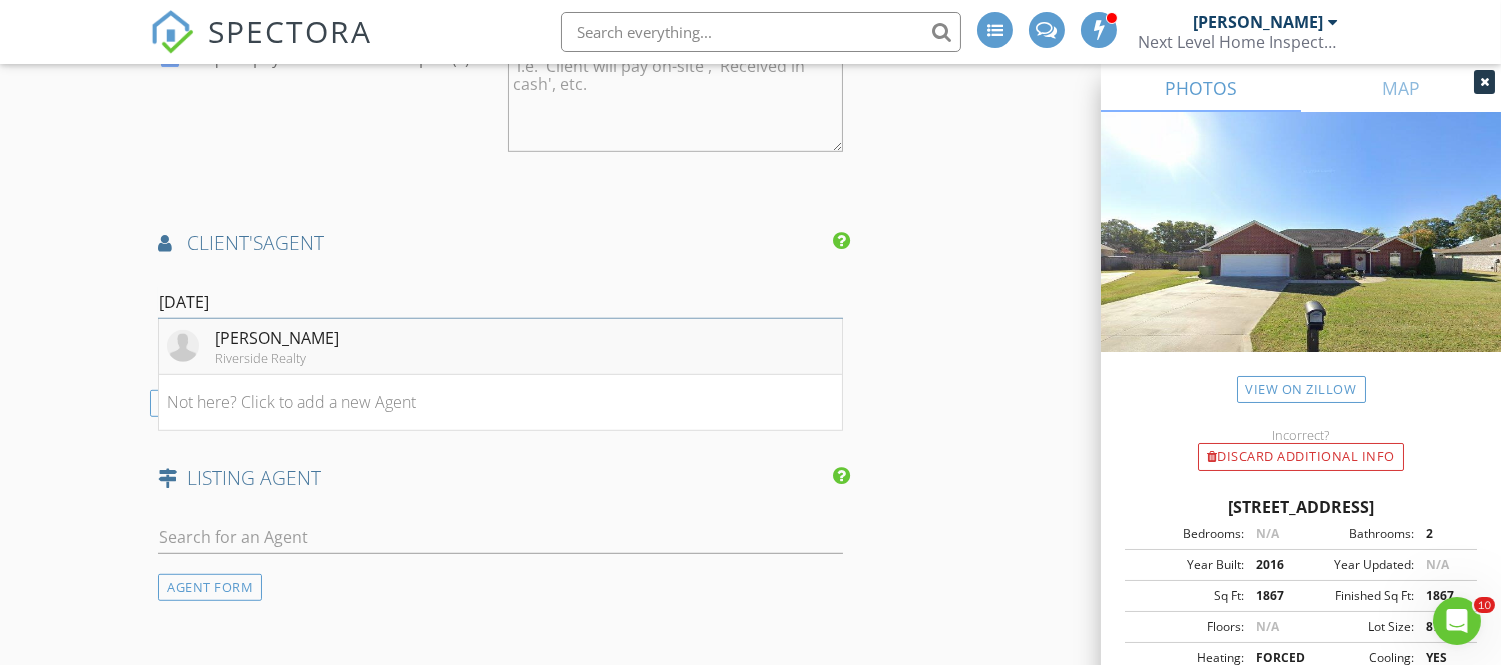 type on "Natal" 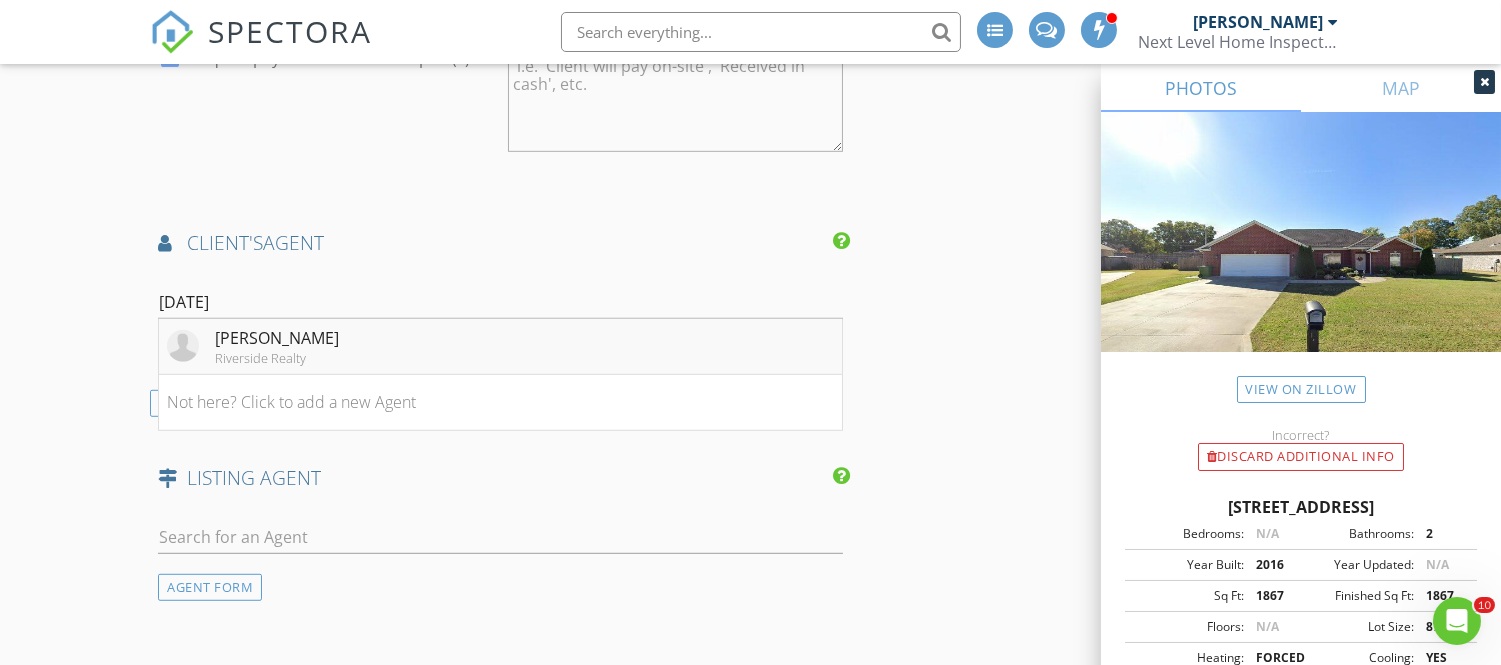 click on "Riverside Realty" at bounding box center [277, 358] 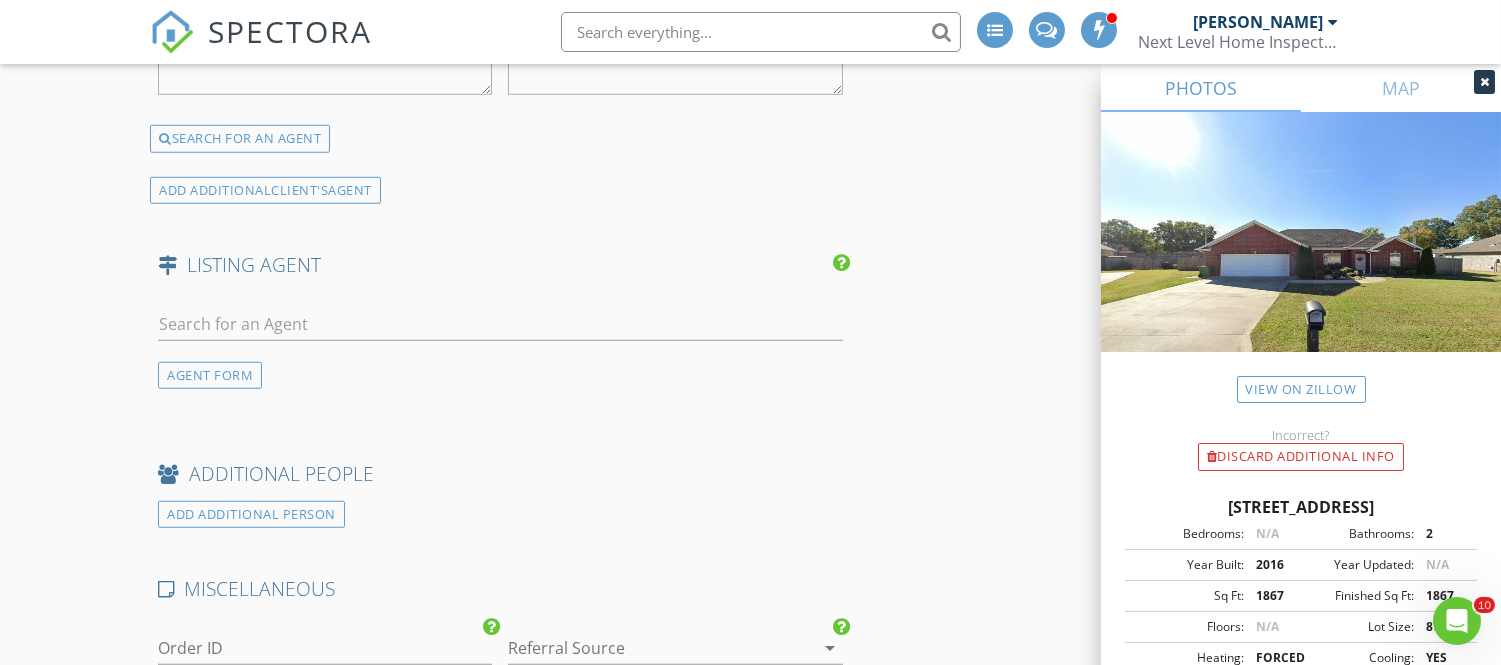 scroll, scrollTop: 2882, scrollLeft: 0, axis: vertical 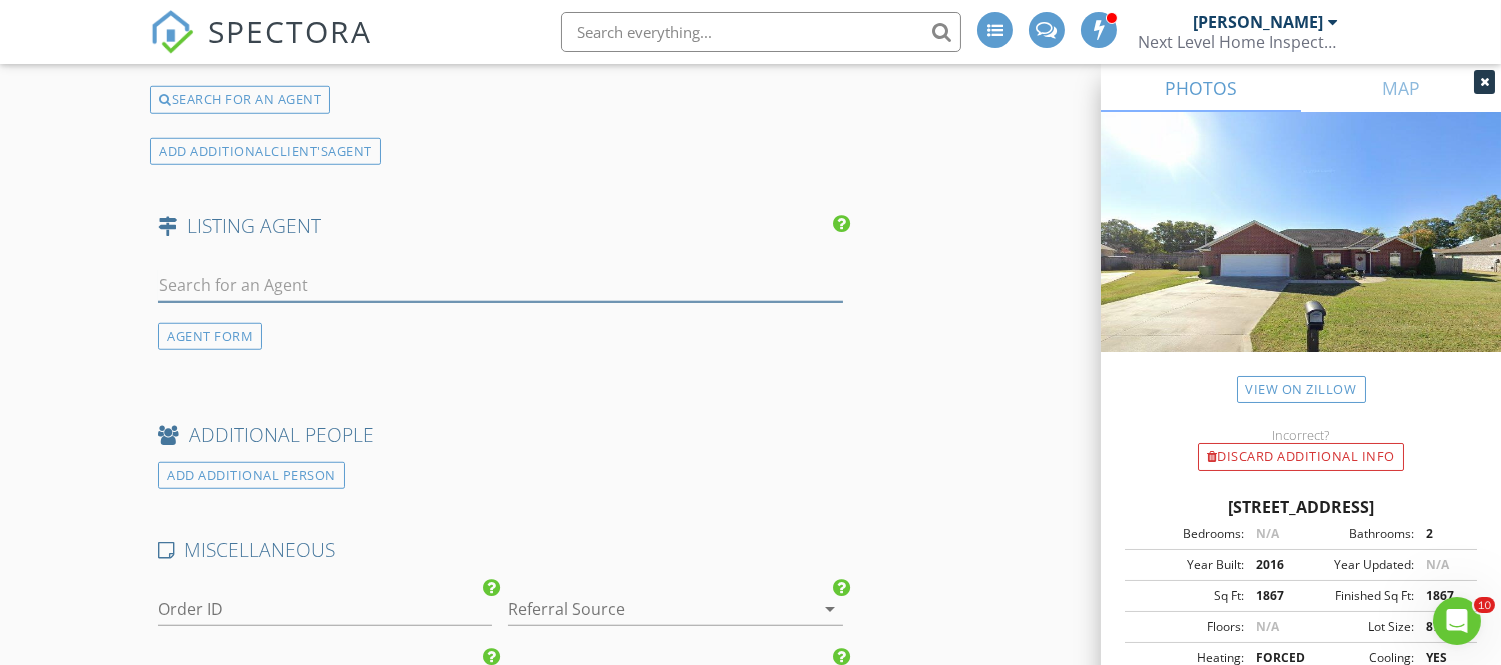 click at bounding box center (500, 285) 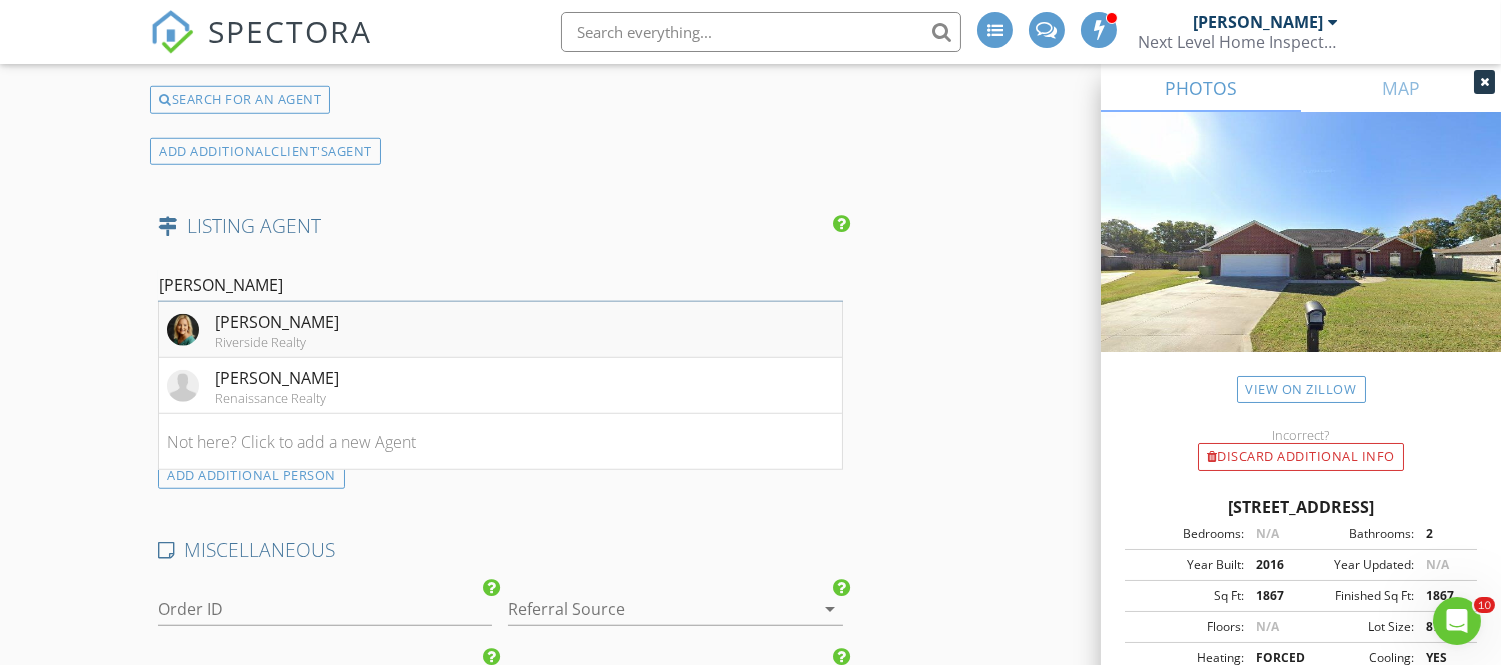 type on "Vick" 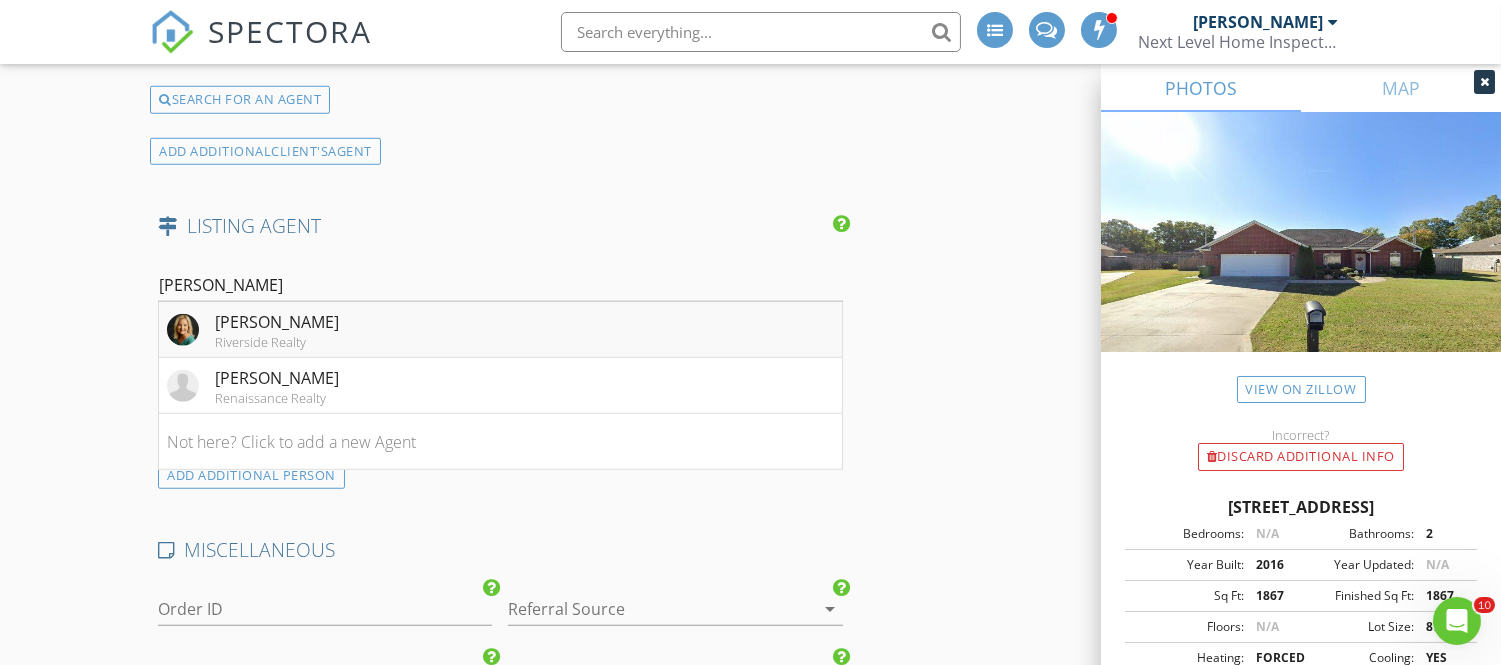 click on "Vicki Davis" at bounding box center [277, 322] 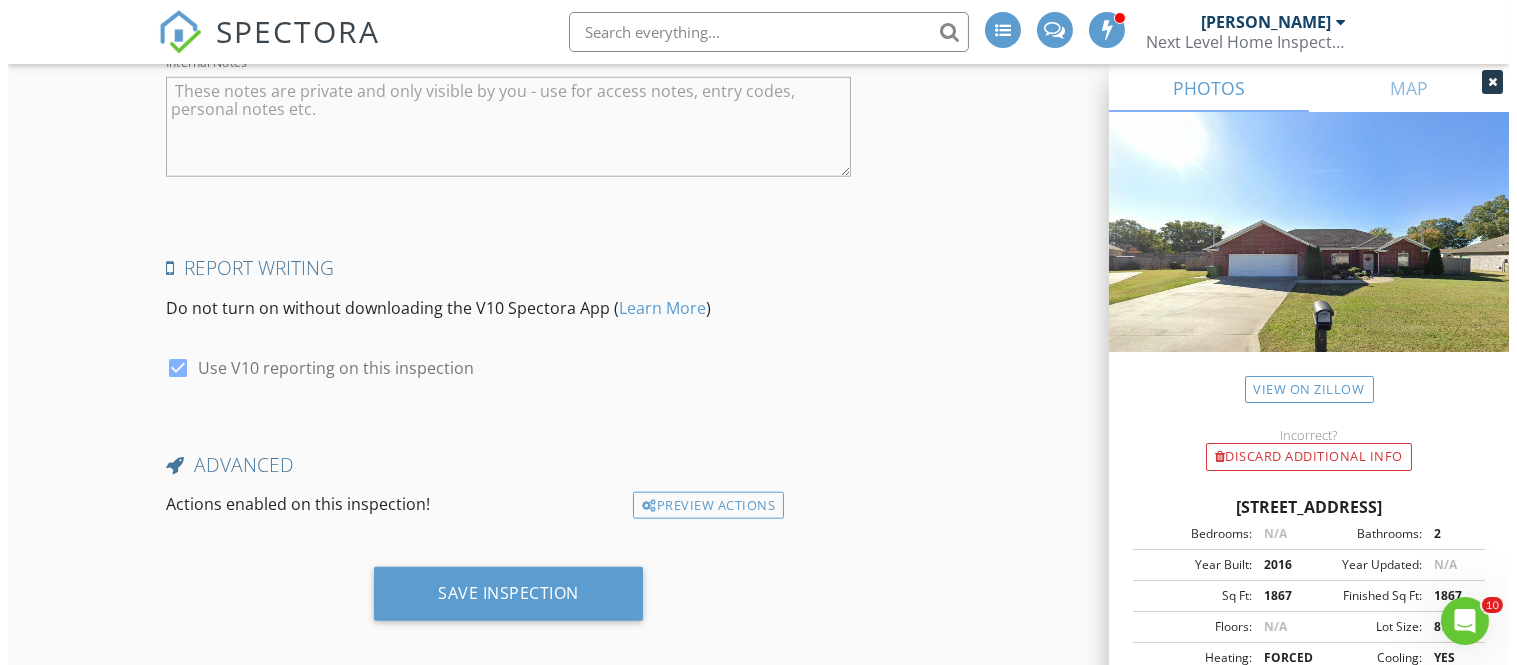 scroll, scrollTop: 3973, scrollLeft: 0, axis: vertical 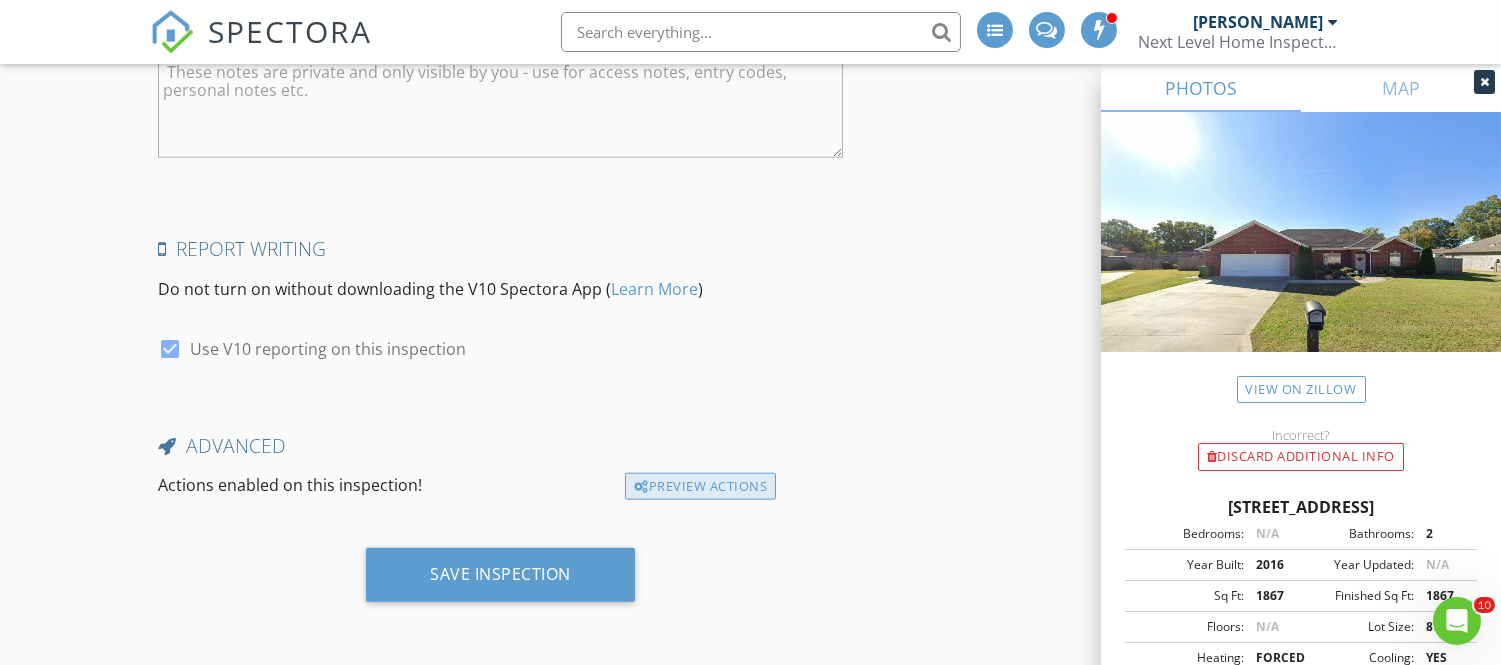 click on "Preview Actions" at bounding box center (700, 487) 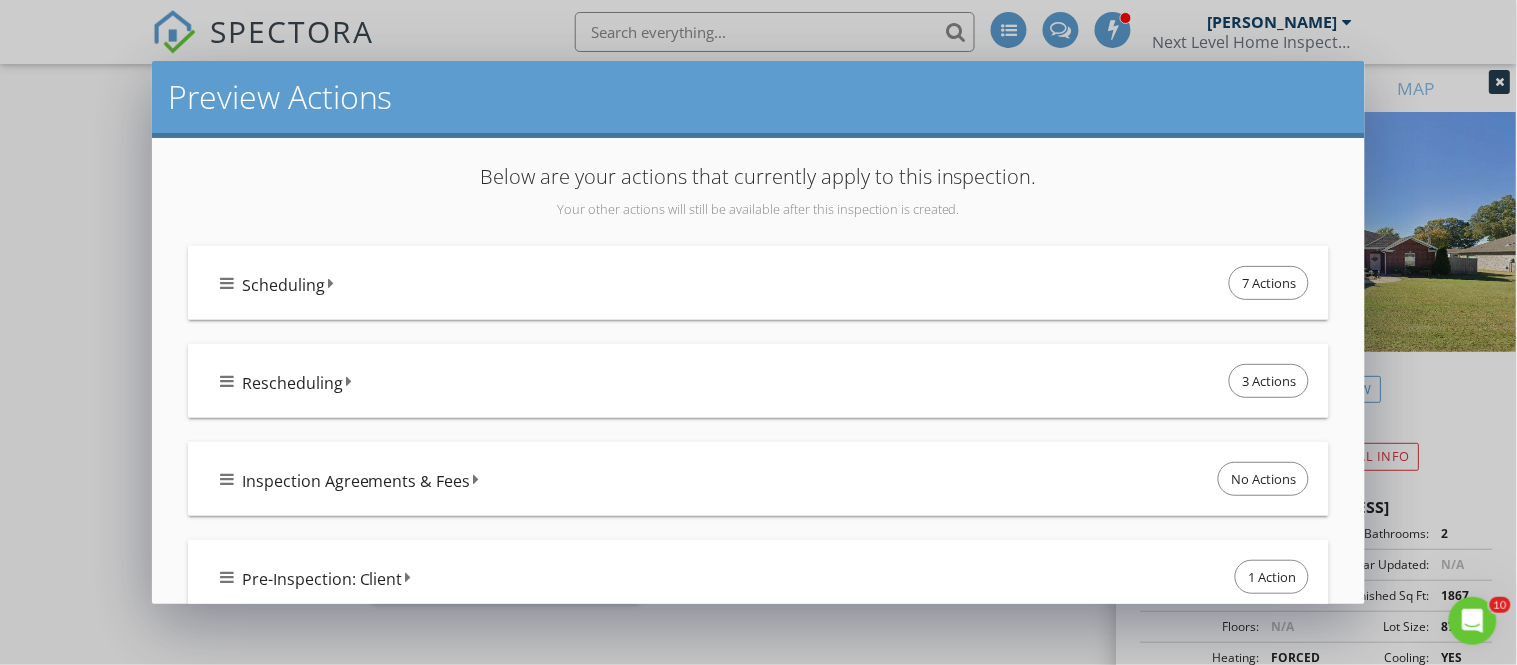 click on "Scheduling
7 Actions" at bounding box center [767, 283] 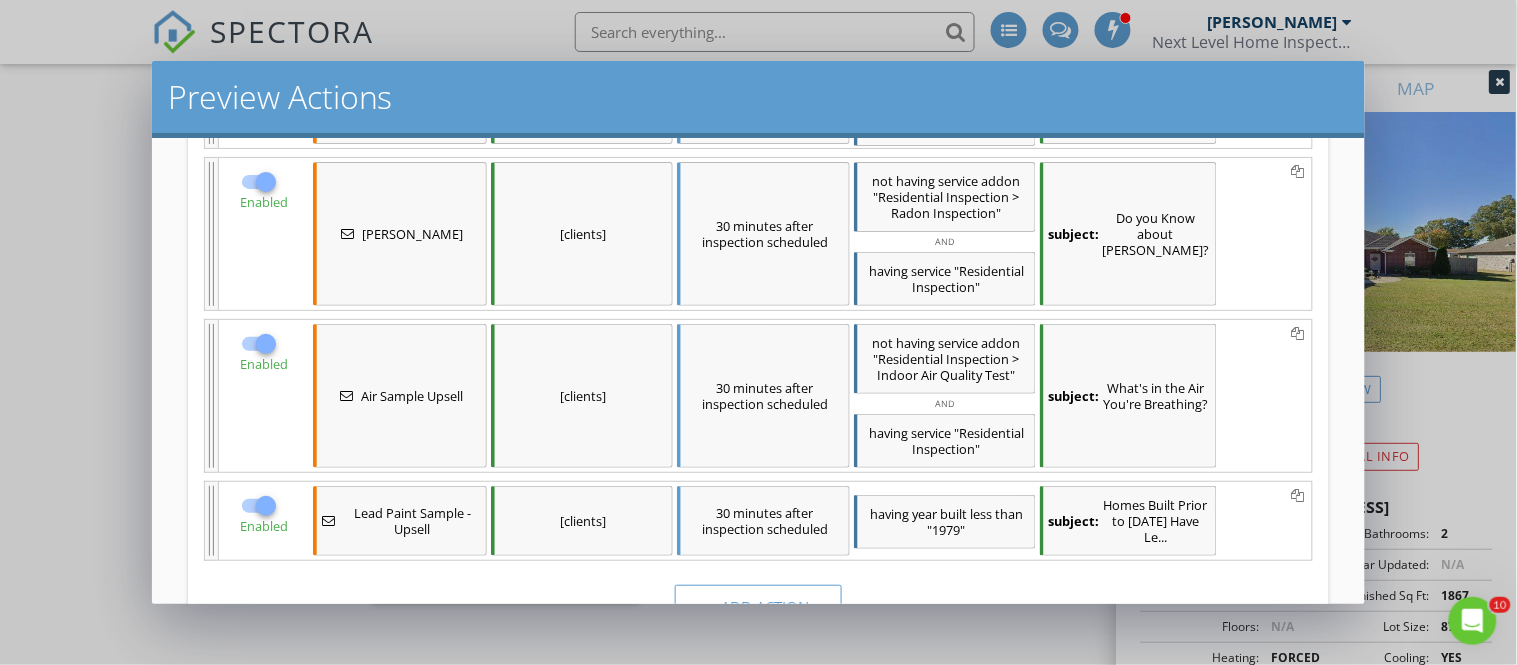 scroll, scrollTop: 498, scrollLeft: 0, axis: vertical 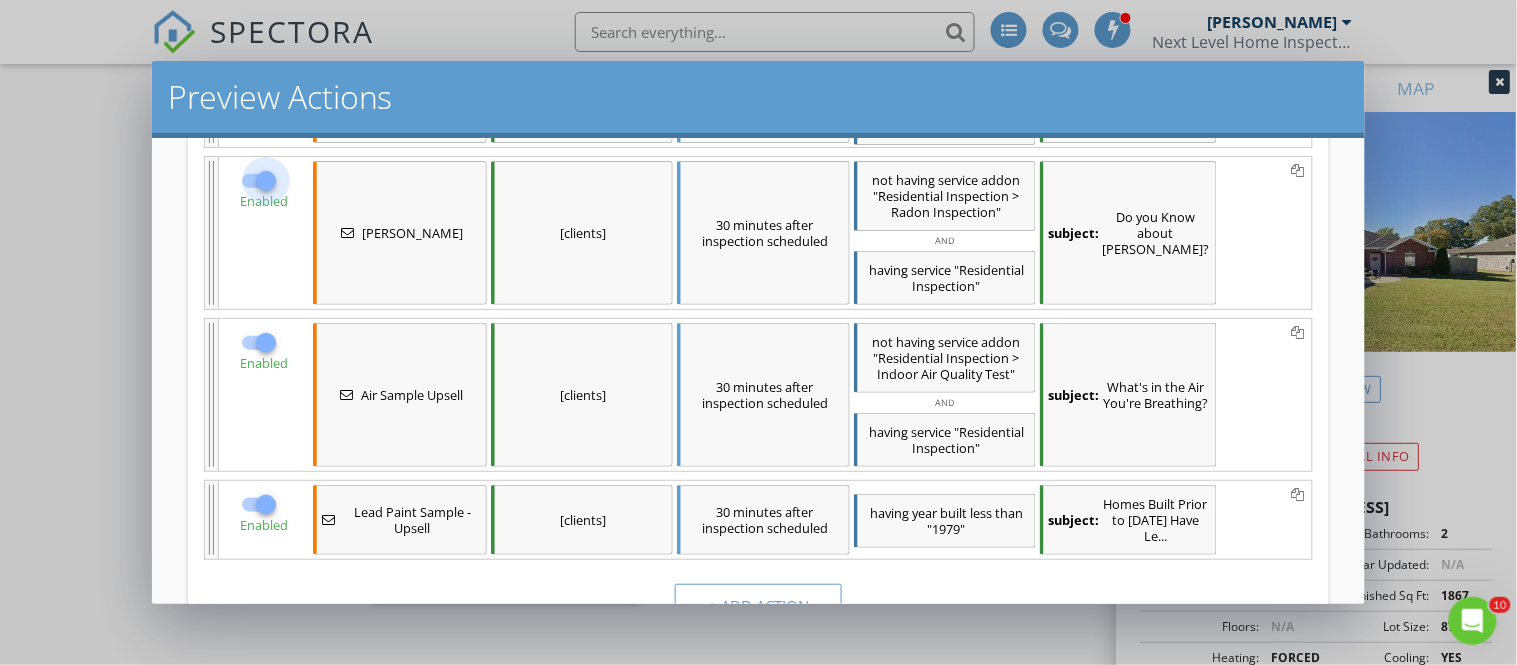 click at bounding box center (266, 181) 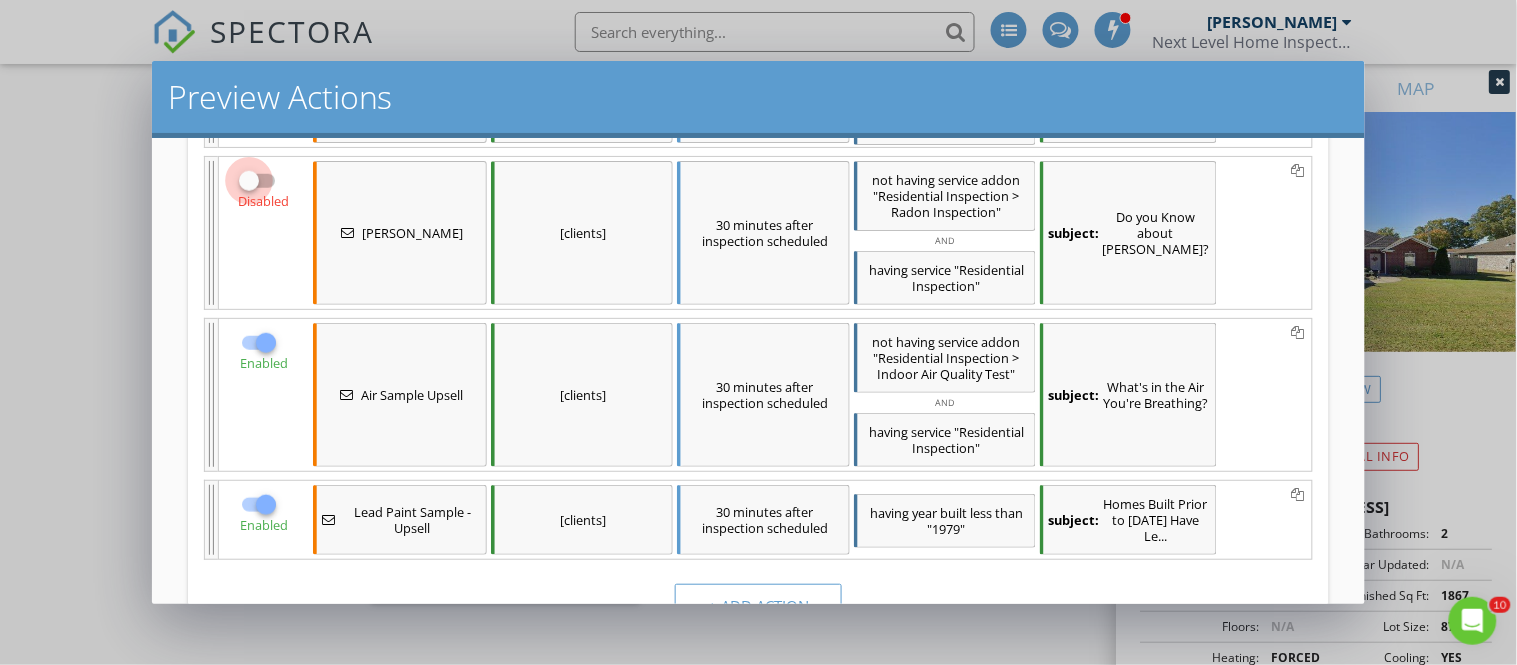 click at bounding box center [249, 181] 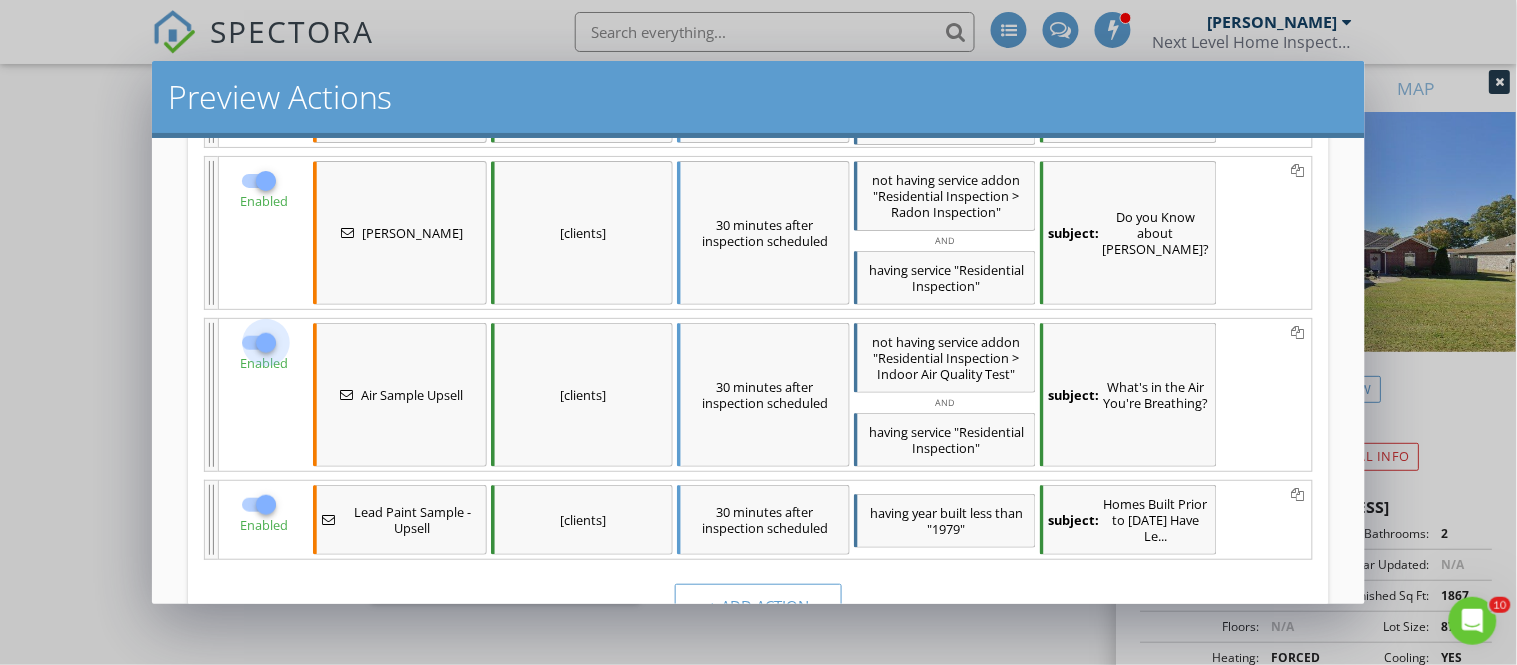 click at bounding box center (266, 343) 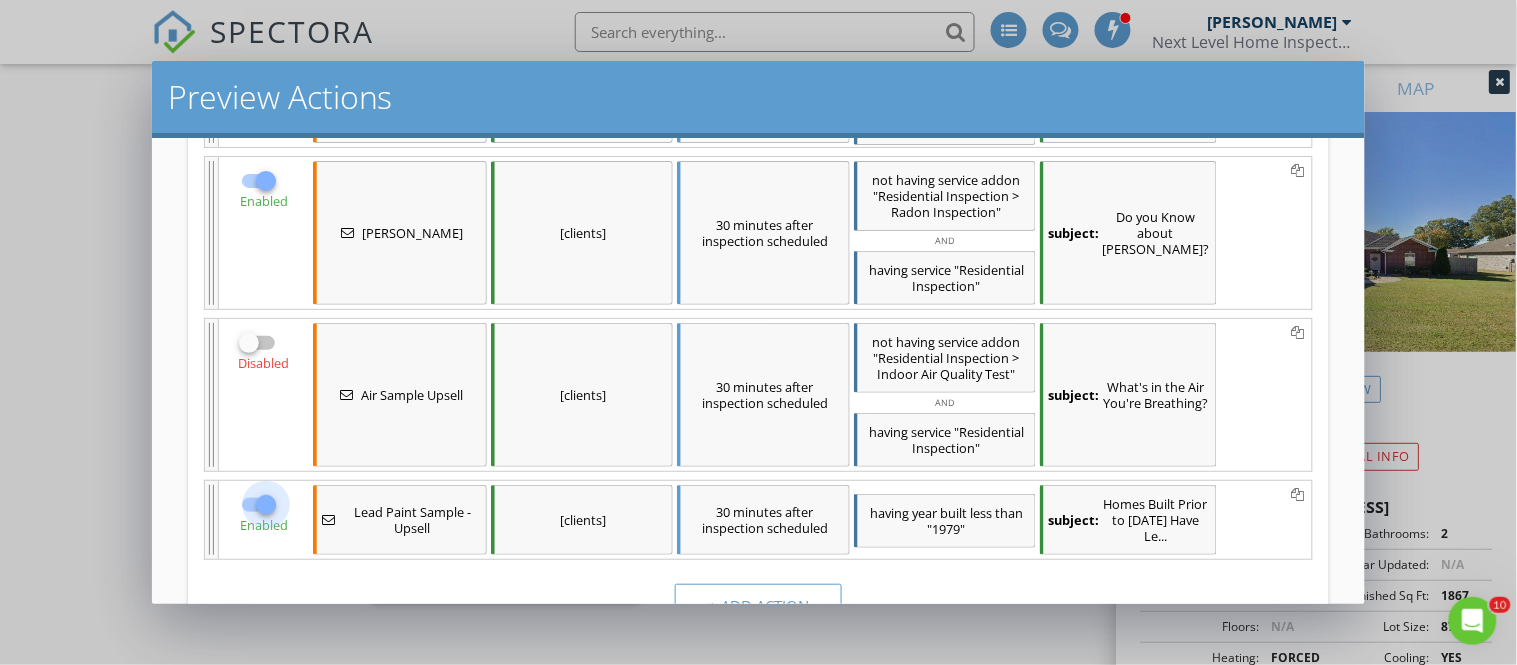 click at bounding box center (266, 505) 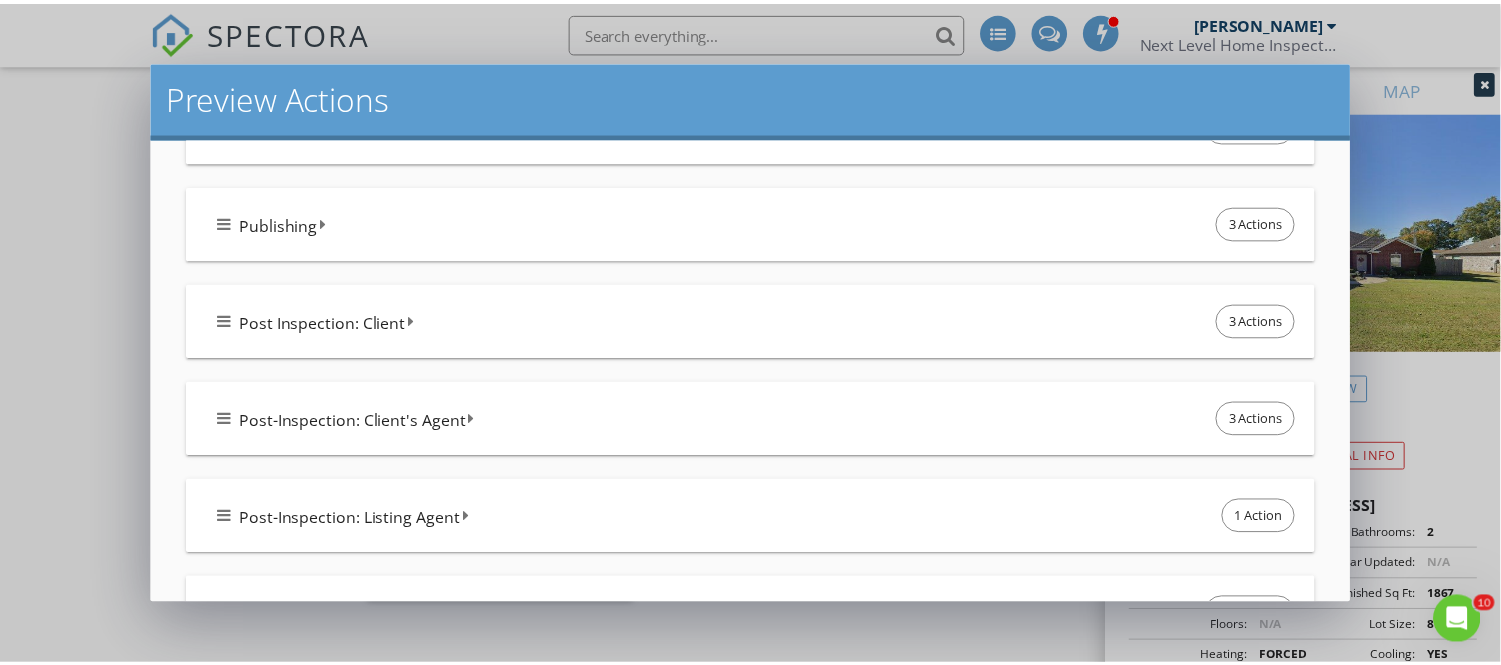 scroll, scrollTop: 1638, scrollLeft: 0, axis: vertical 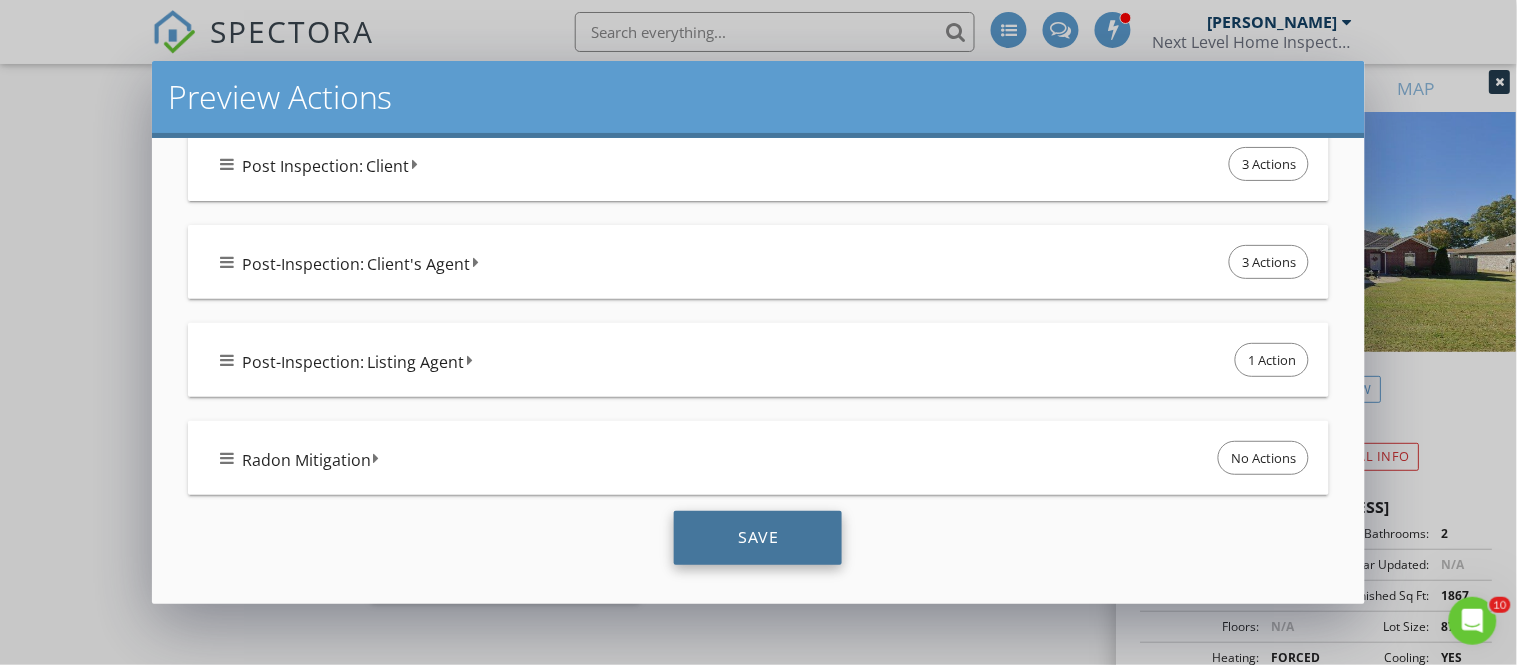 click on "Save" at bounding box center (758, 538) 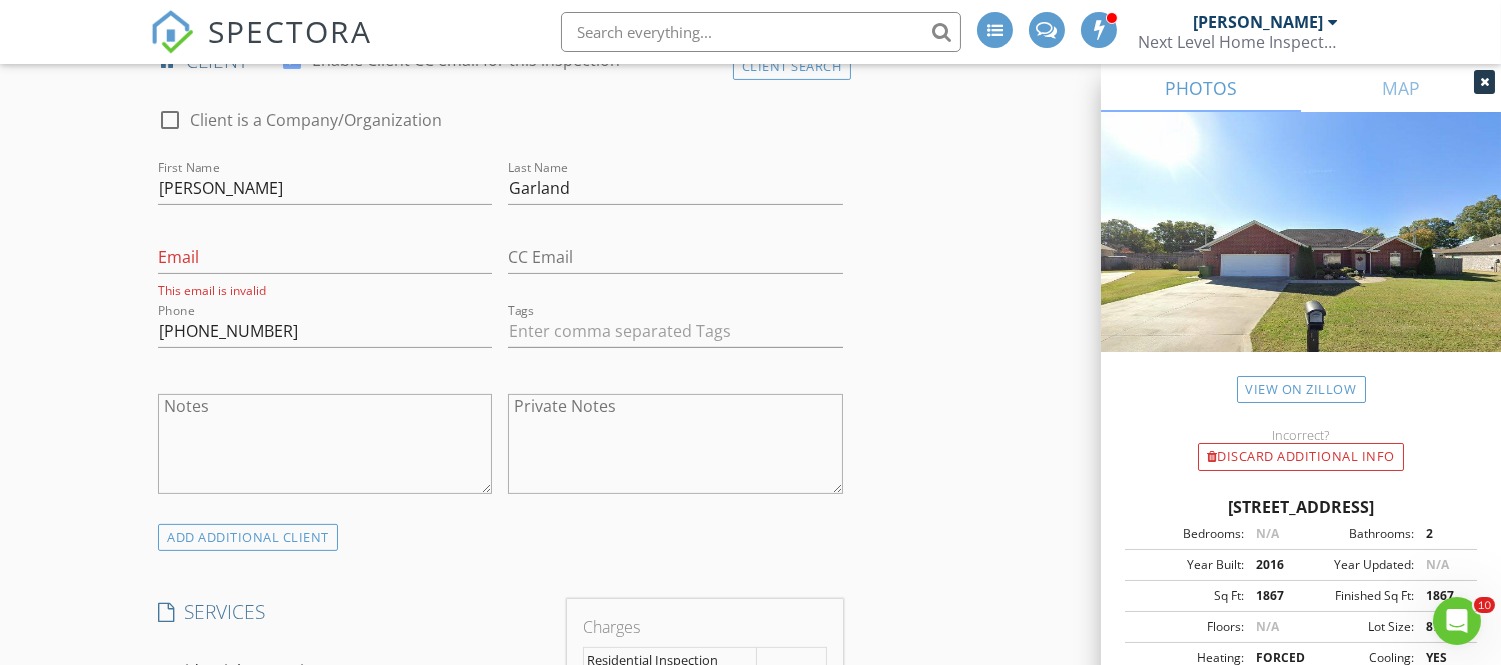 scroll, scrollTop: 1028, scrollLeft: 0, axis: vertical 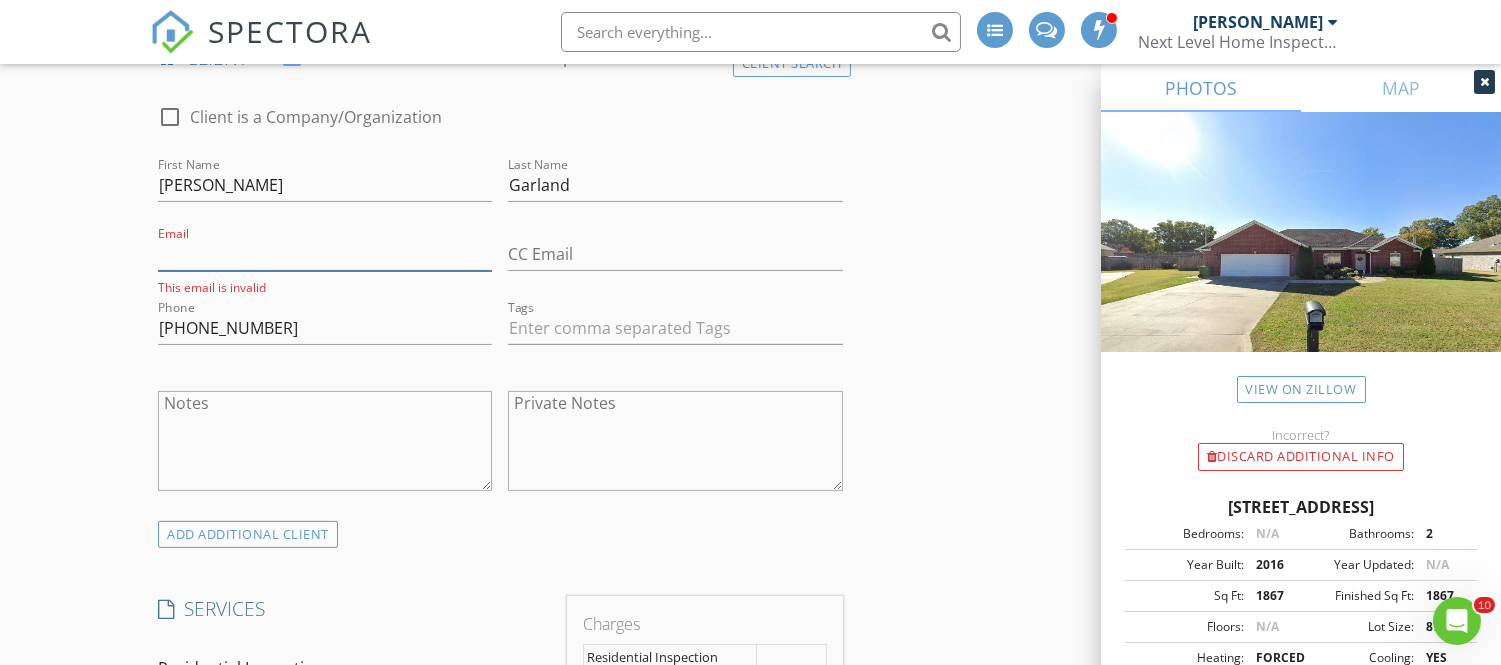click on "Email" at bounding box center [325, 254] 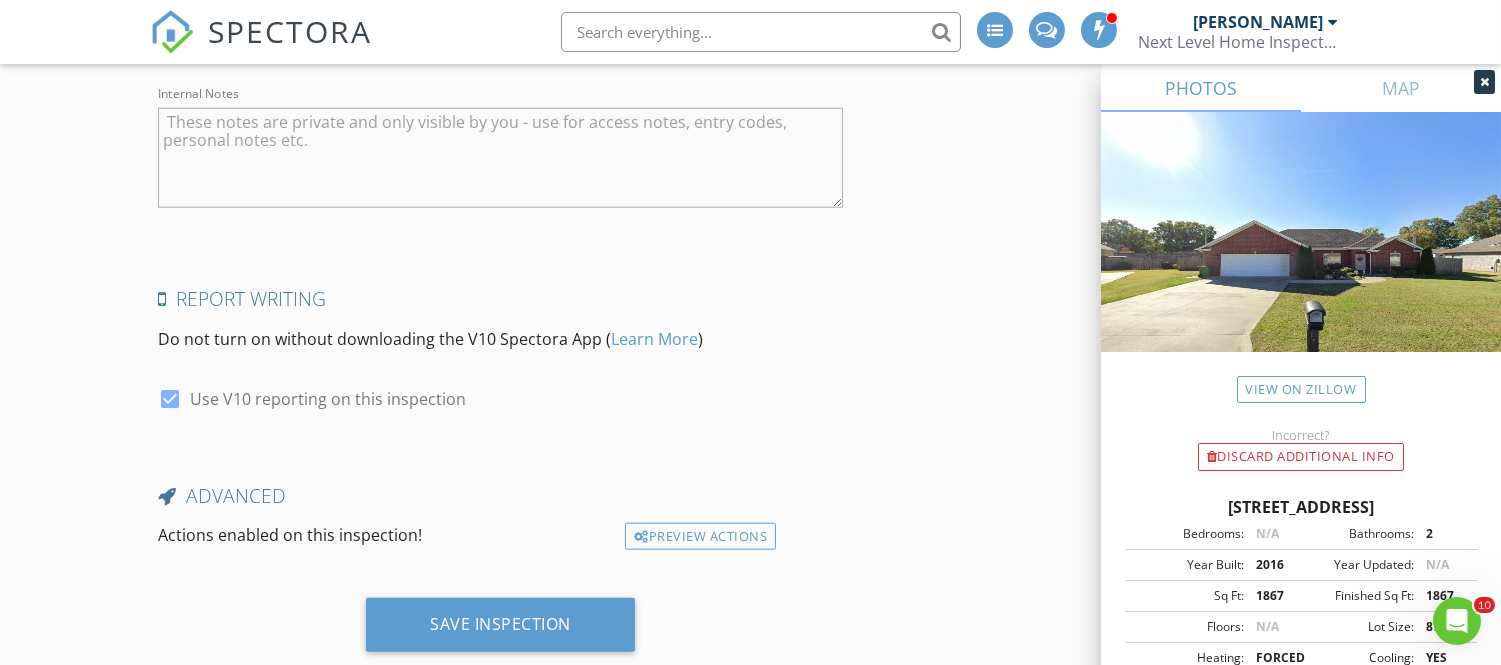 scroll, scrollTop: 3968, scrollLeft: 0, axis: vertical 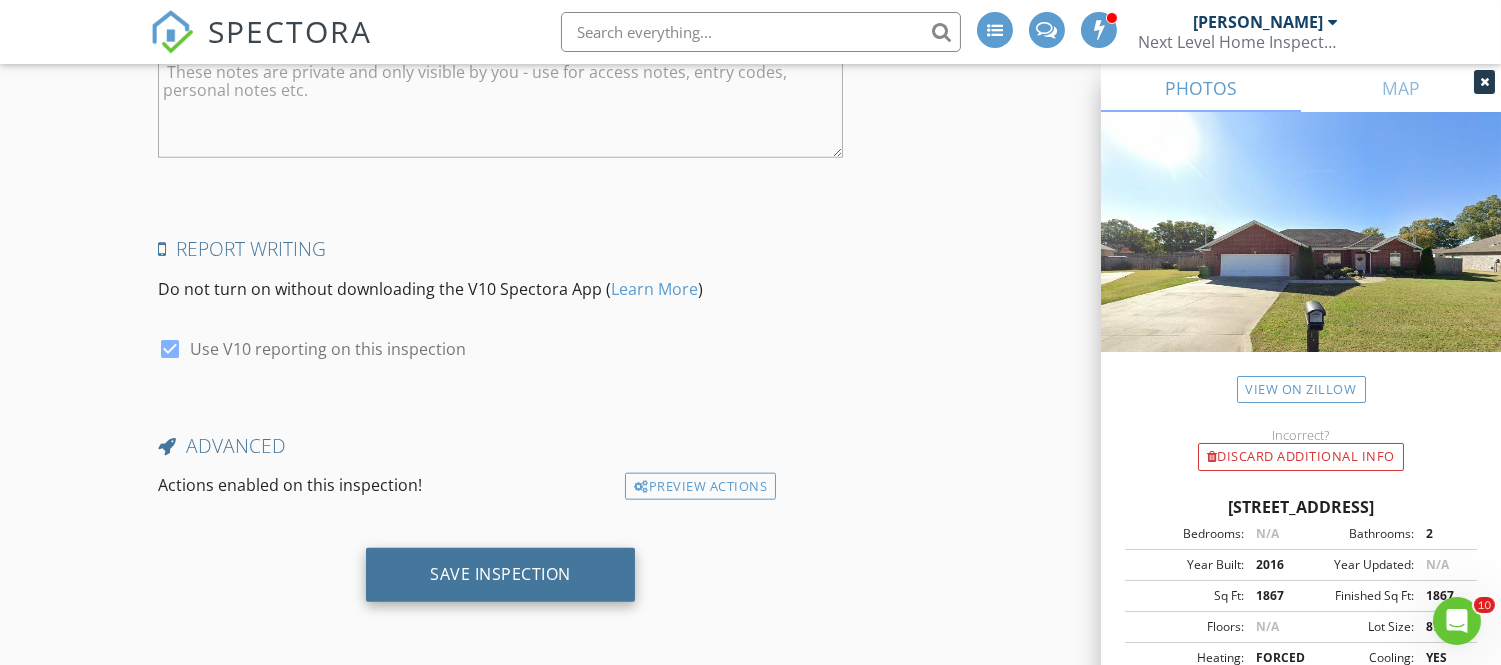 type on "jwg@garland.com" 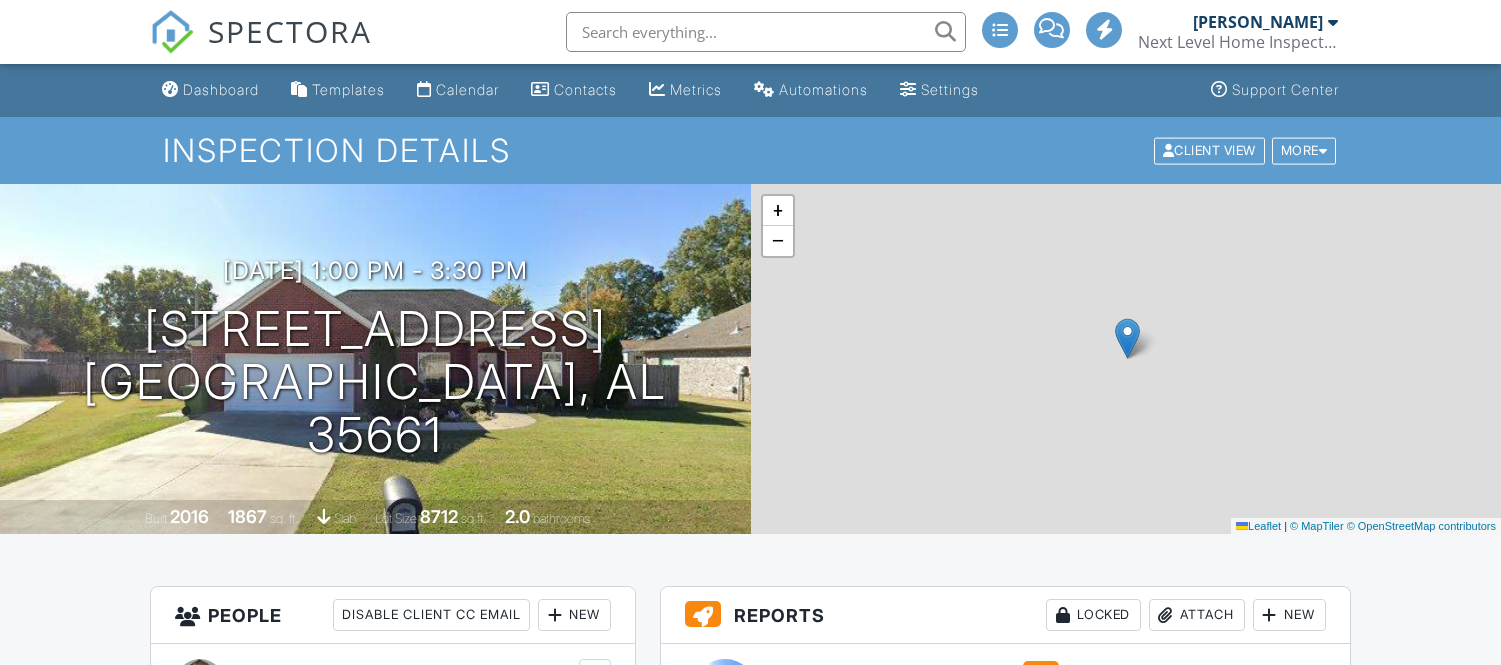 scroll, scrollTop: 0, scrollLeft: 0, axis: both 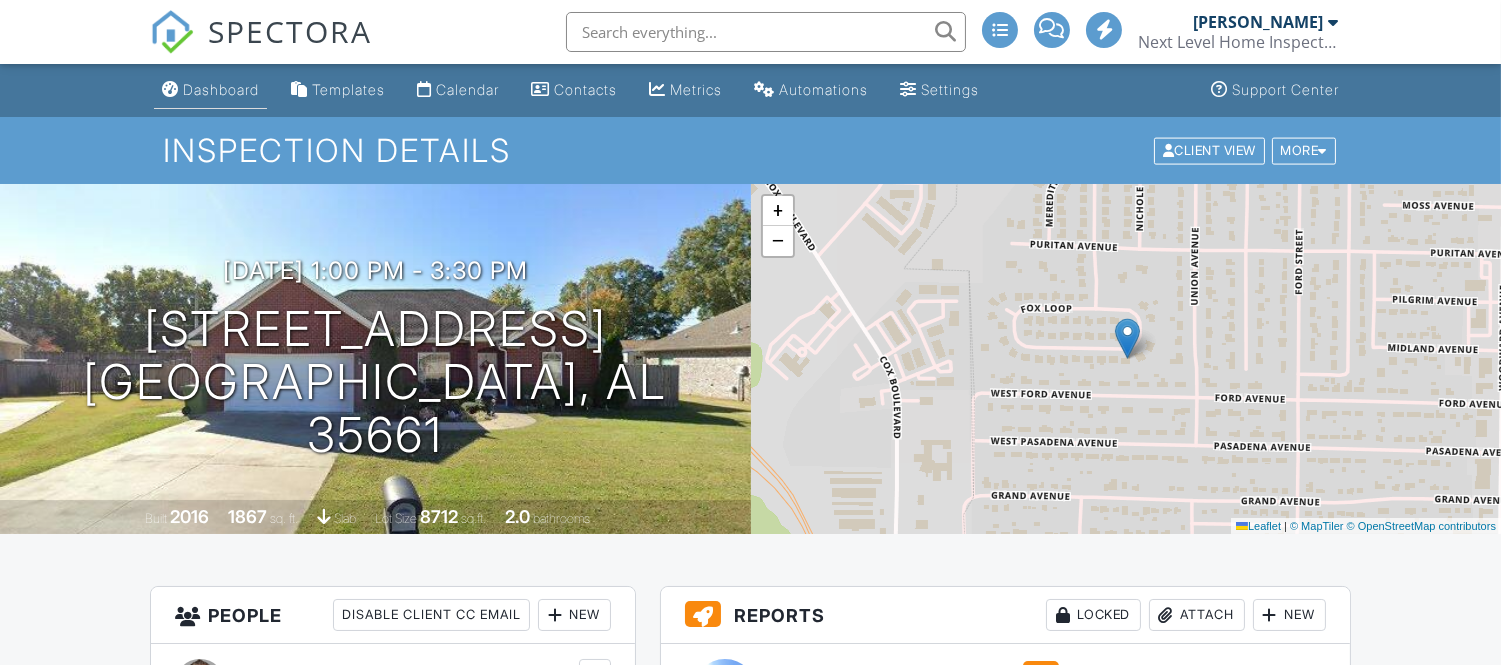 click on "Dashboard" at bounding box center [221, 89] 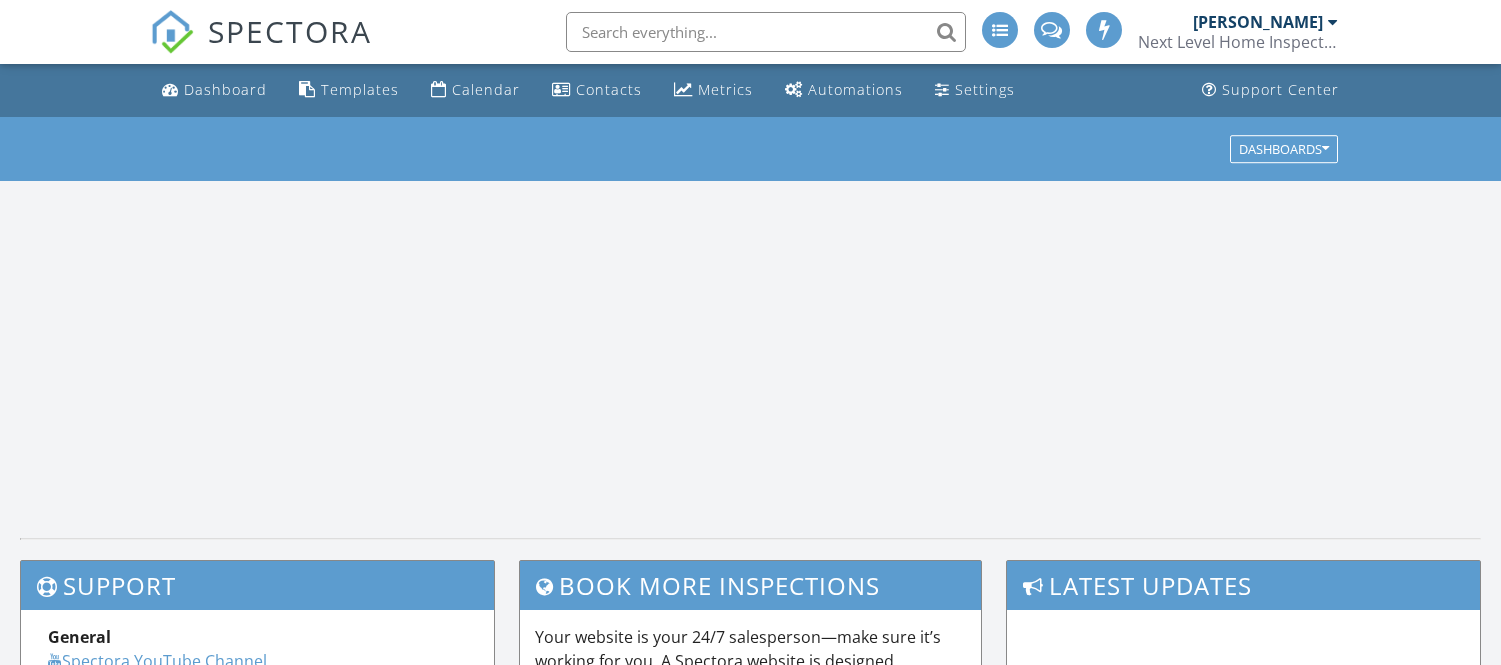 scroll, scrollTop: 0, scrollLeft: 0, axis: both 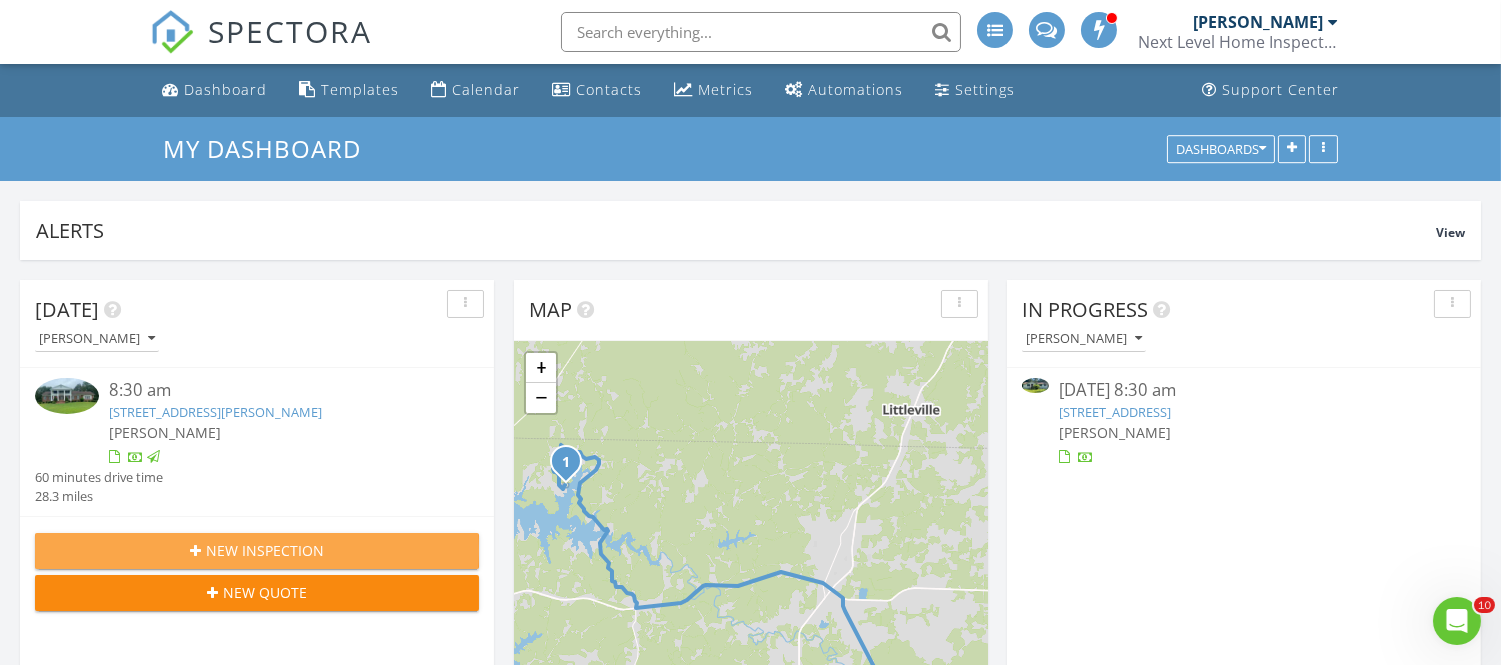 click on "New Inspection" at bounding box center (265, 550) 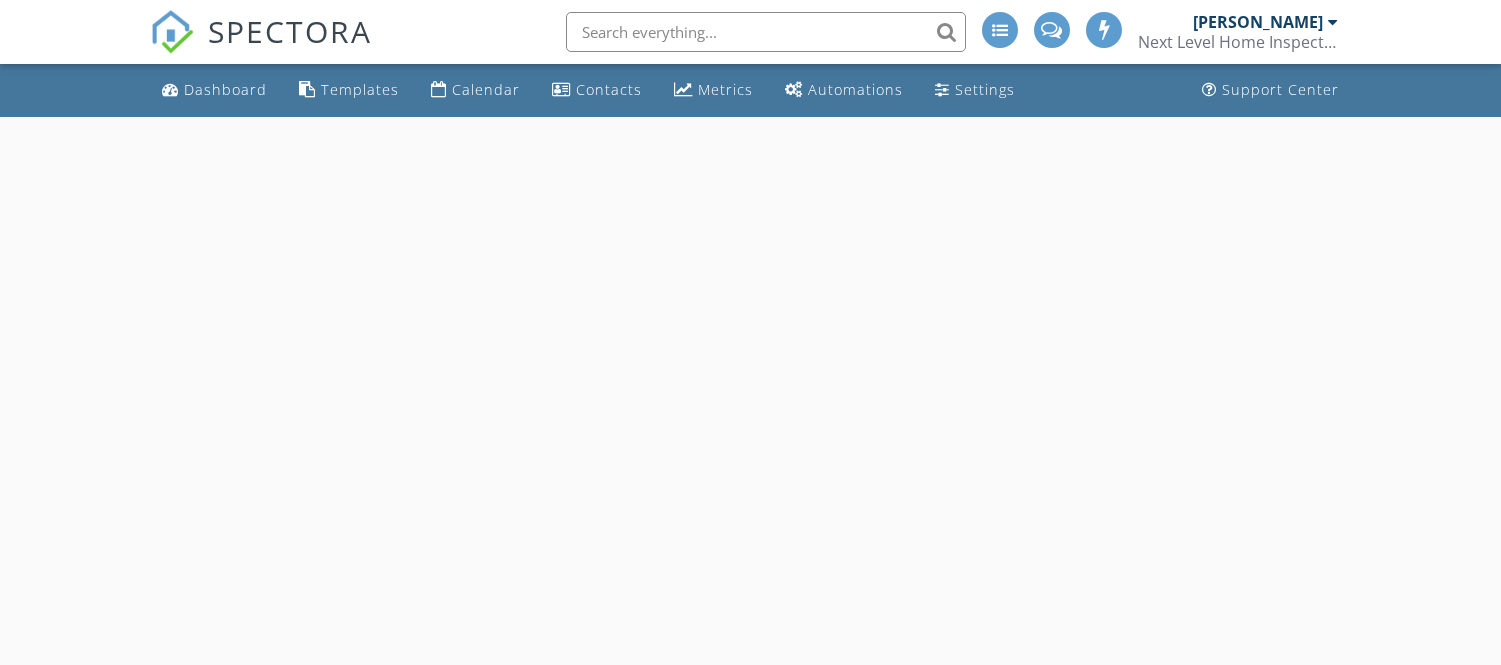 scroll, scrollTop: 0, scrollLeft: 0, axis: both 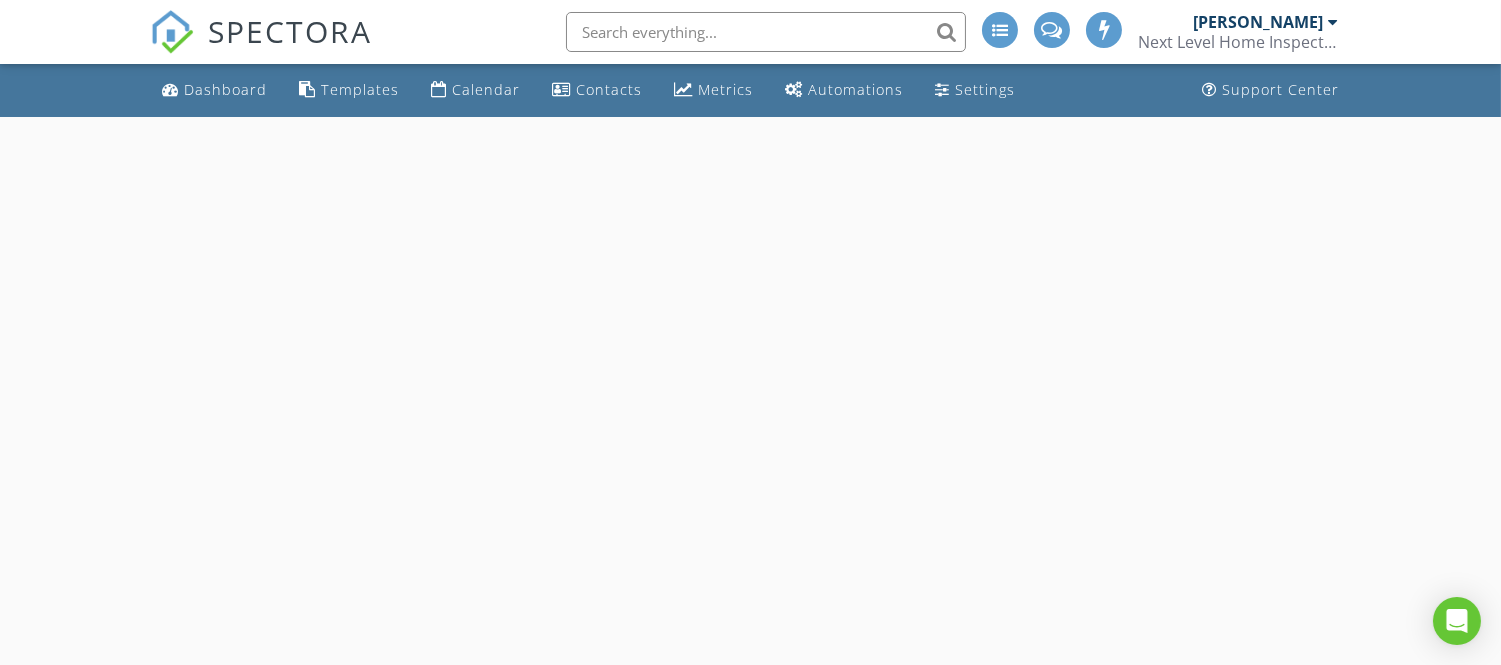 select on "6" 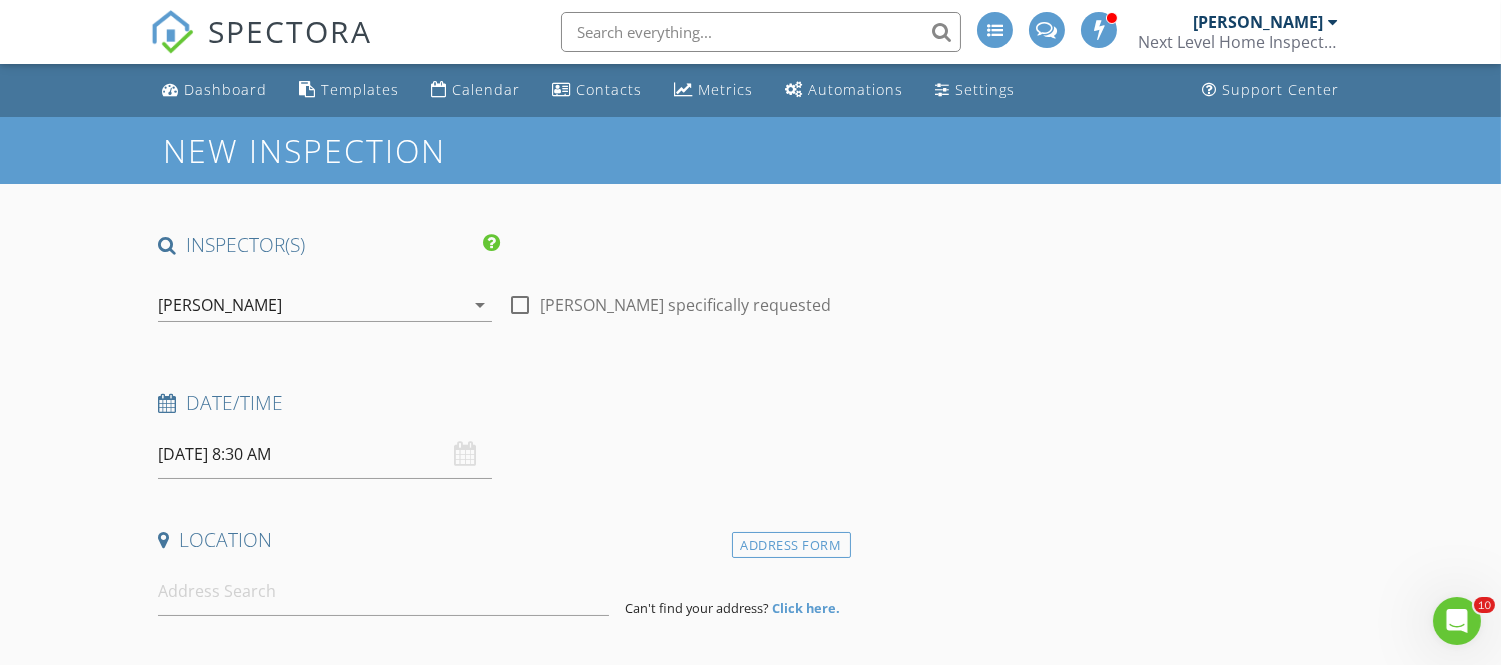 scroll, scrollTop: 0, scrollLeft: 0, axis: both 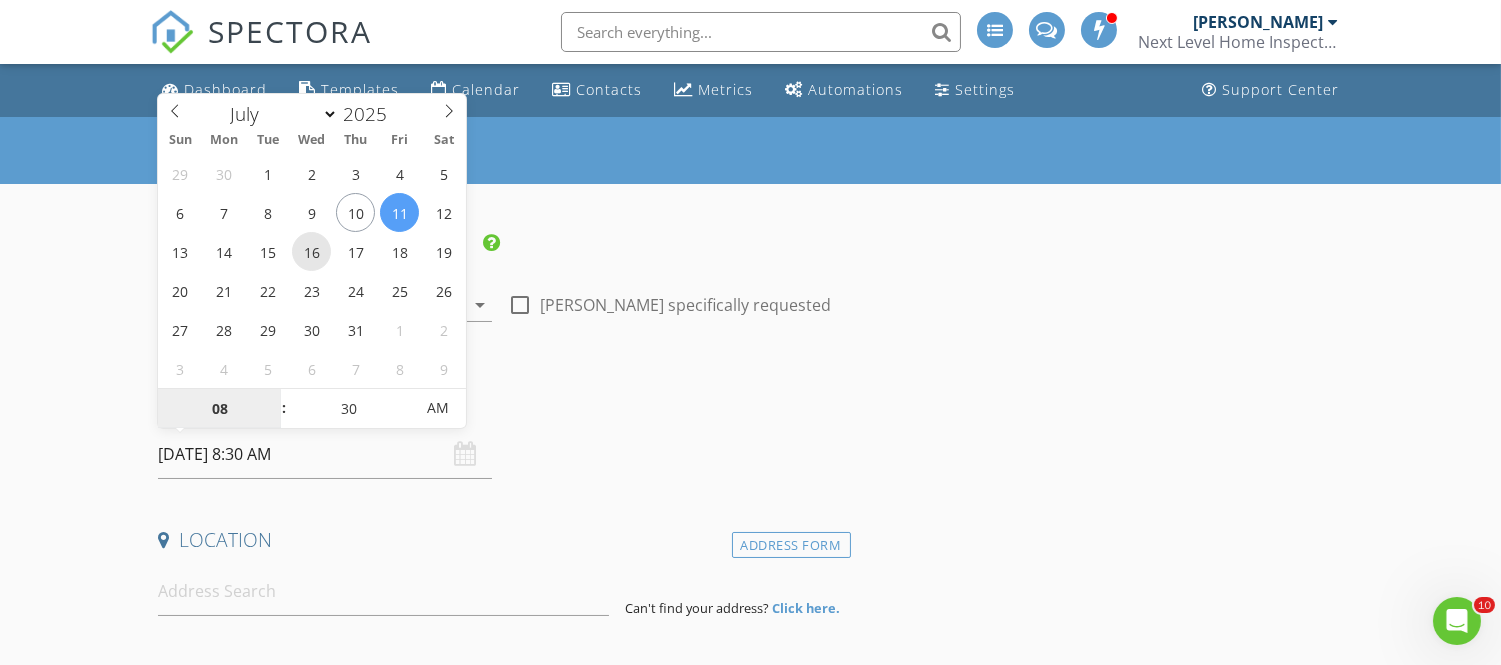 type on "[DATE] 8:30 AM" 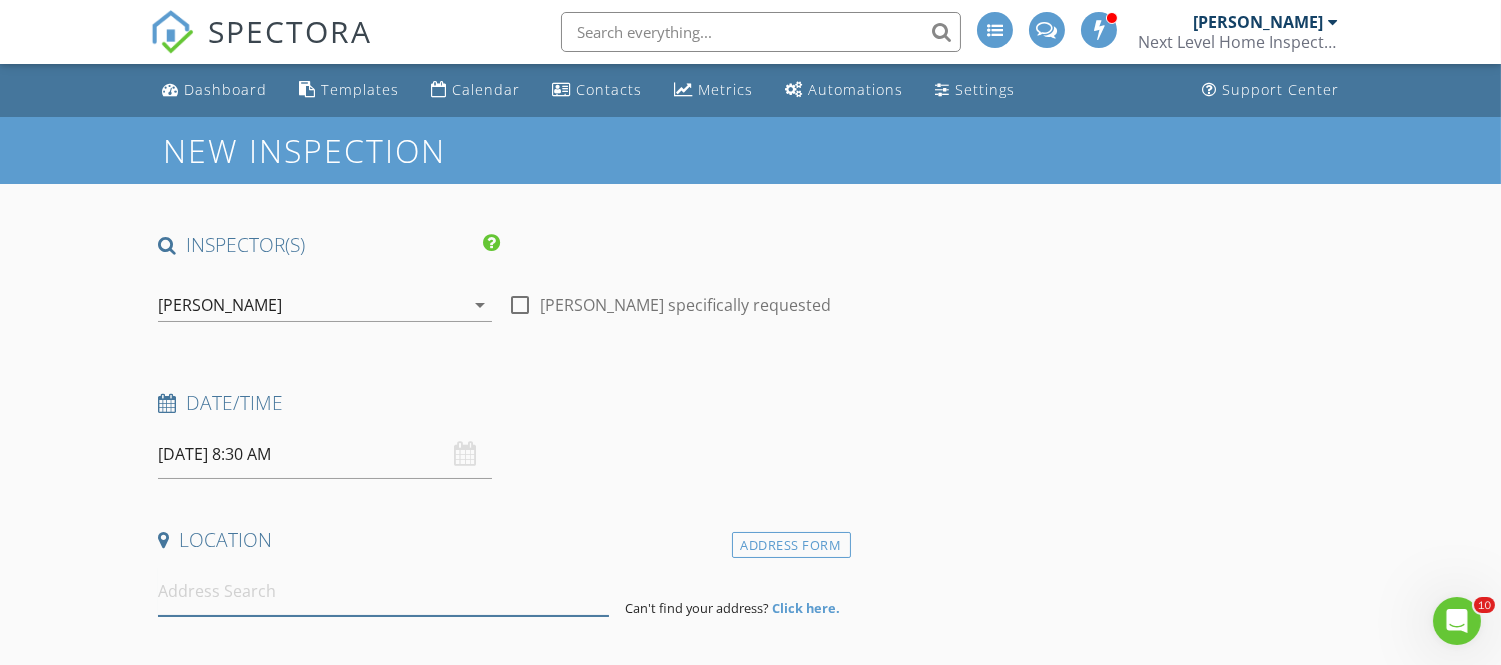 click at bounding box center [383, 591] 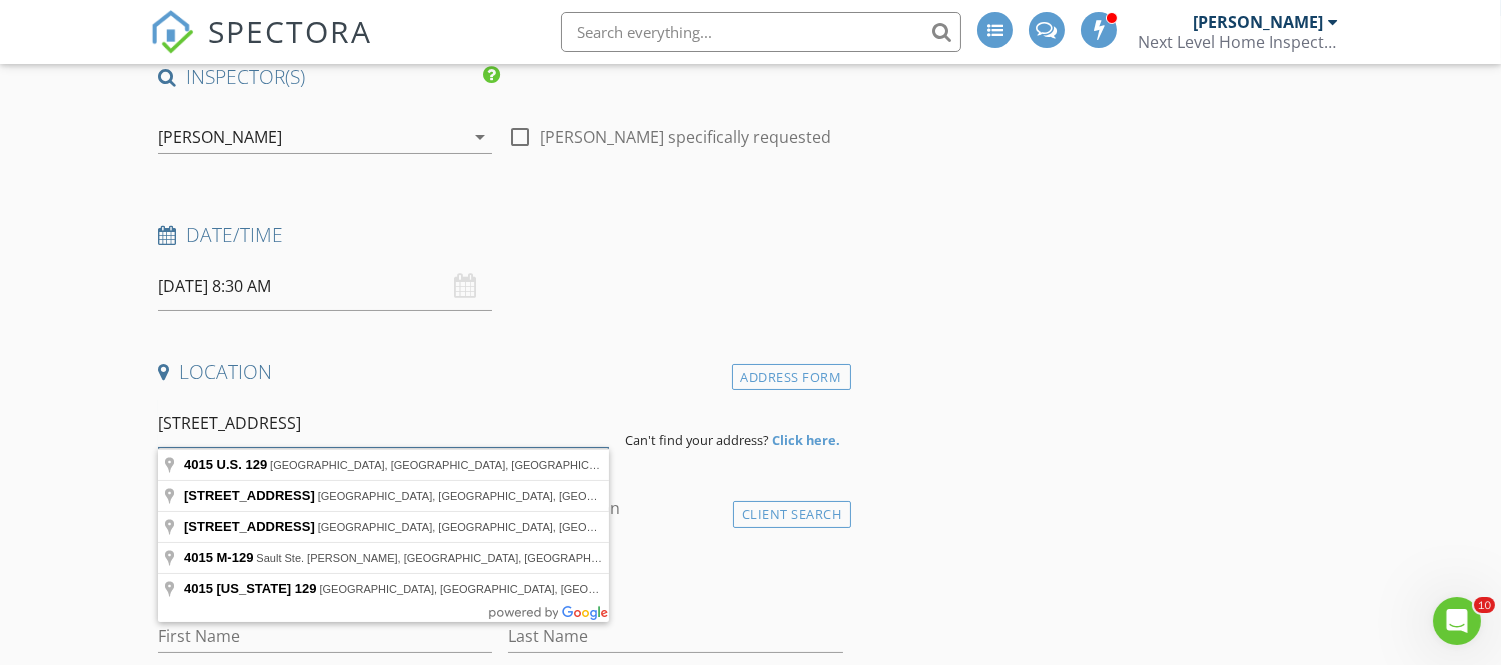 scroll, scrollTop: 170, scrollLeft: 0, axis: vertical 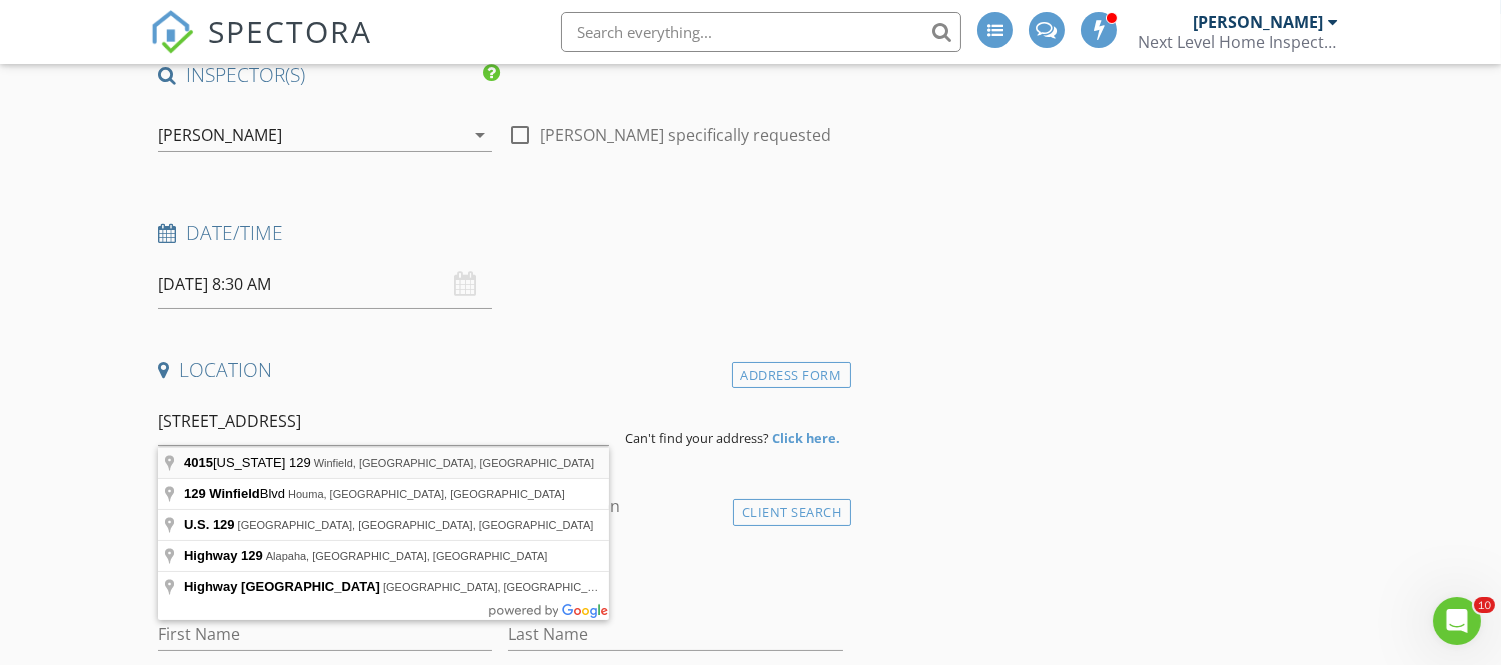 type on "4015 Alabama 129, Winfield, AL, USA" 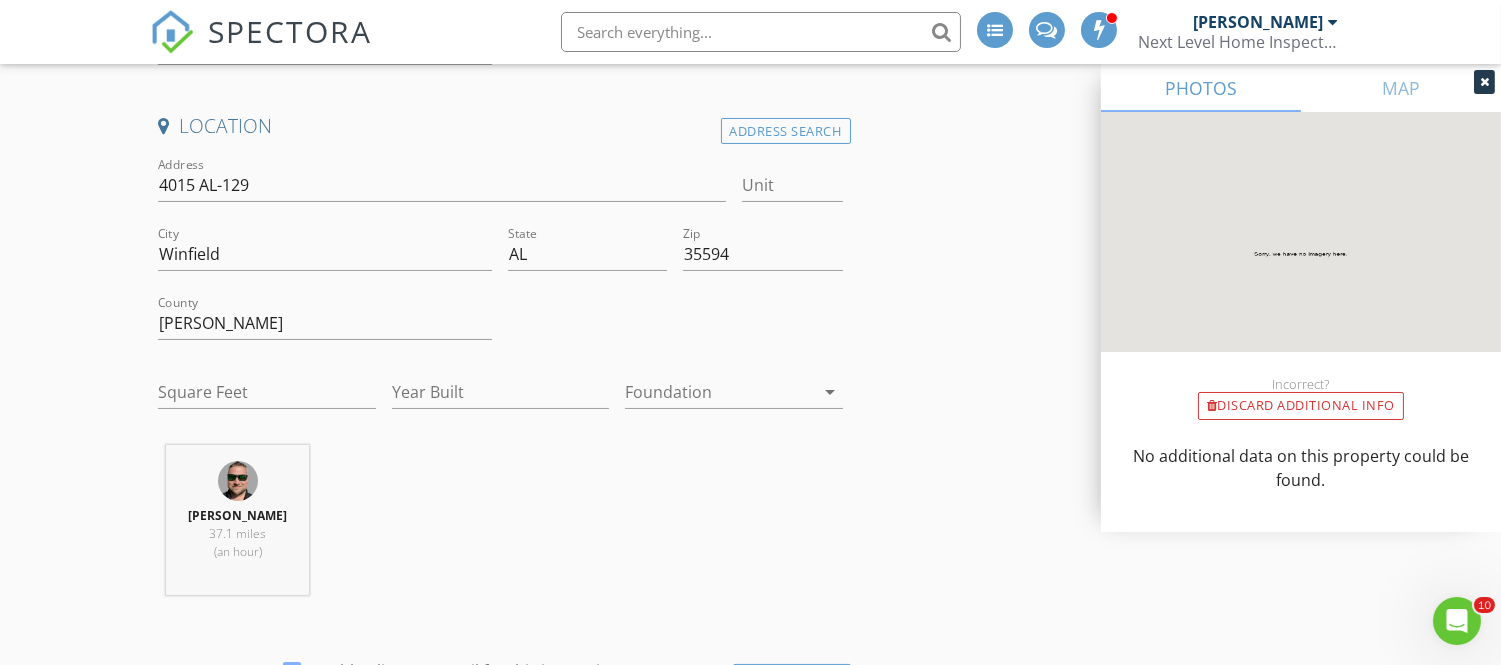 scroll, scrollTop: 416, scrollLeft: 0, axis: vertical 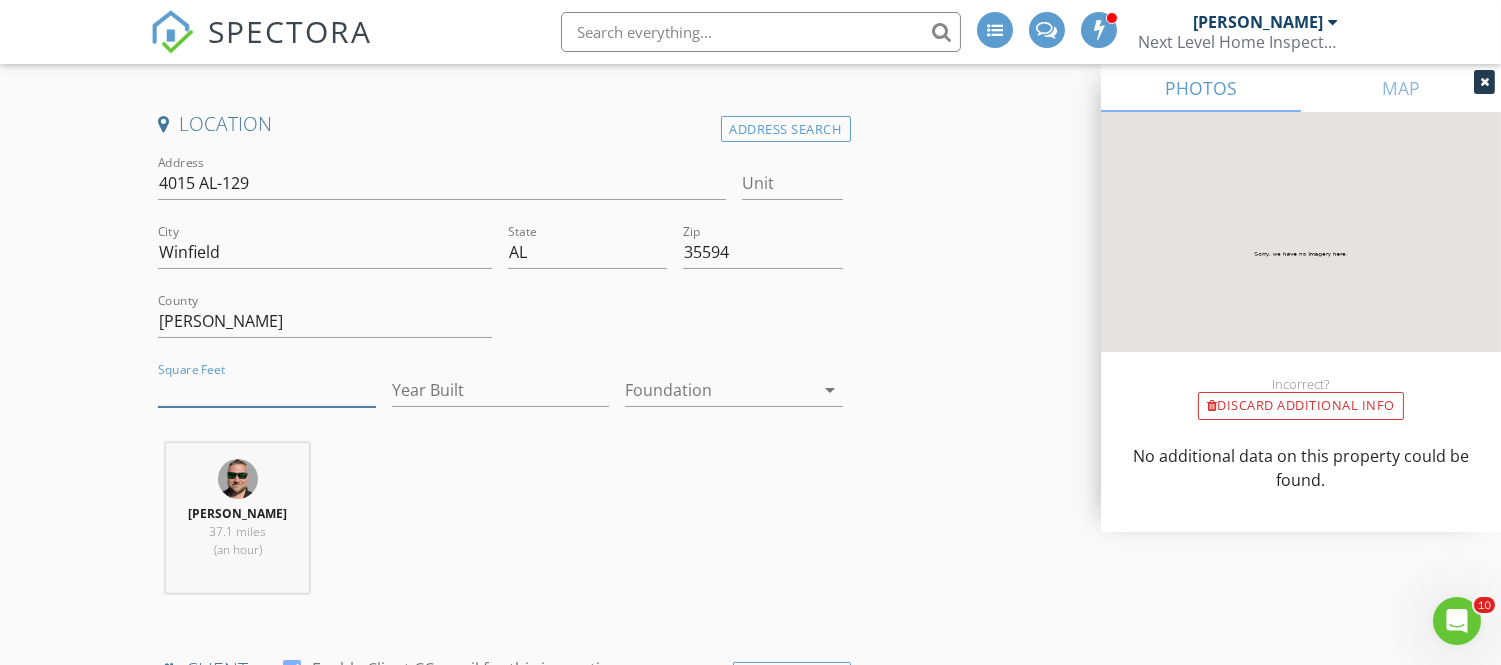 click on "Square Feet" at bounding box center [266, 390] 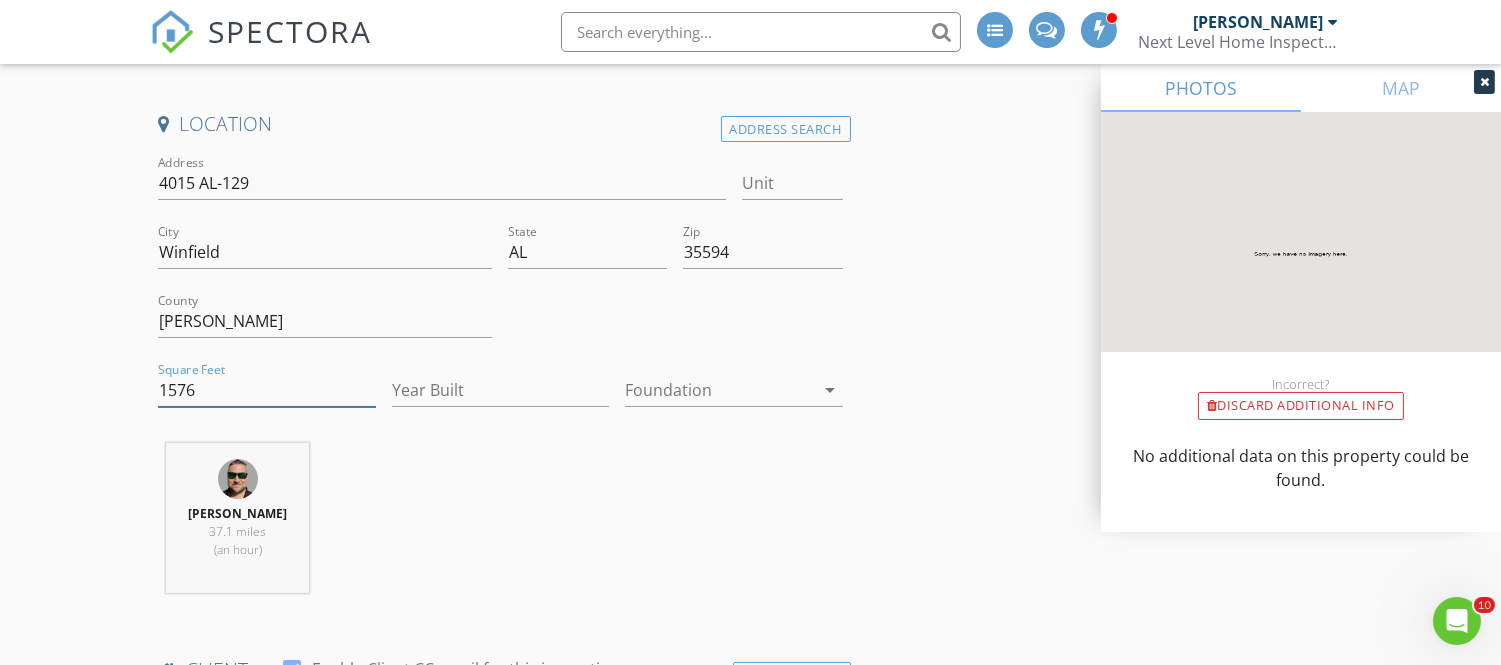 type on "1576" 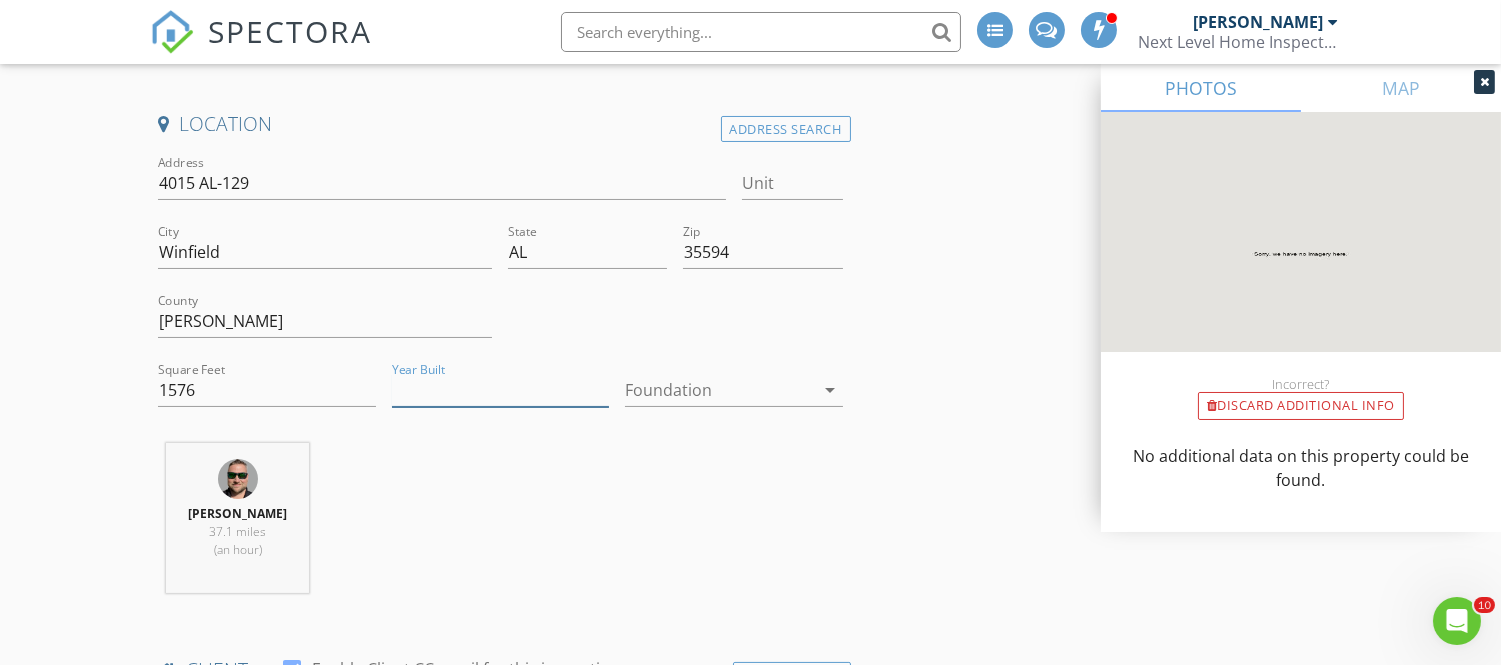 click on "Year Built" at bounding box center [500, 390] 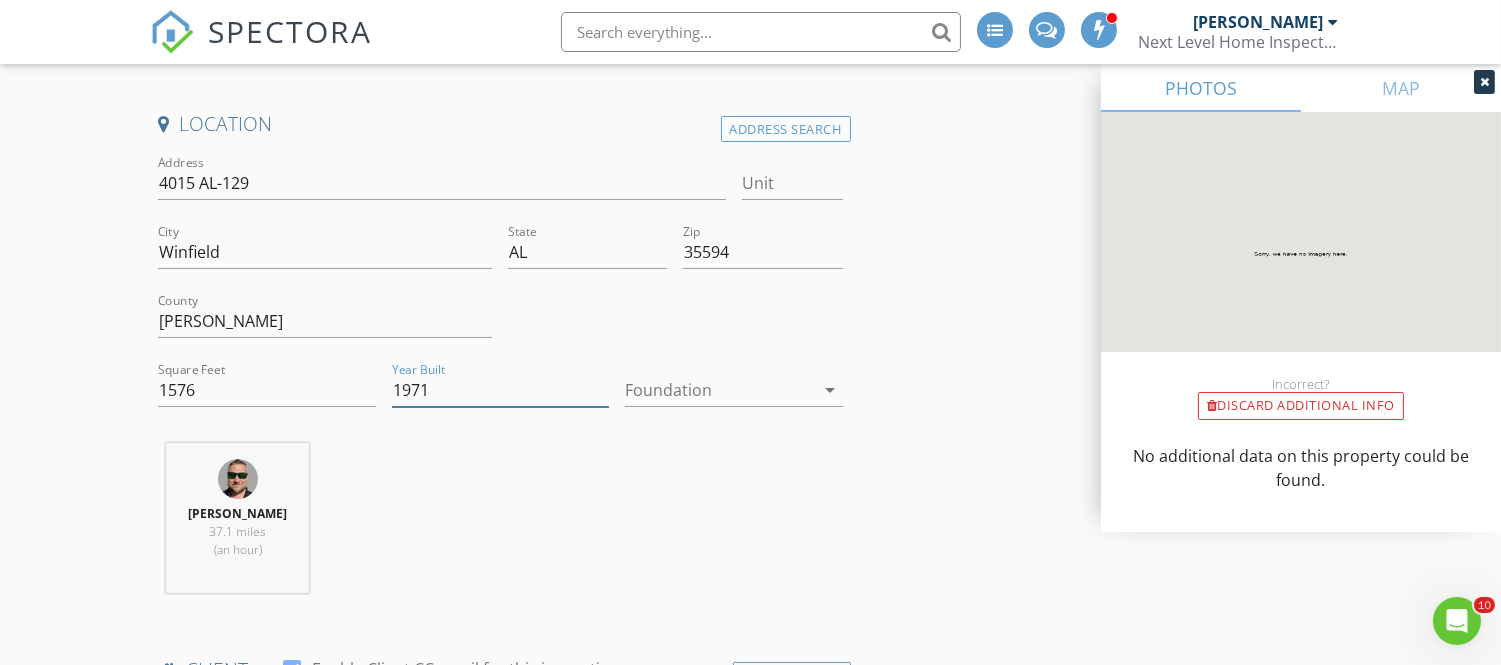 type on "1971" 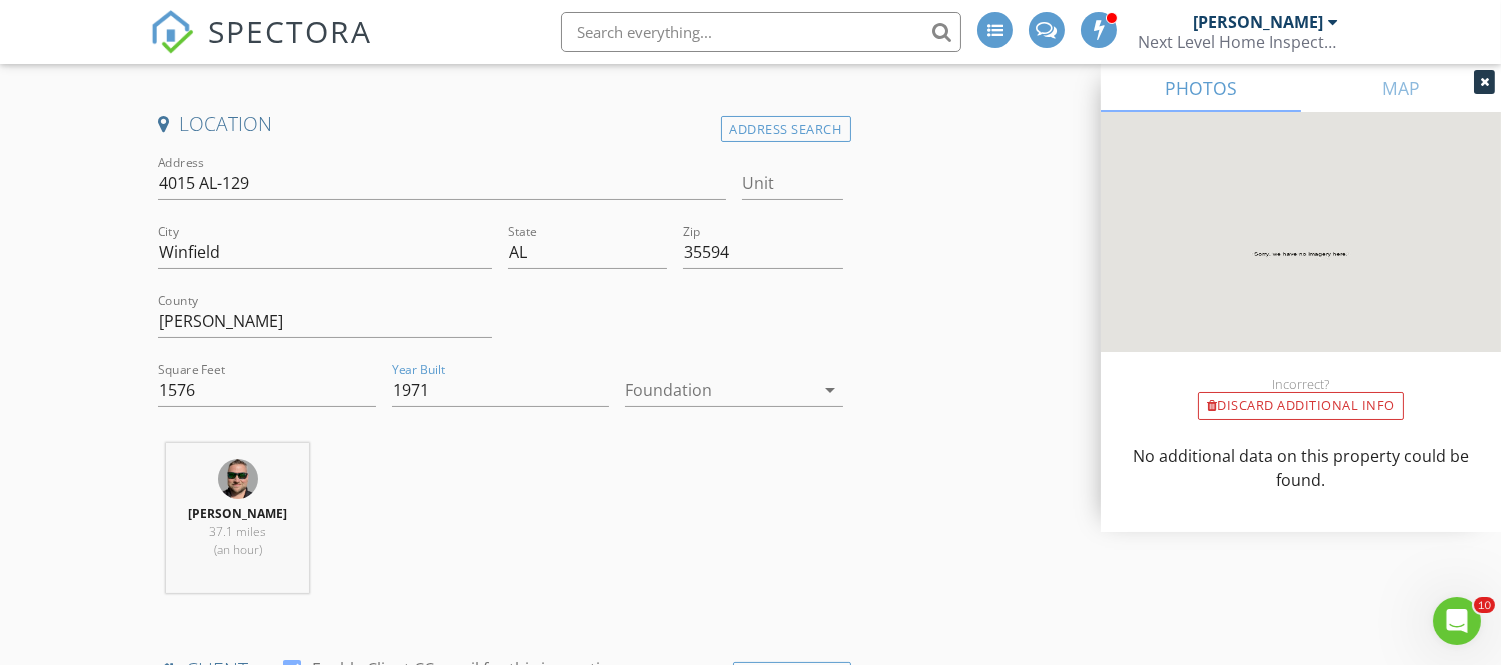 click at bounding box center (719, 390) 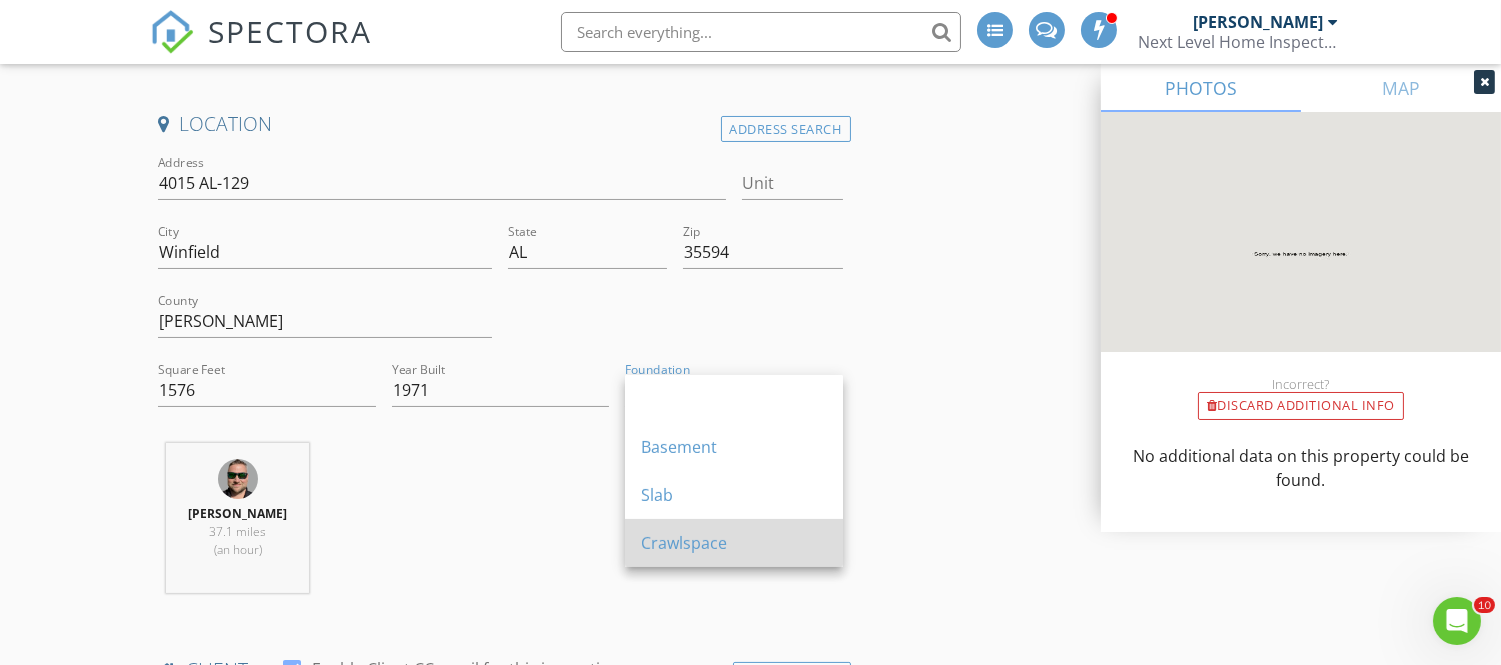 click on "Crawlspace" at bounding box center [734, 543] 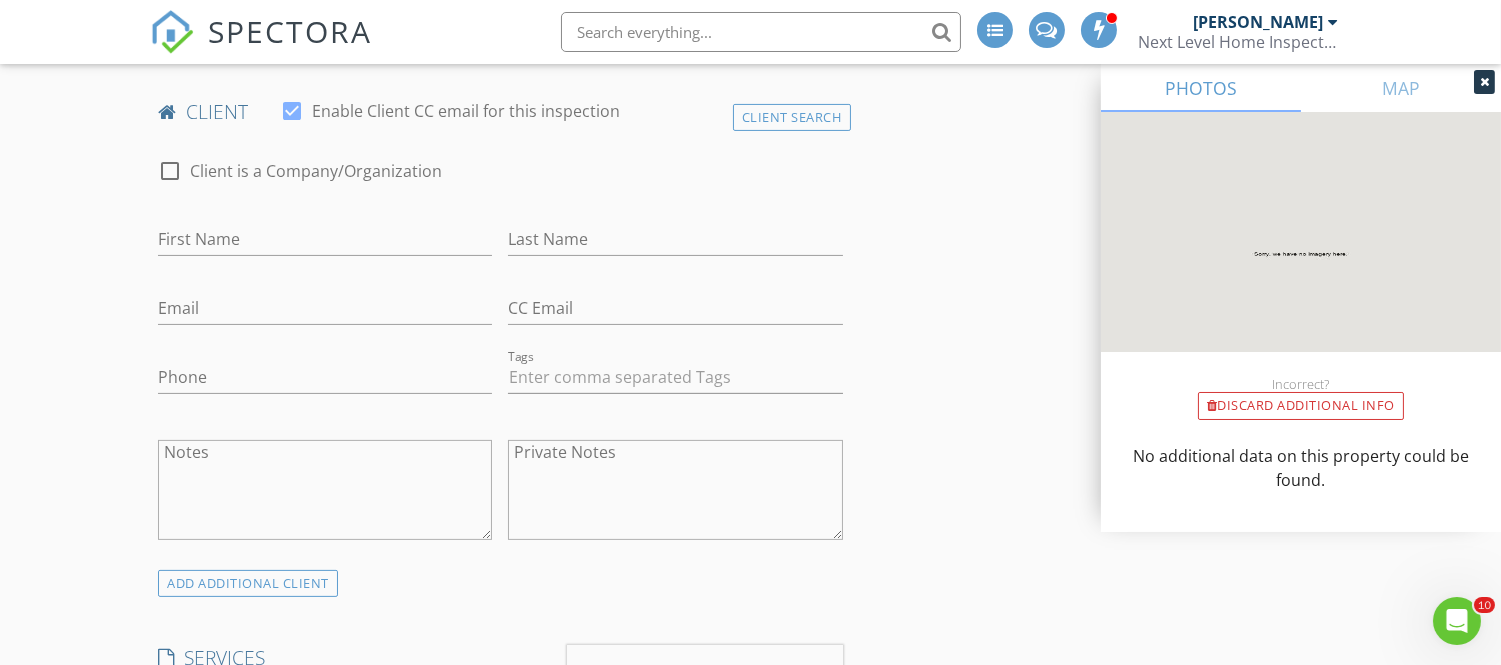 scroll, scrollTop: 975, scrollLeft: 0, axis: vertical 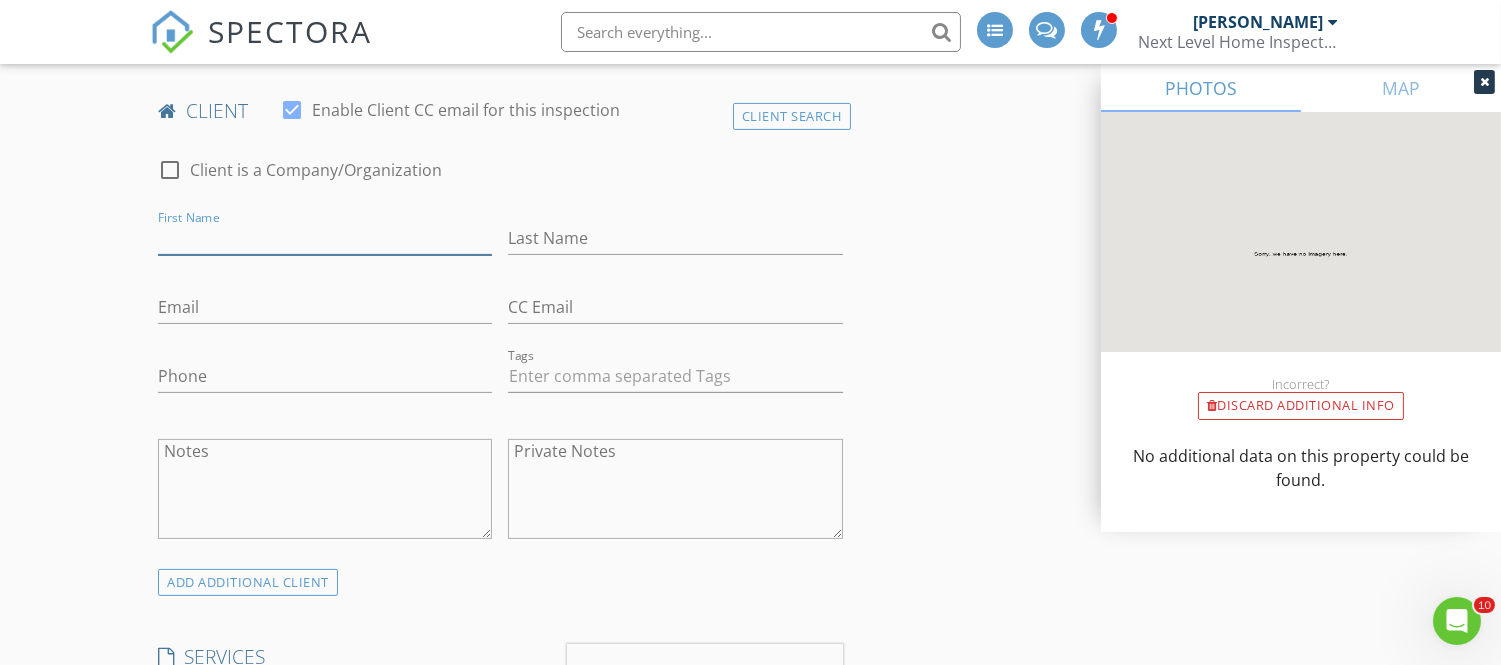 click on "First Name" at bounding box center [325, 238] 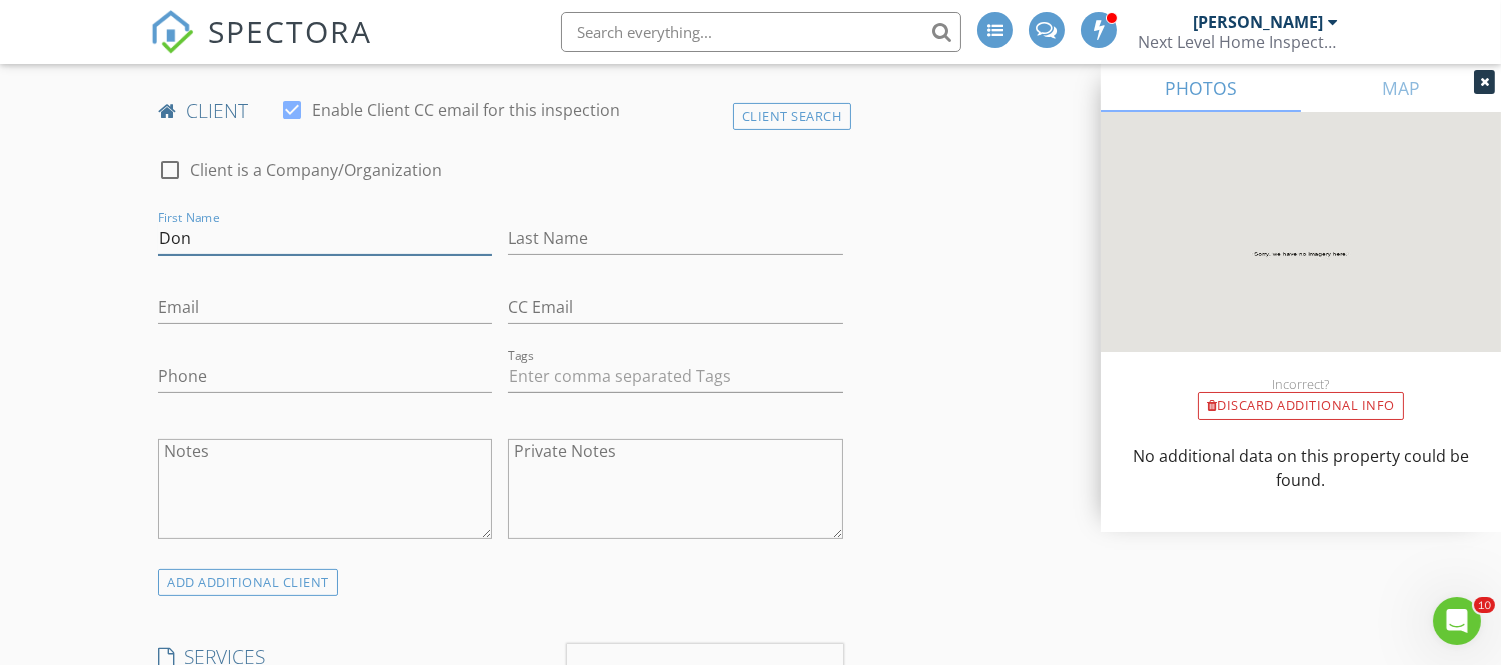 type on "Don" 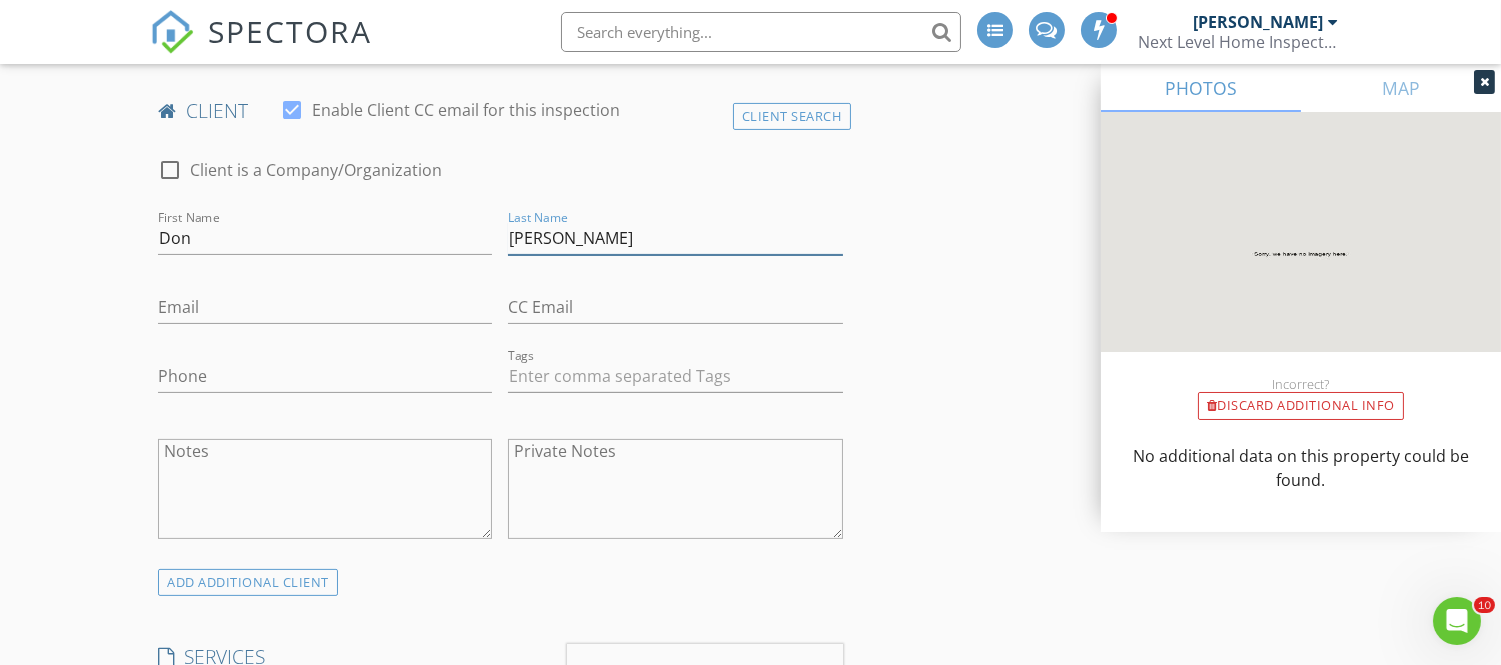 type on "[PERSON_NAME]" 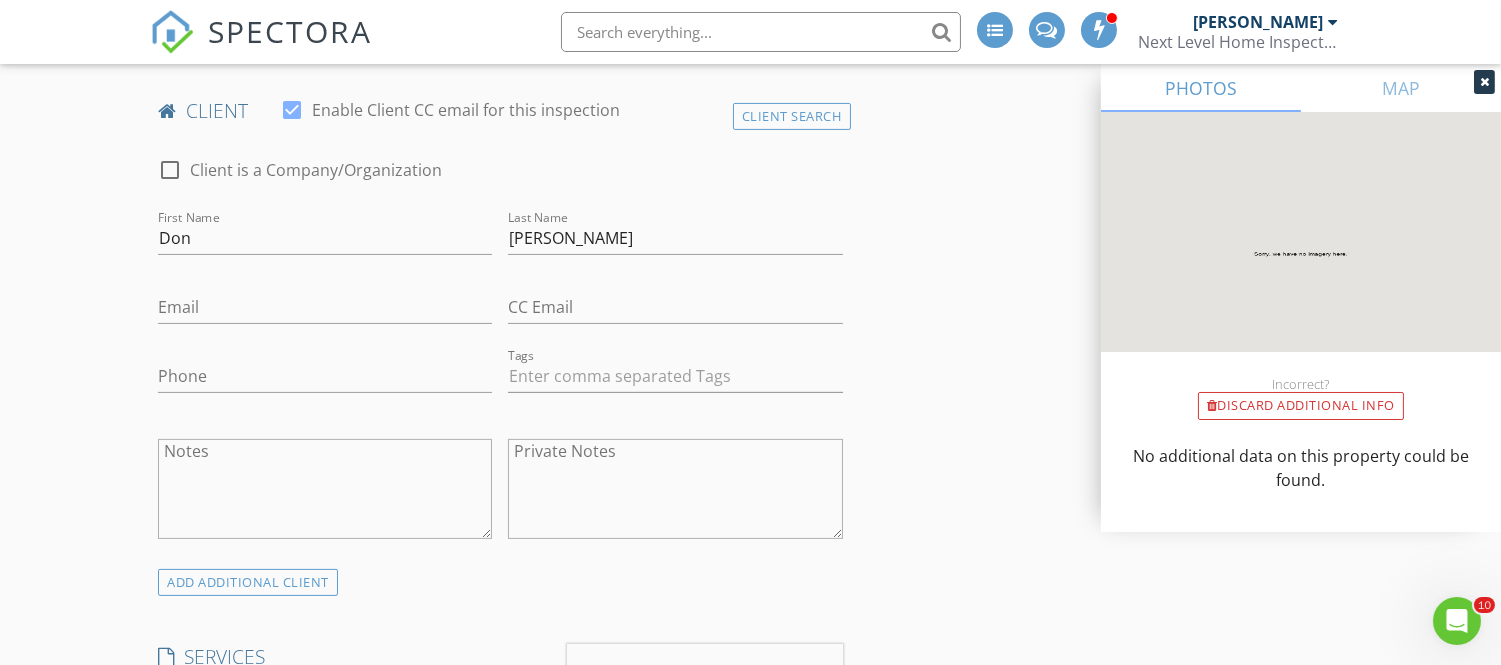 click on "Email" at bounding box center [325, 311] 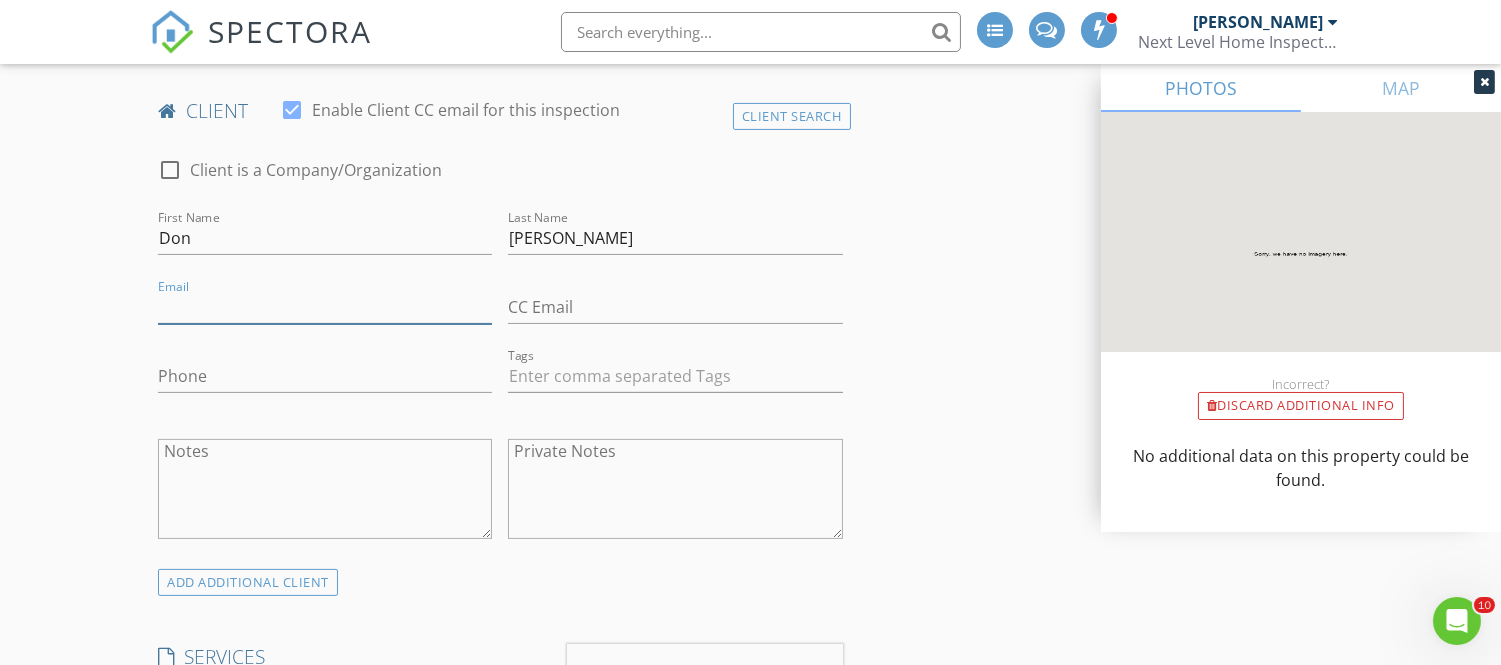 click on "Email" at bounding box center [325, 307] 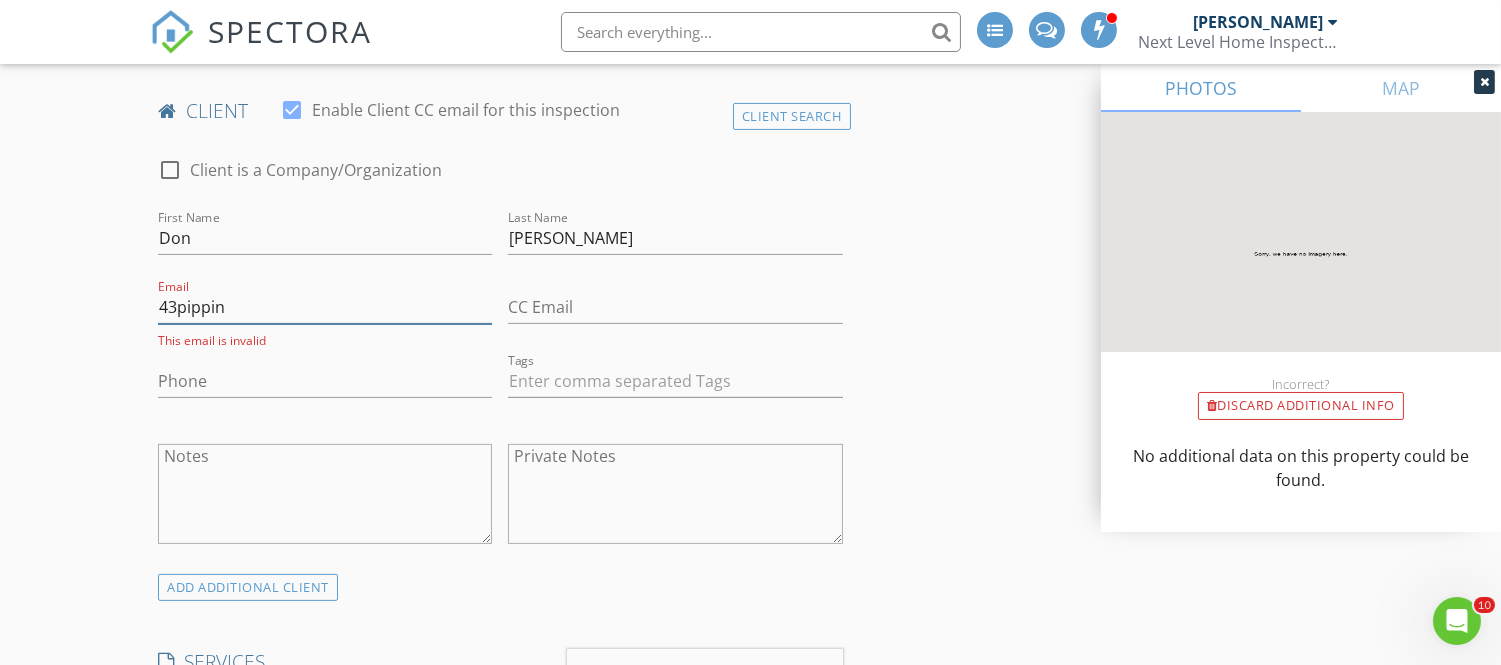 click on "43pippin" at bounding box center [325, 307] 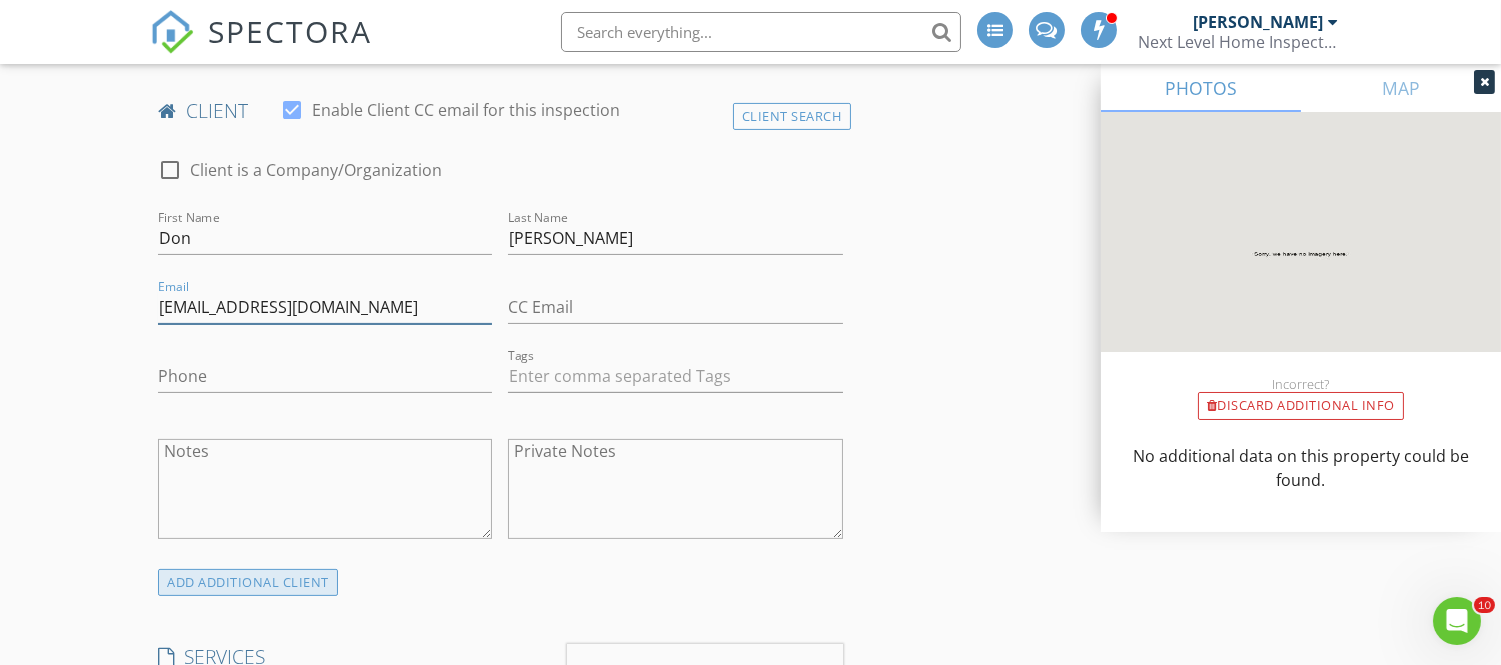 type on "[EMAIL_ADDRESS][DOMAIN_NAME]" 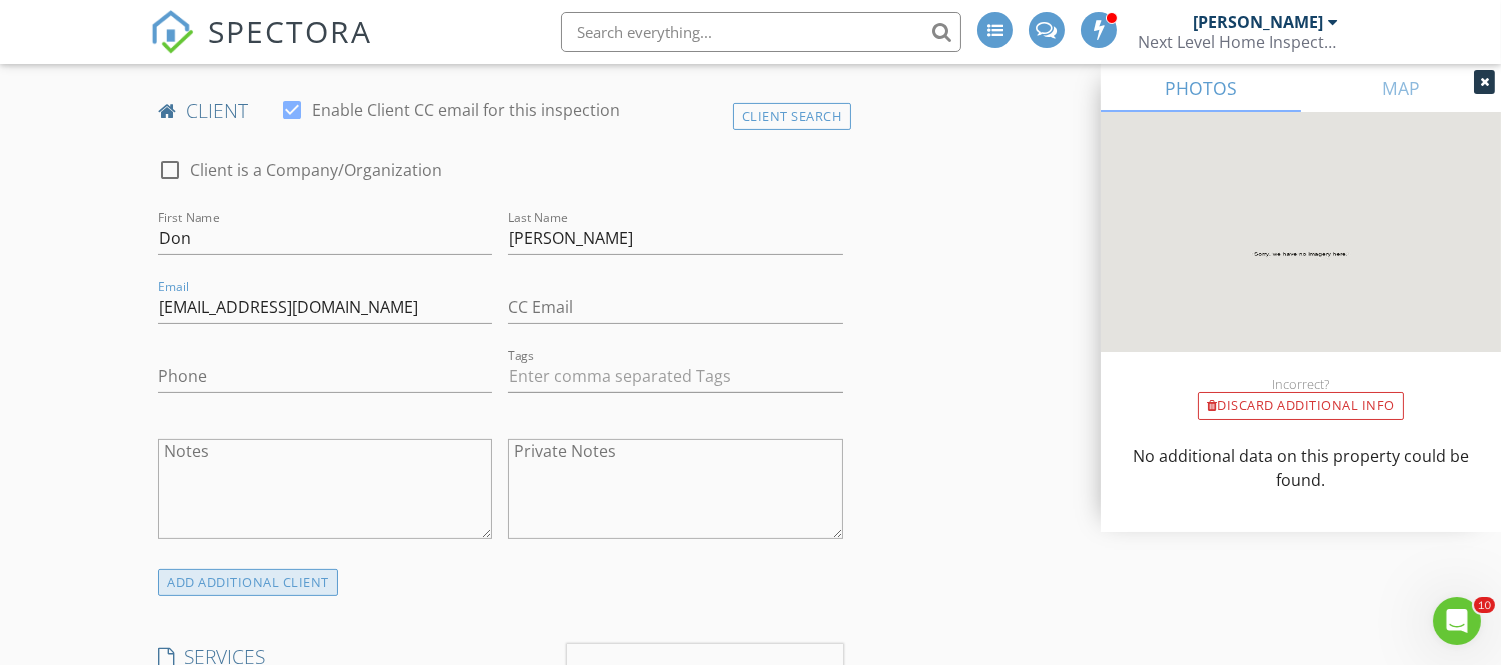 click on "ADD ADDITIONAL client" at bounding box center [248, 582] 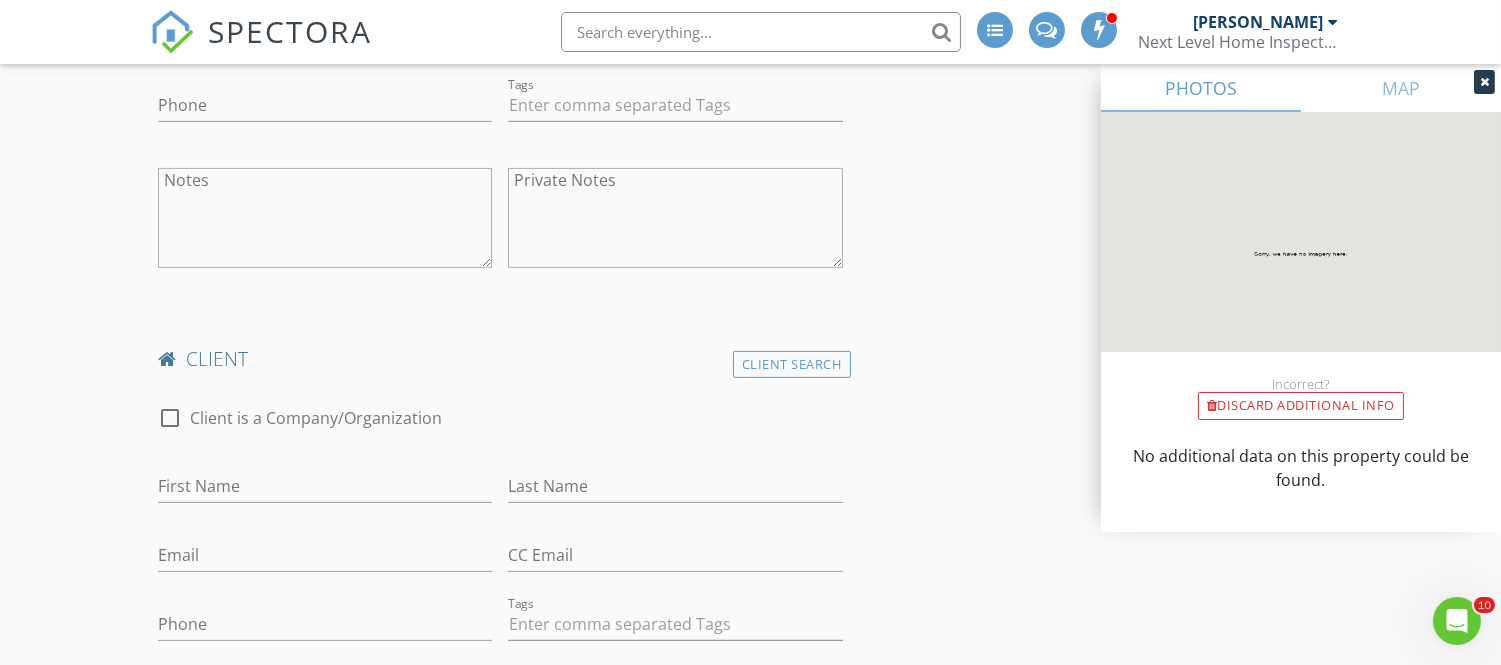 scroll, scrollTop: 1251, scrollLeft: 0, axis: vertical 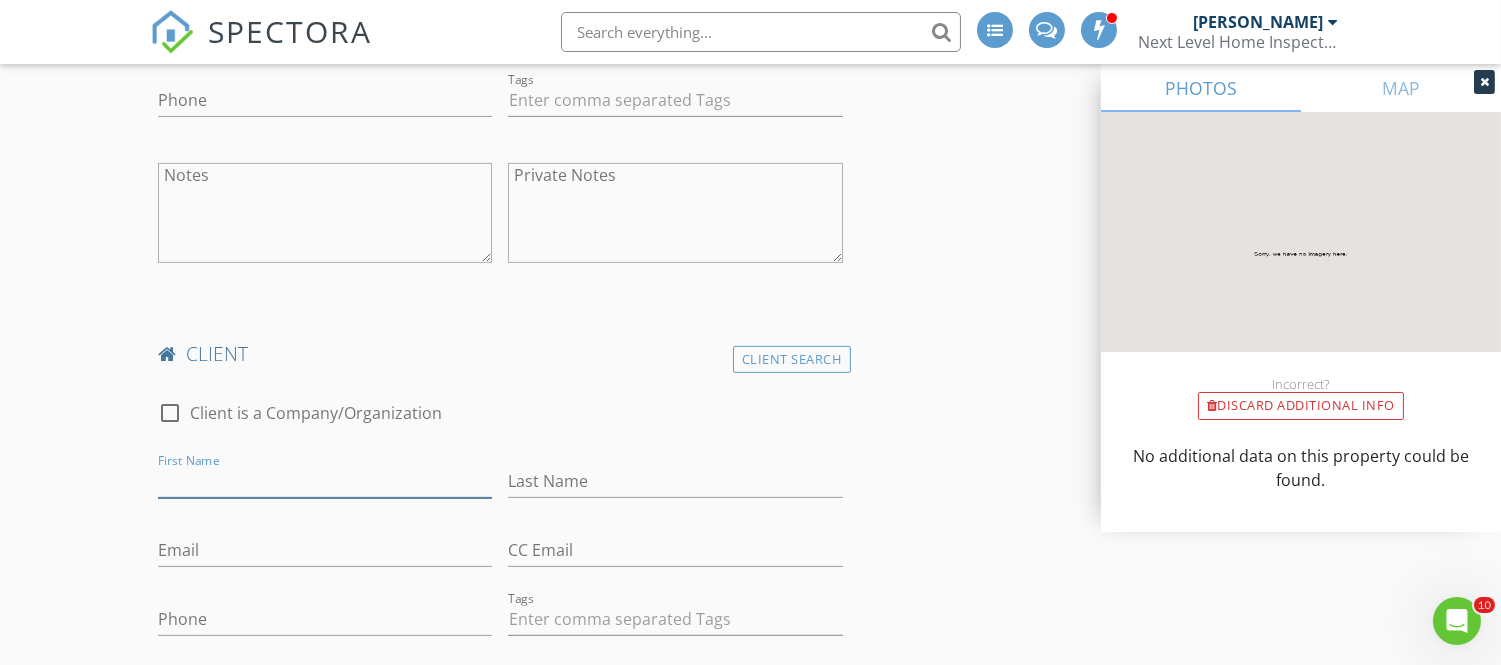 click on "First Name" at bounding box center [325, 481] 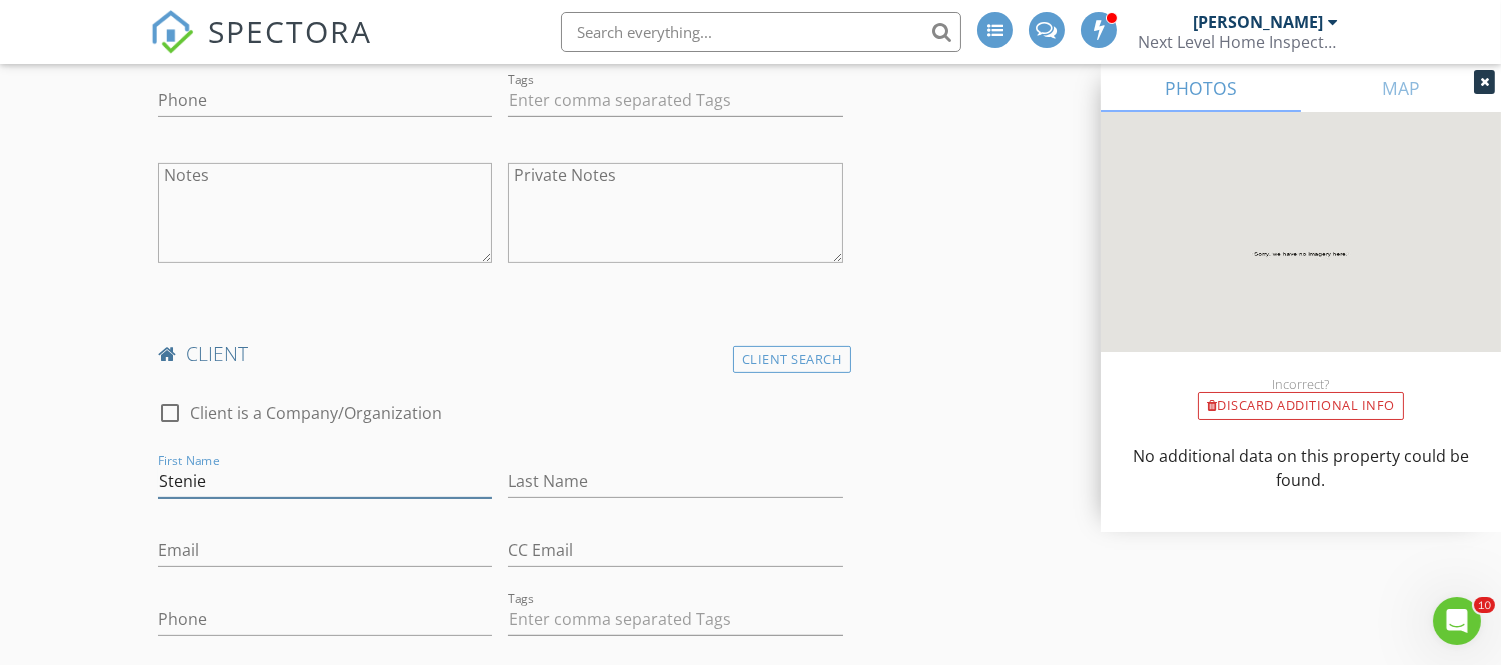 type on "Stenie" 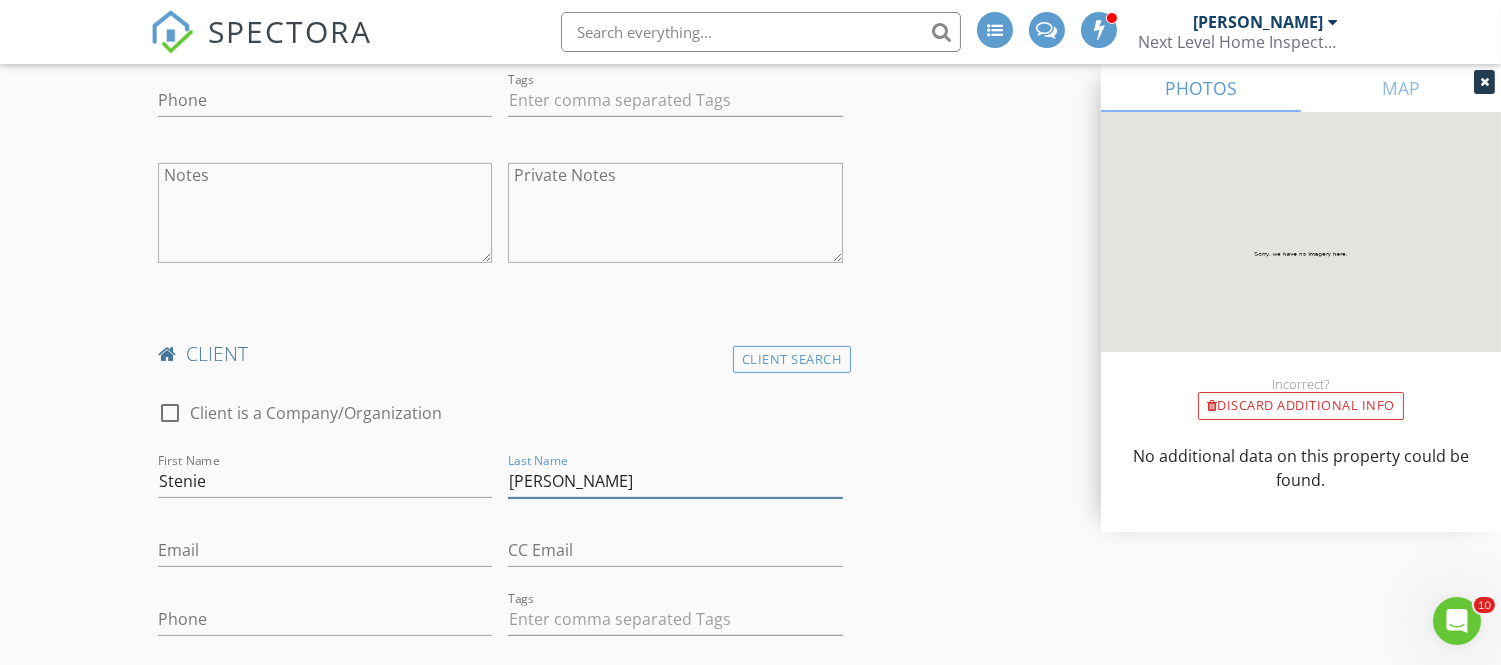 type on "[PERSON_NAME]" 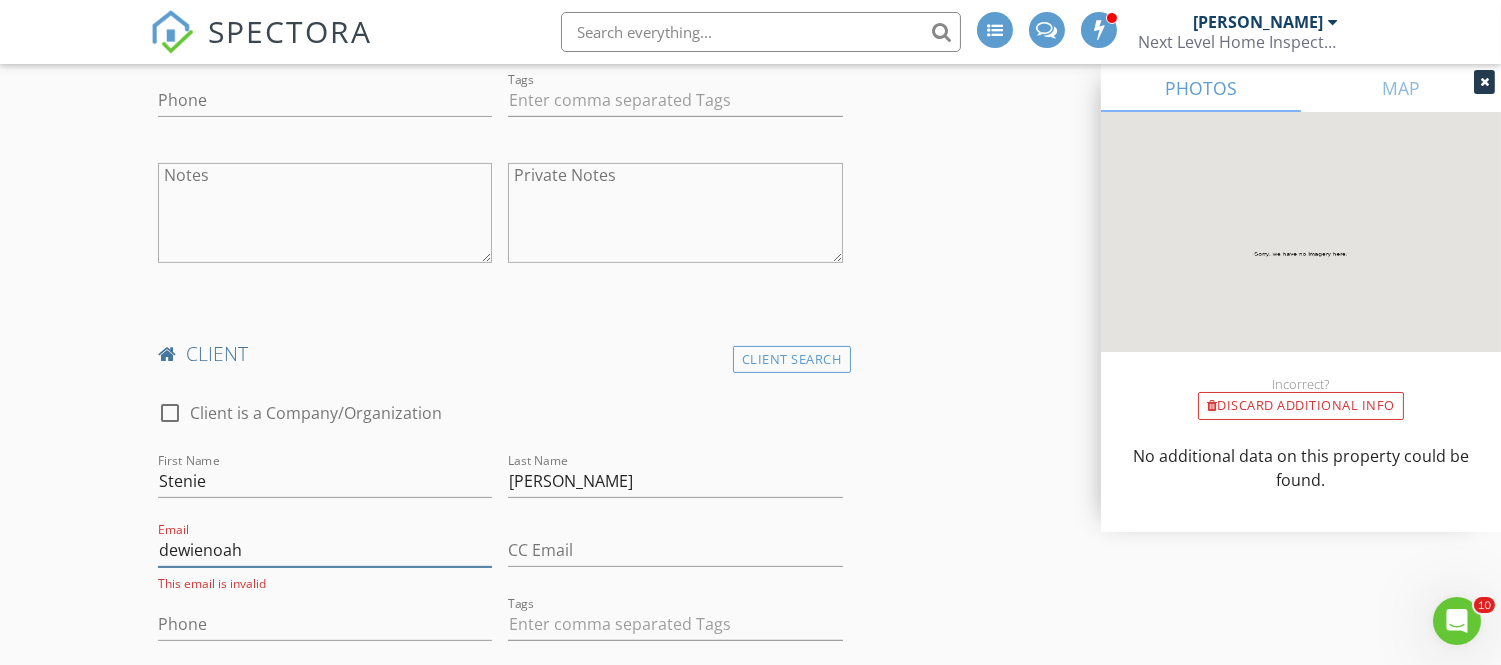 click on "dewienoah" at bounding box center (325, 550) 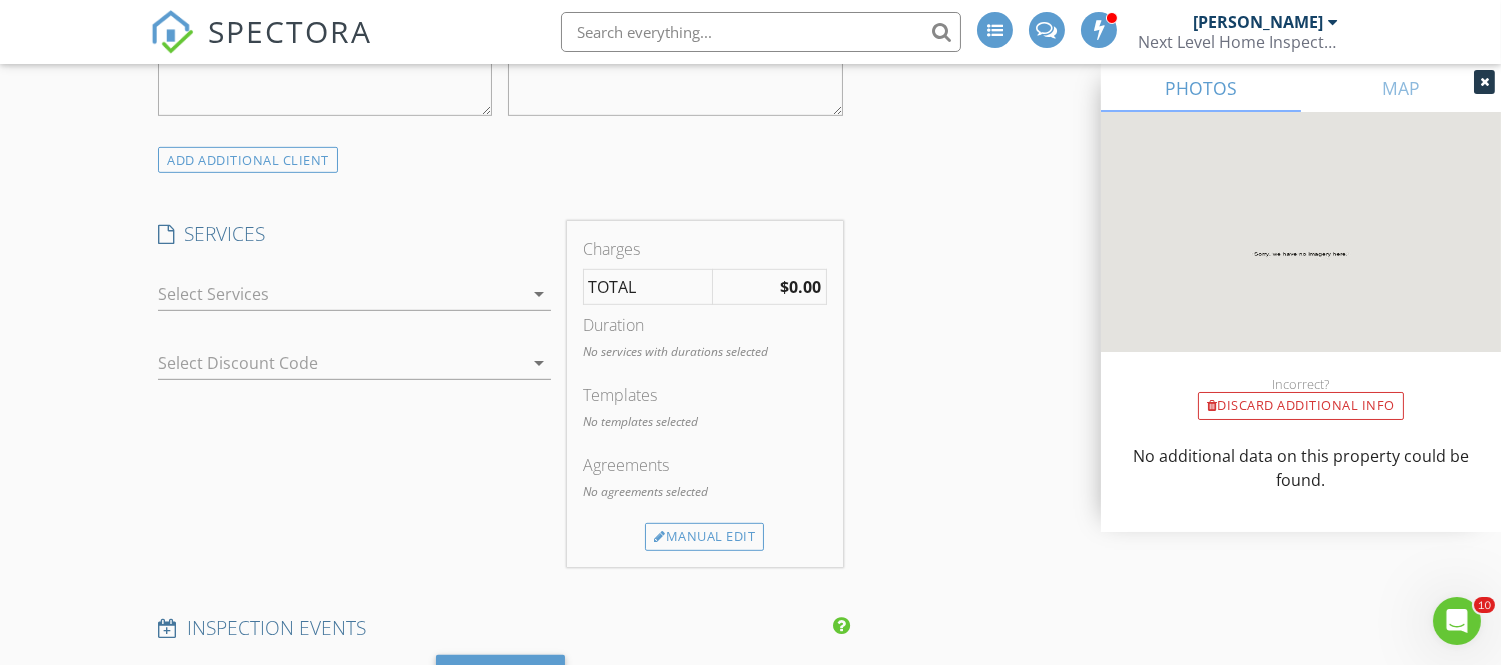 scroll, scrollTop: 1918, scrollLeft: 0, axis: vertical 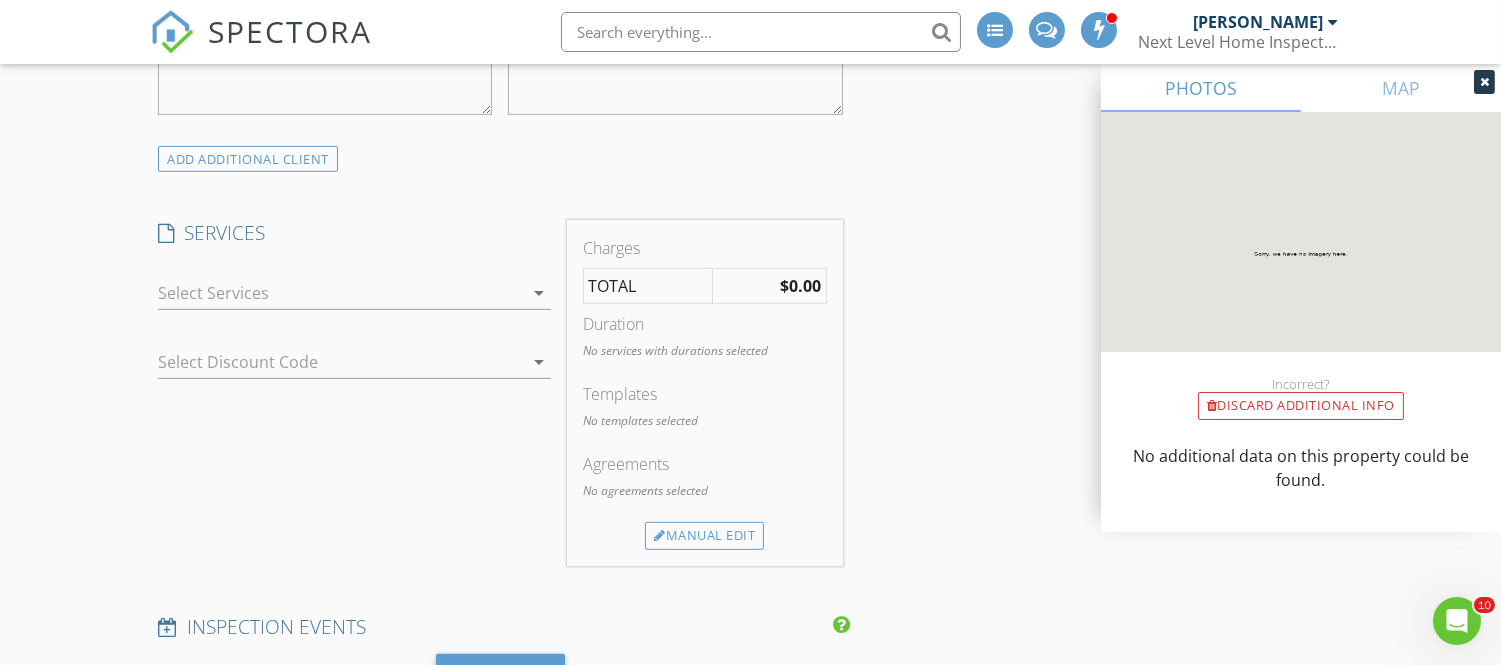 type on "[EMAIL_ADDRESS][DOMAIN_NAME]" 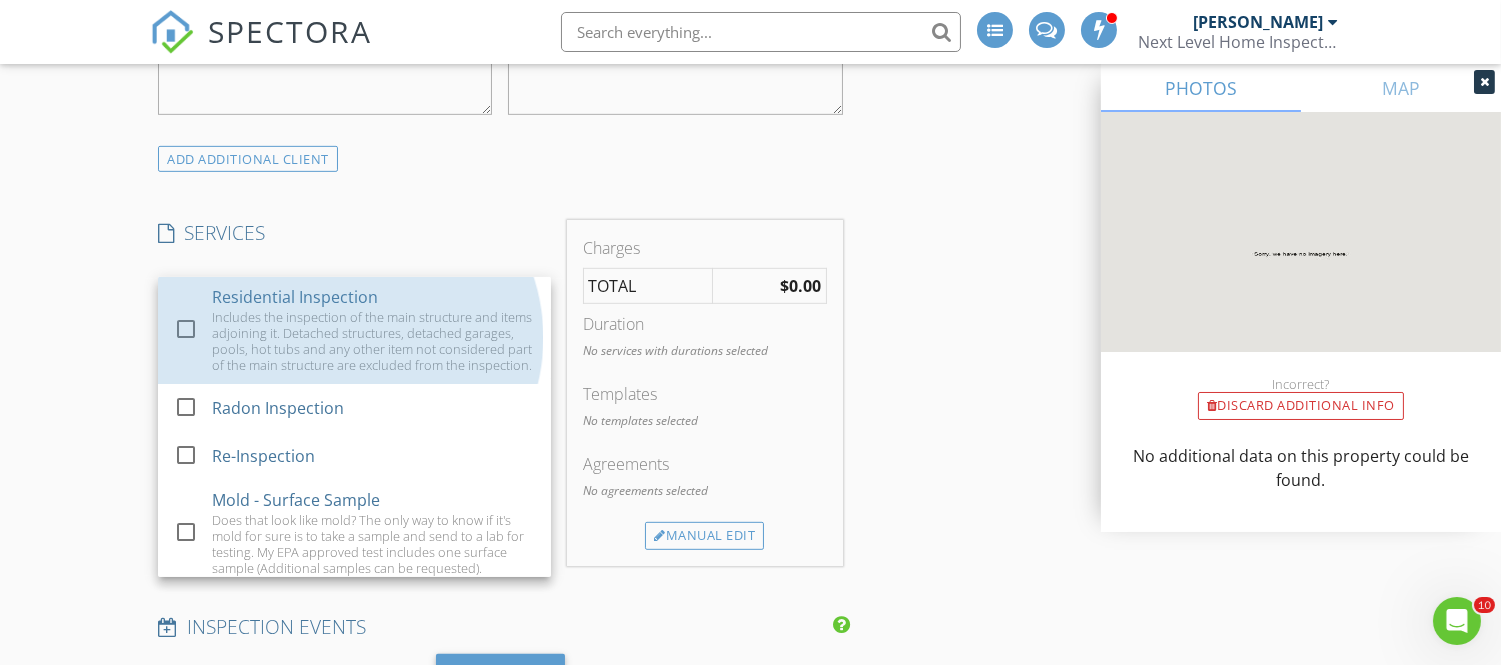 click on "Residential Inspection" at bounding box center [295, 297] 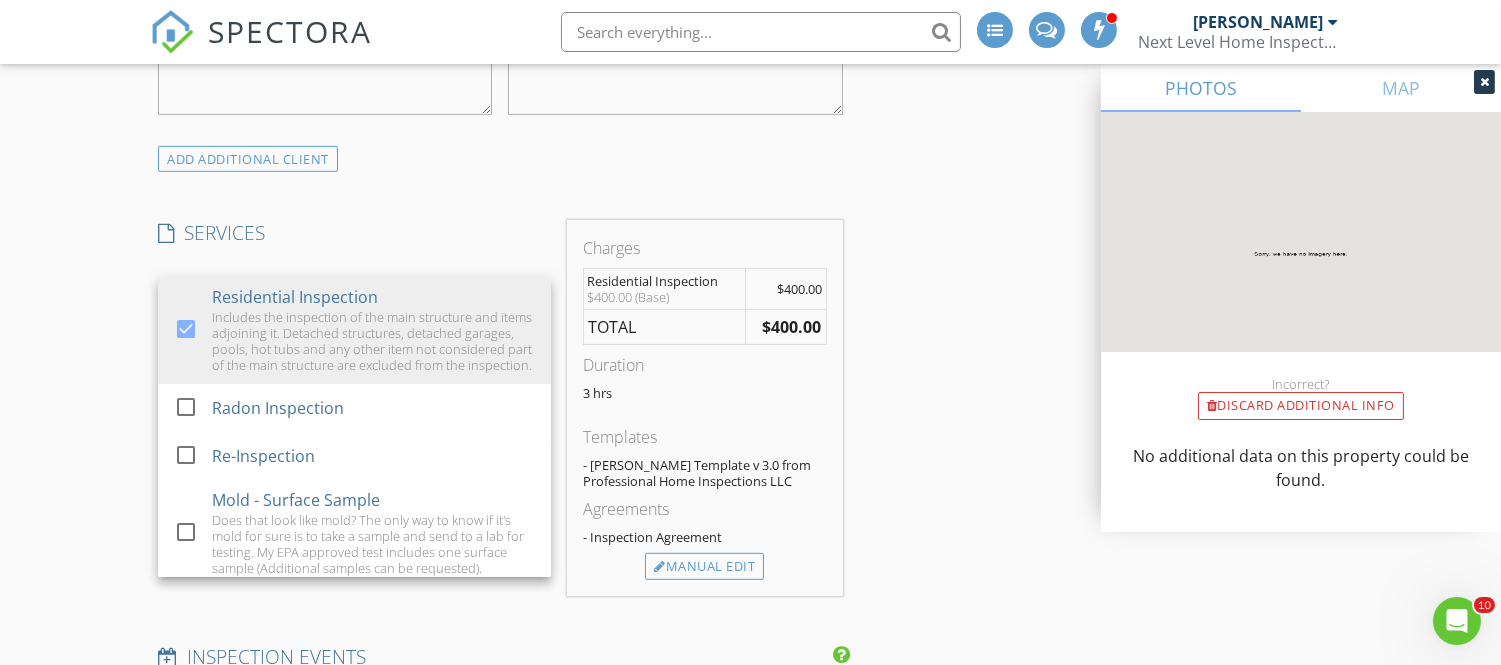 click on "SERVICES" at bounding box center [354, 233] 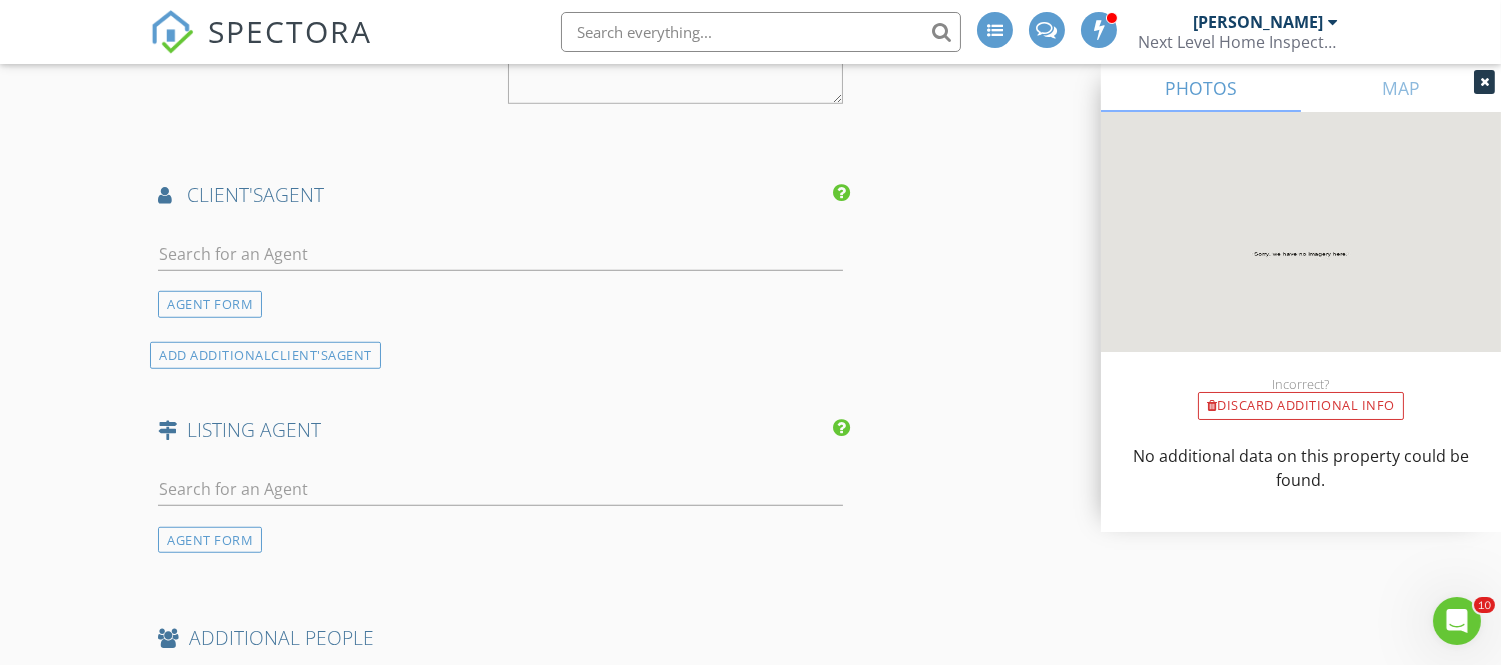 scroll, scrollTop: 2772, scrollLeft: 0, axis: vertical 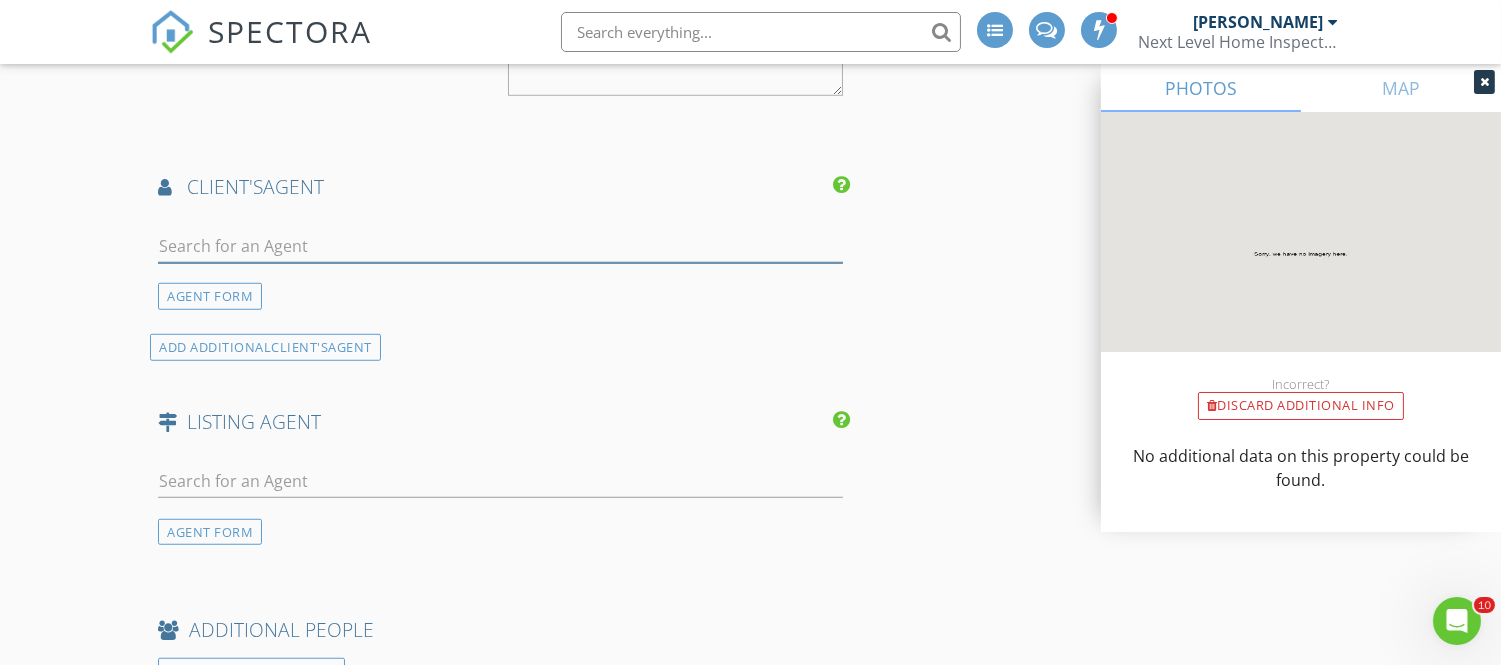 click at bounding box center [500, 246] 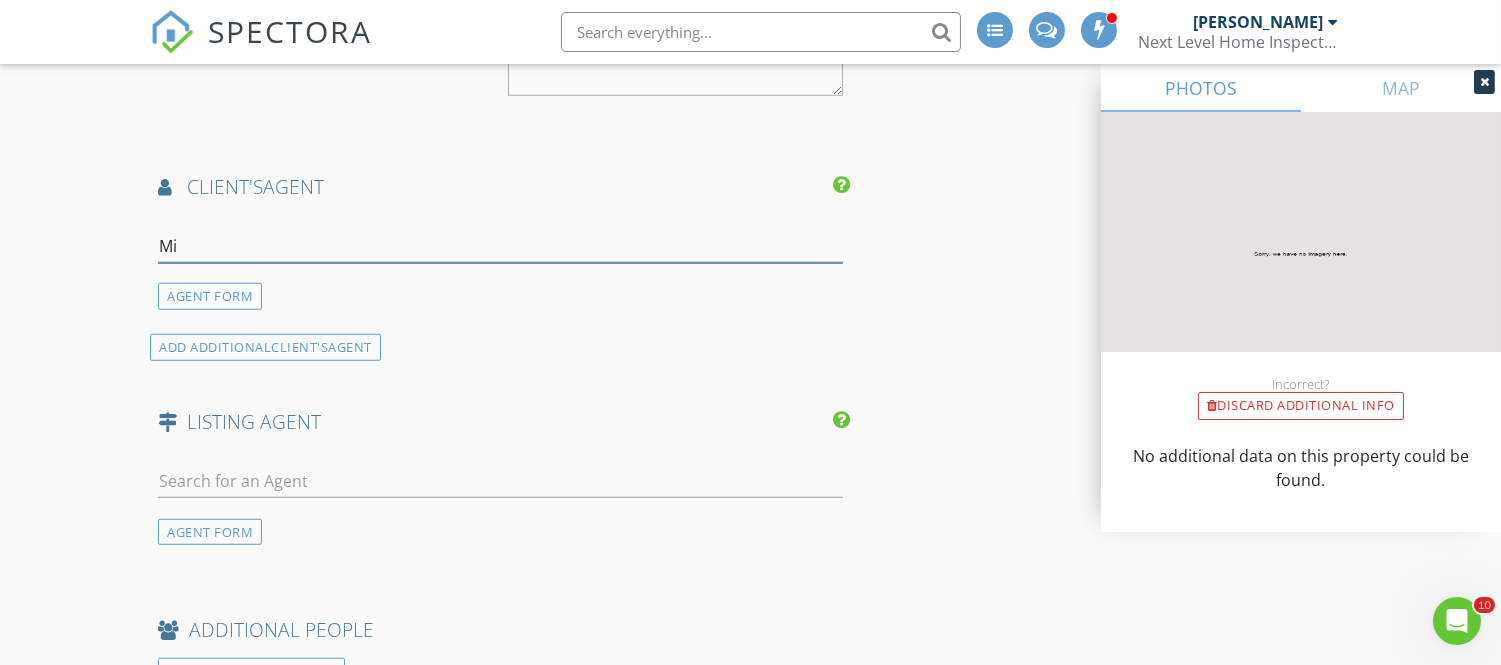 type on "M" 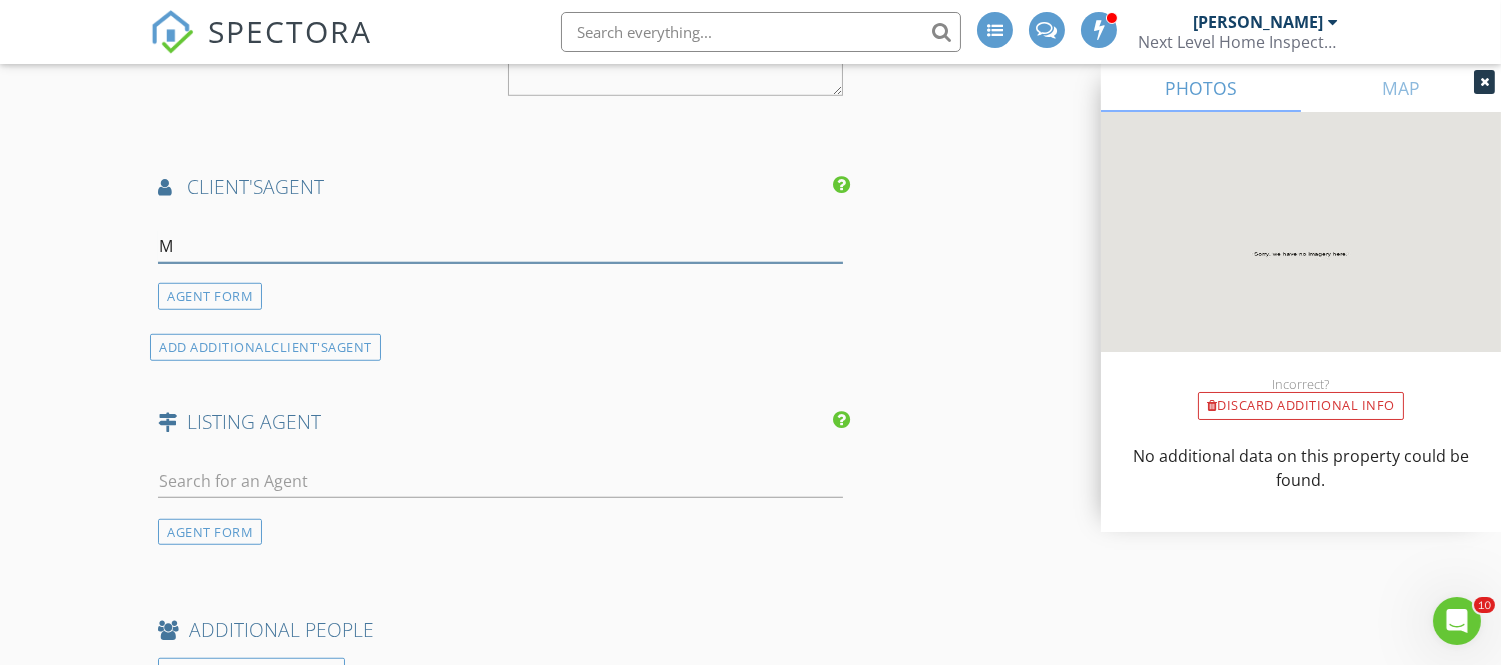 type 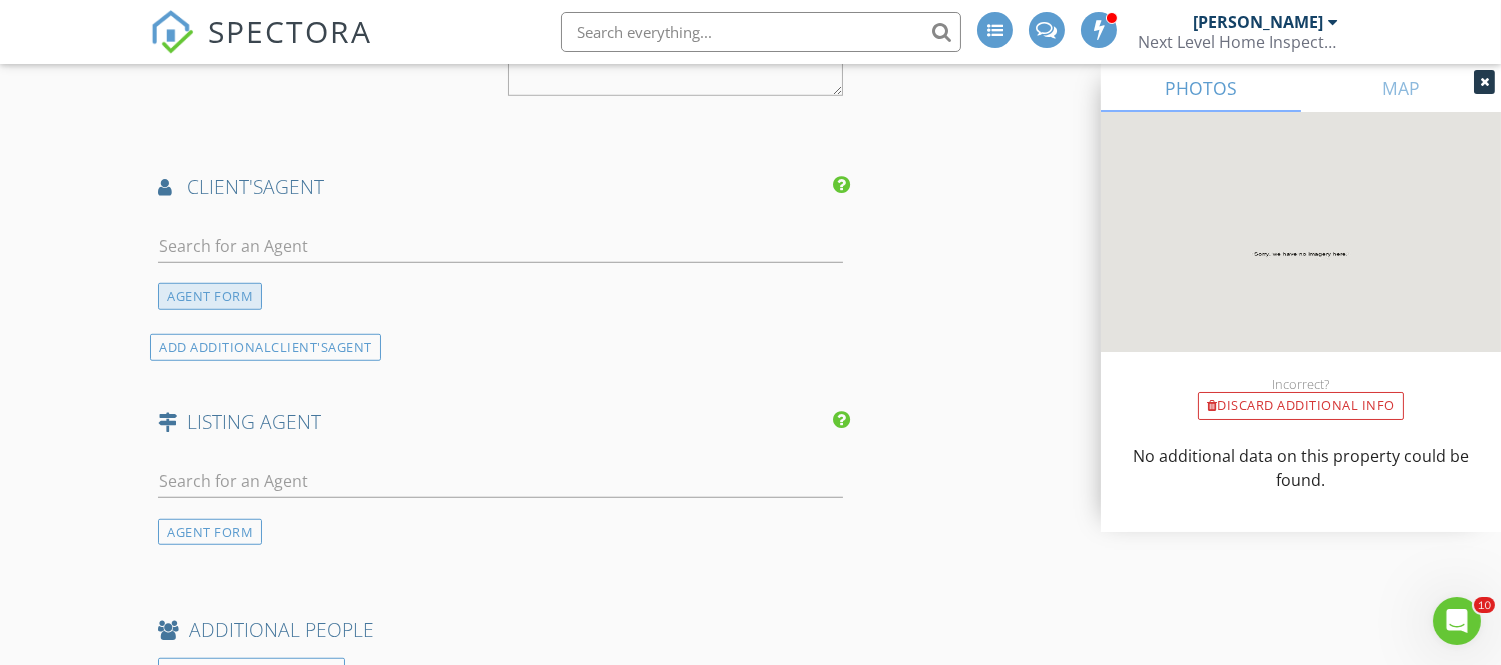 click on "AGENT FORM" at bounding box center [210, 296] 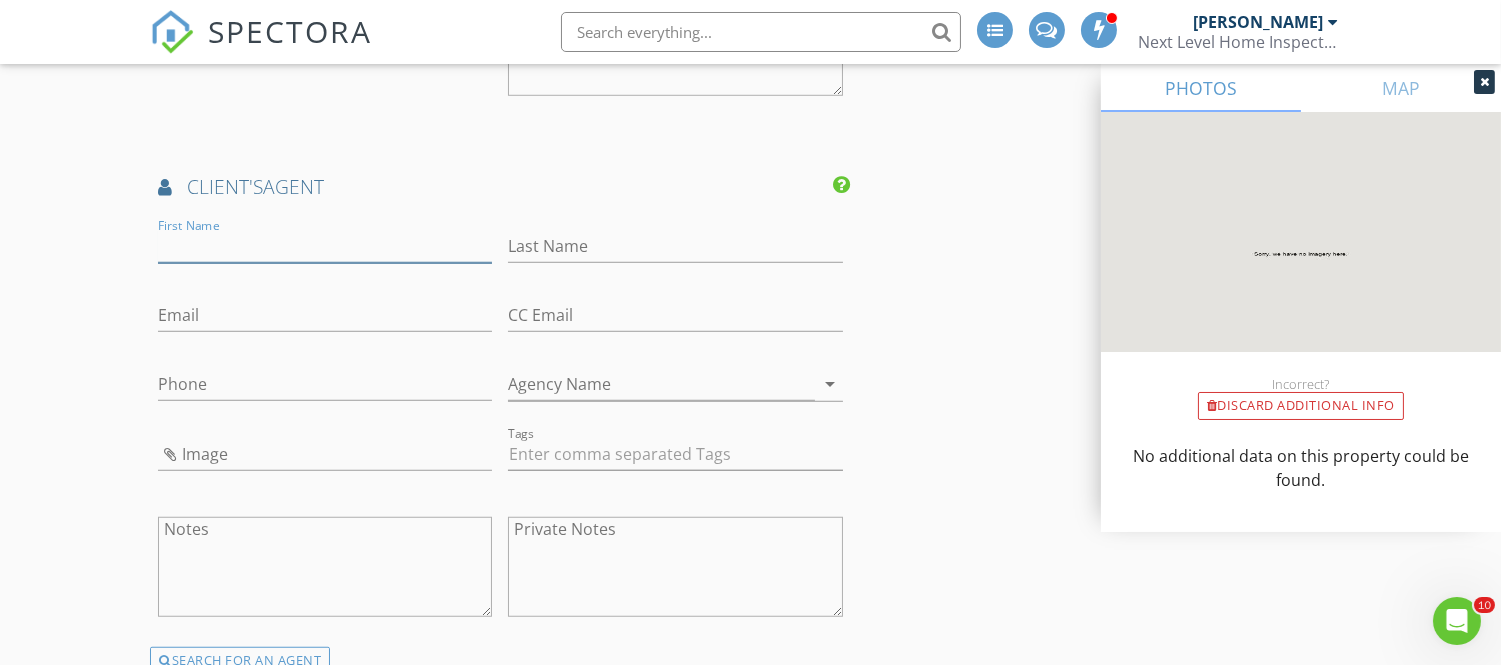 click on "First Name" at bounding box center [325, 246] 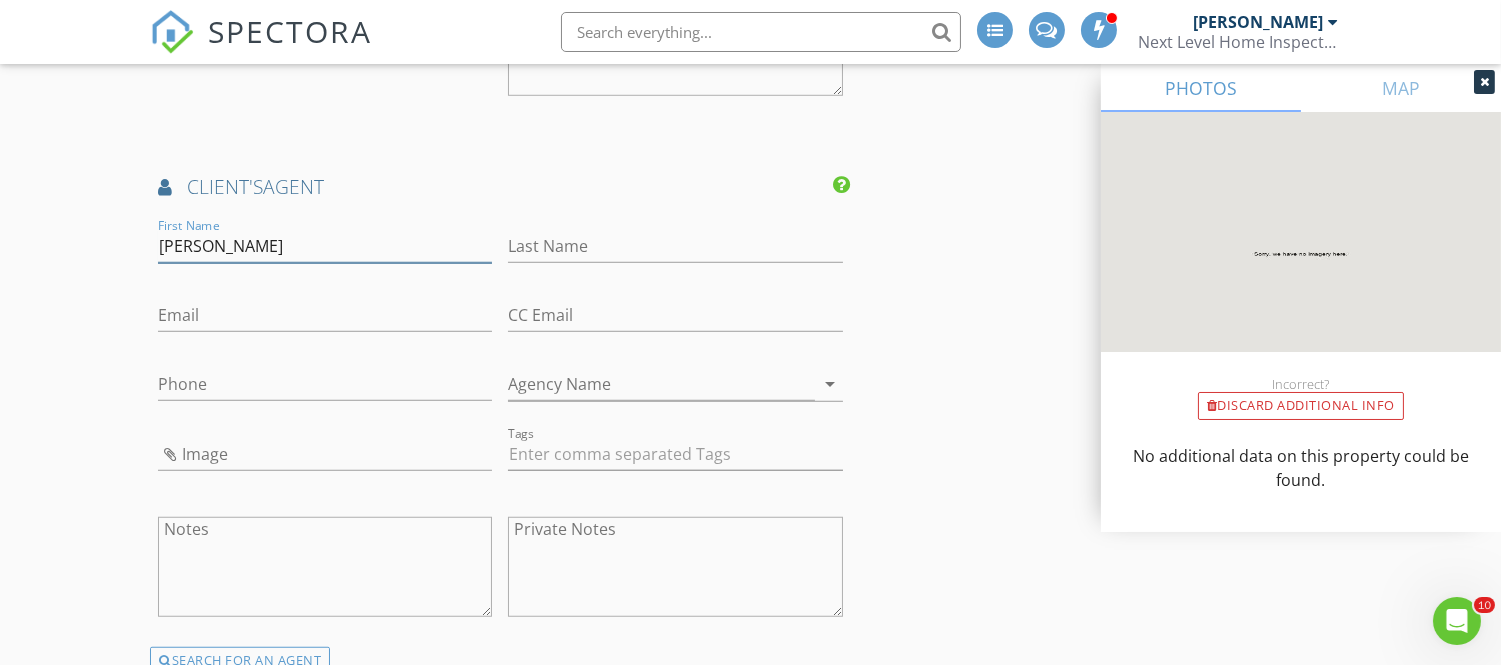 type on "[PERSON_NAME]" 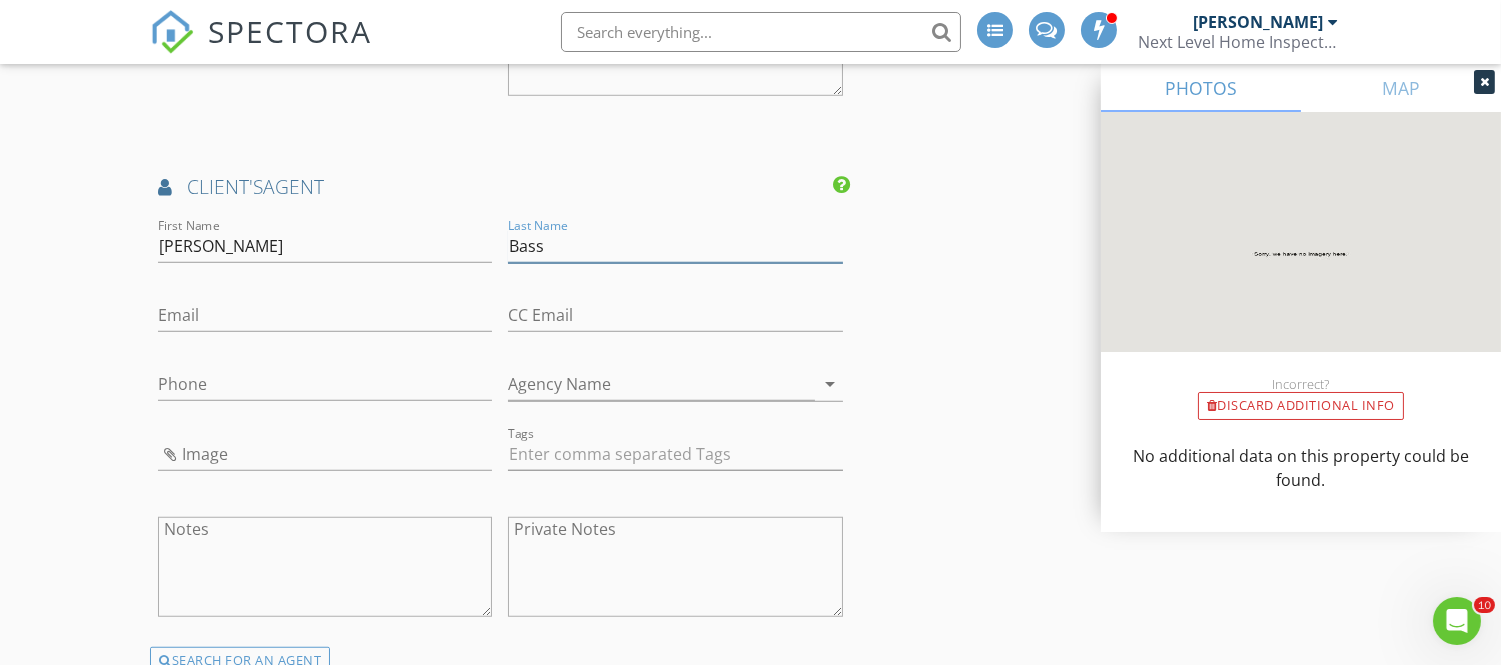 type on "Bass" 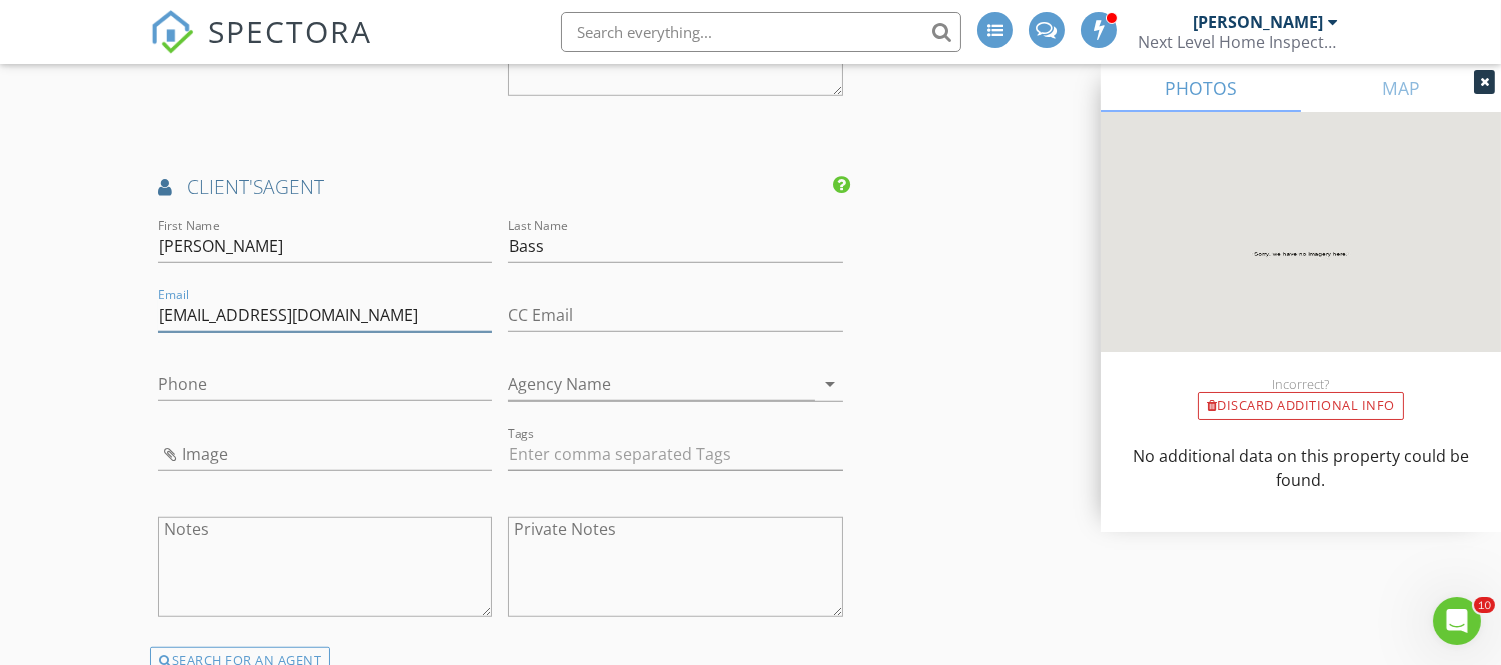 type on "[EMAIL_ADDRESS][DOMAIN_NAME]" 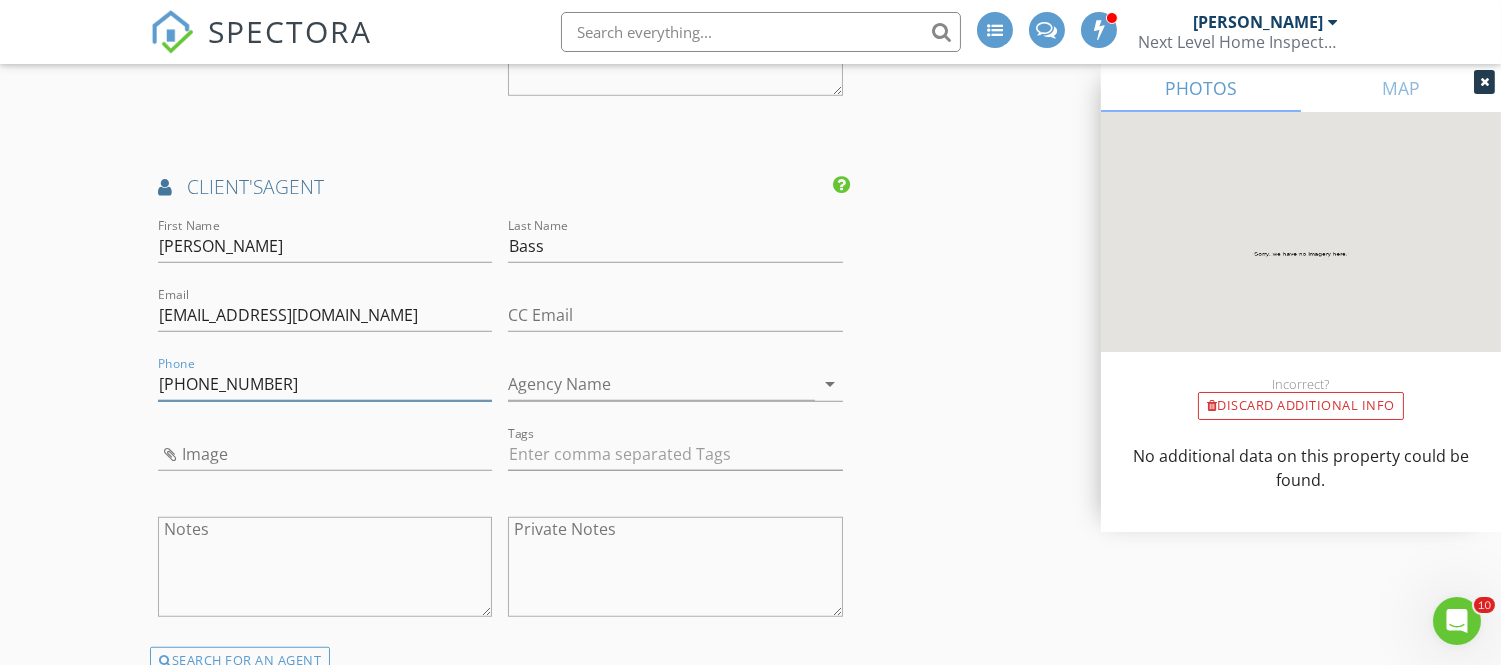 type on "[PHONE_NUMBER]" 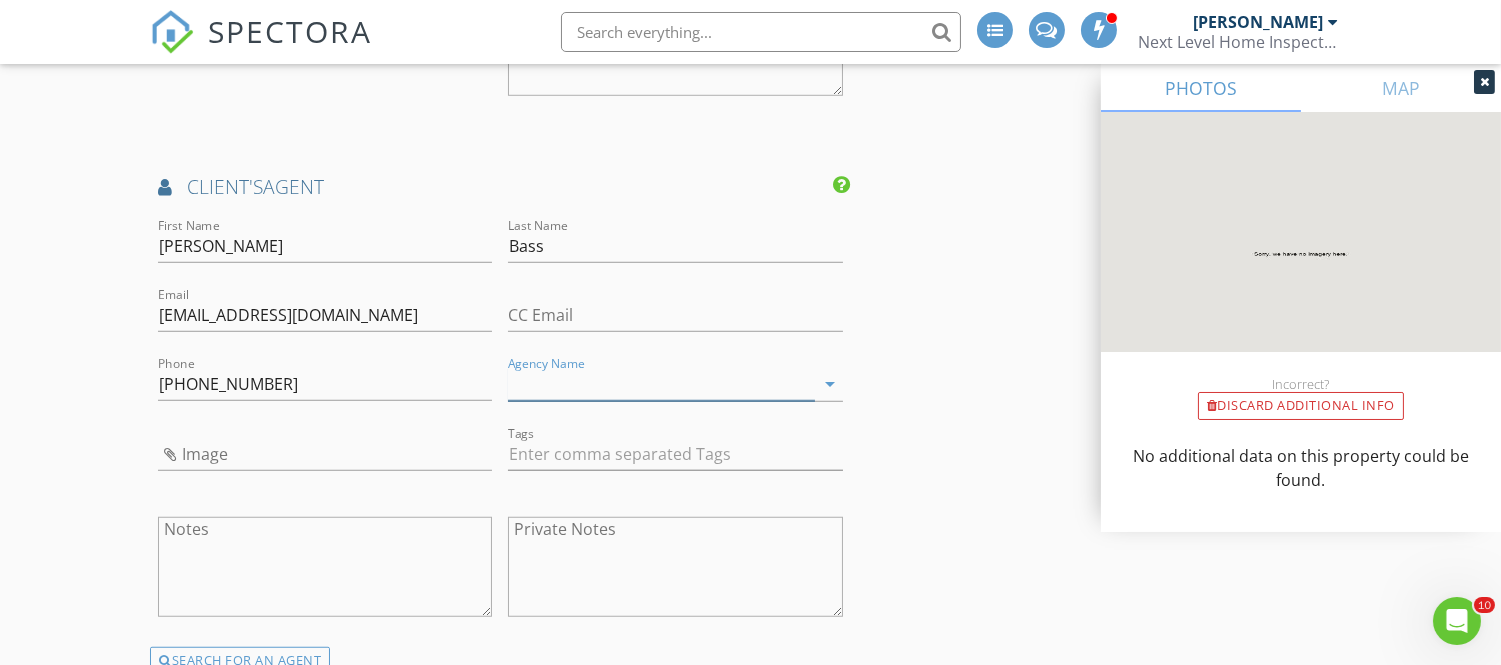 click on "Agency Name" at bounding box center [661, 384] 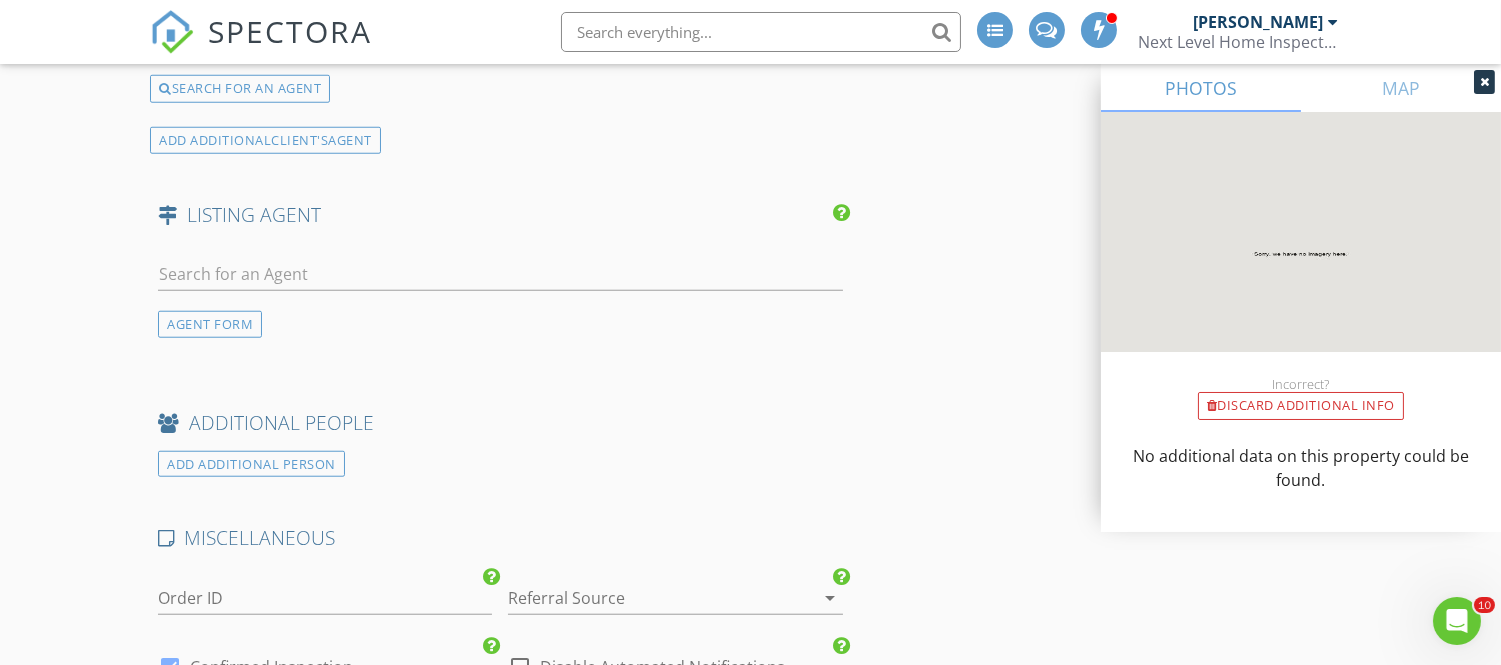 scroll, scrollTop: 3345, scrollLeft: 0, axis: vertical 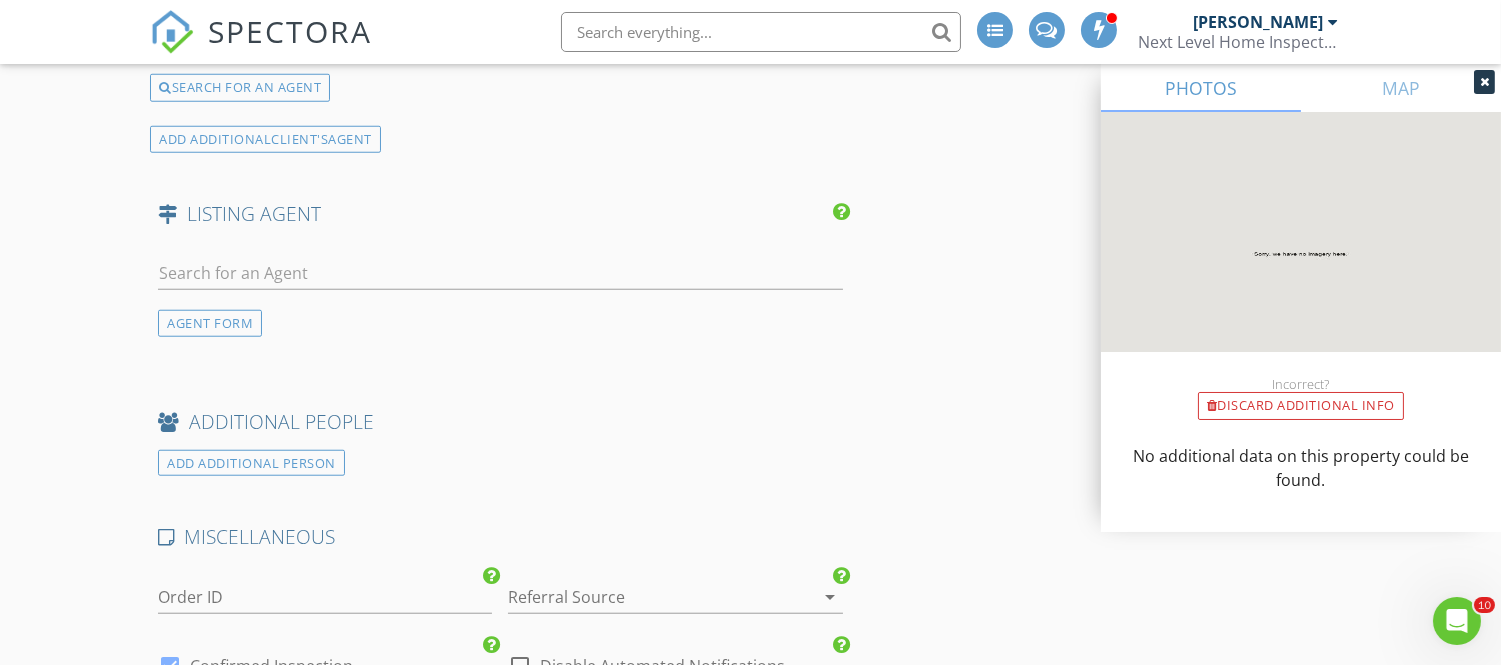 type on "[PERSON_NAME] Real Estate" 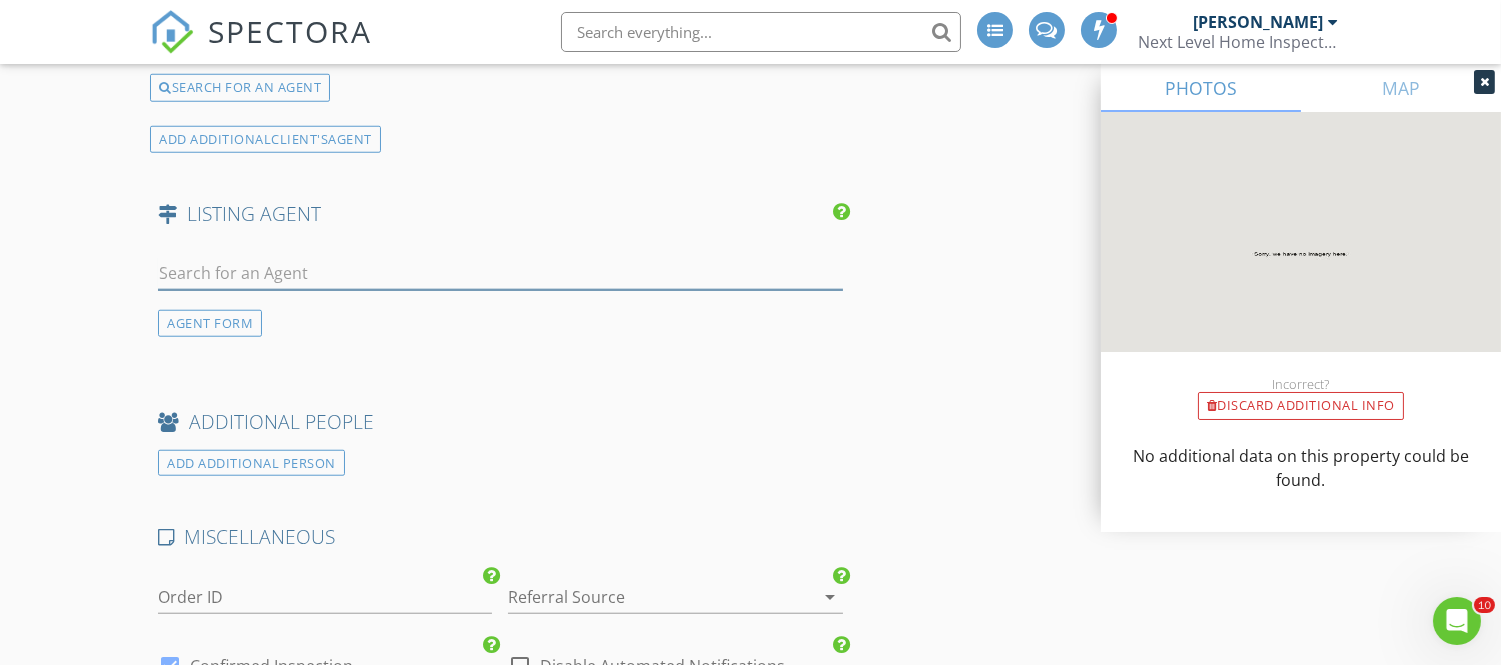 click at bounding box center [500, 273] 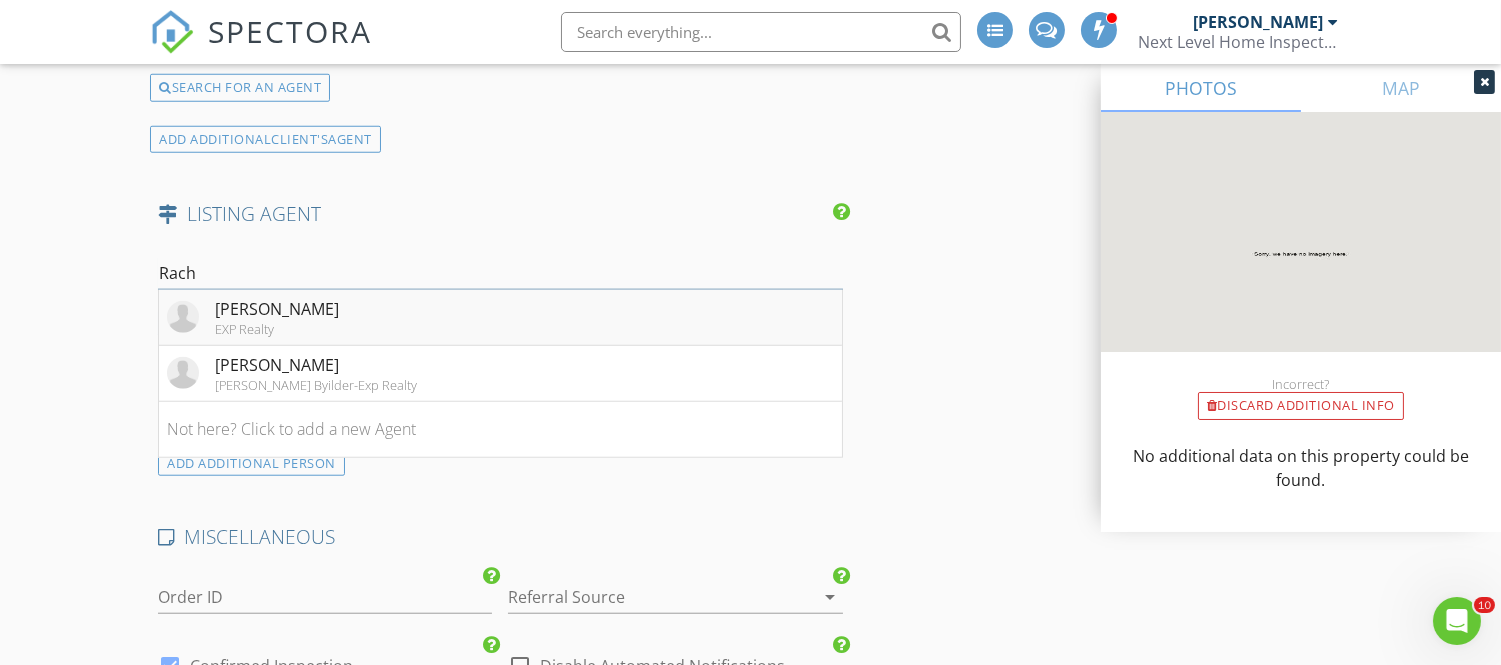 type on "Rach" 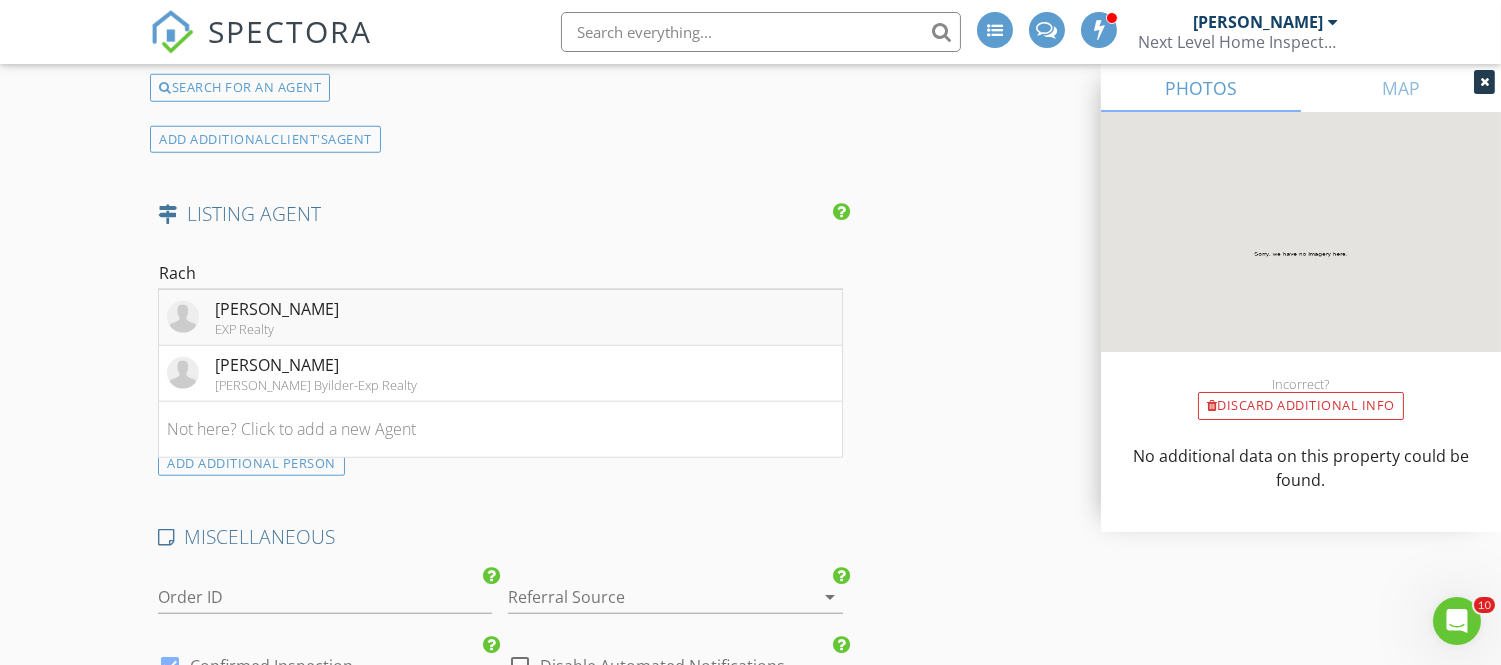 click on "[PERSON_NAME]" at bounding box center (277, 309) 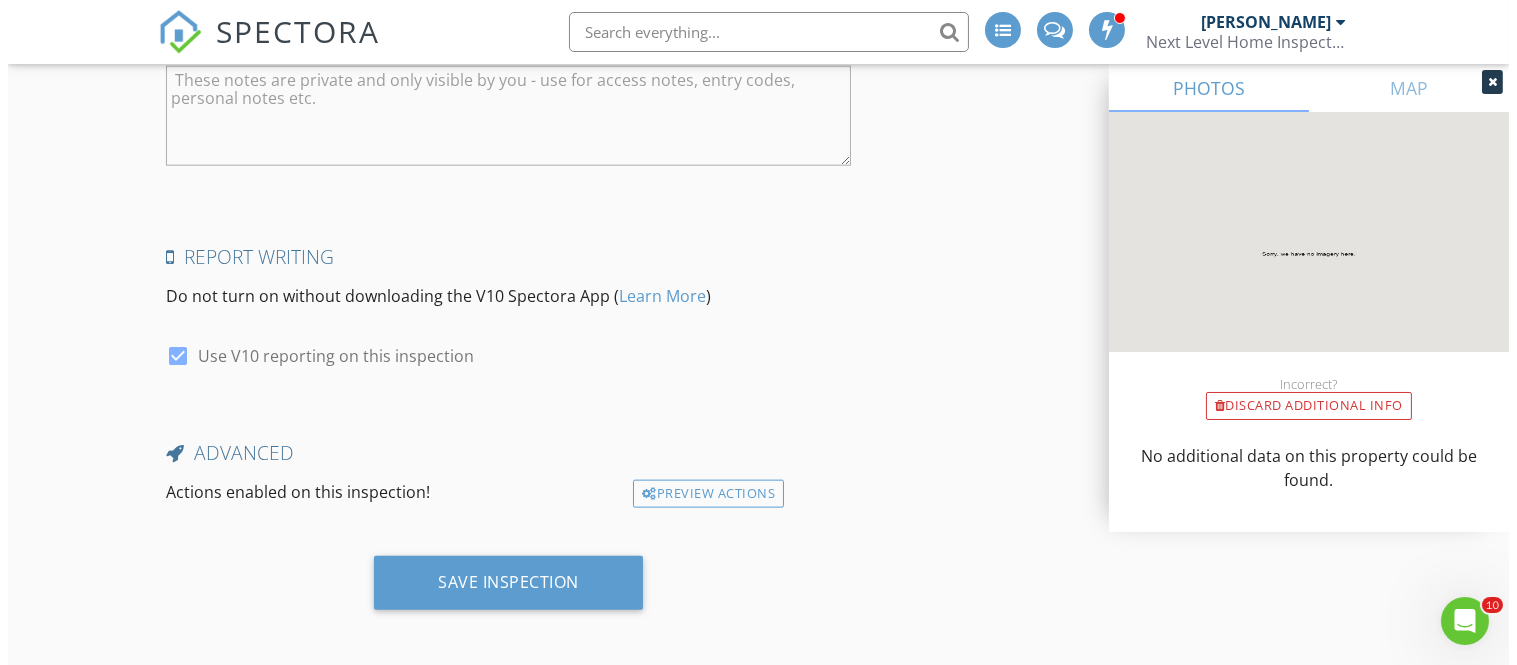 scroll, scrollTop: 4424, scrollLeft: 0, axis: vertical 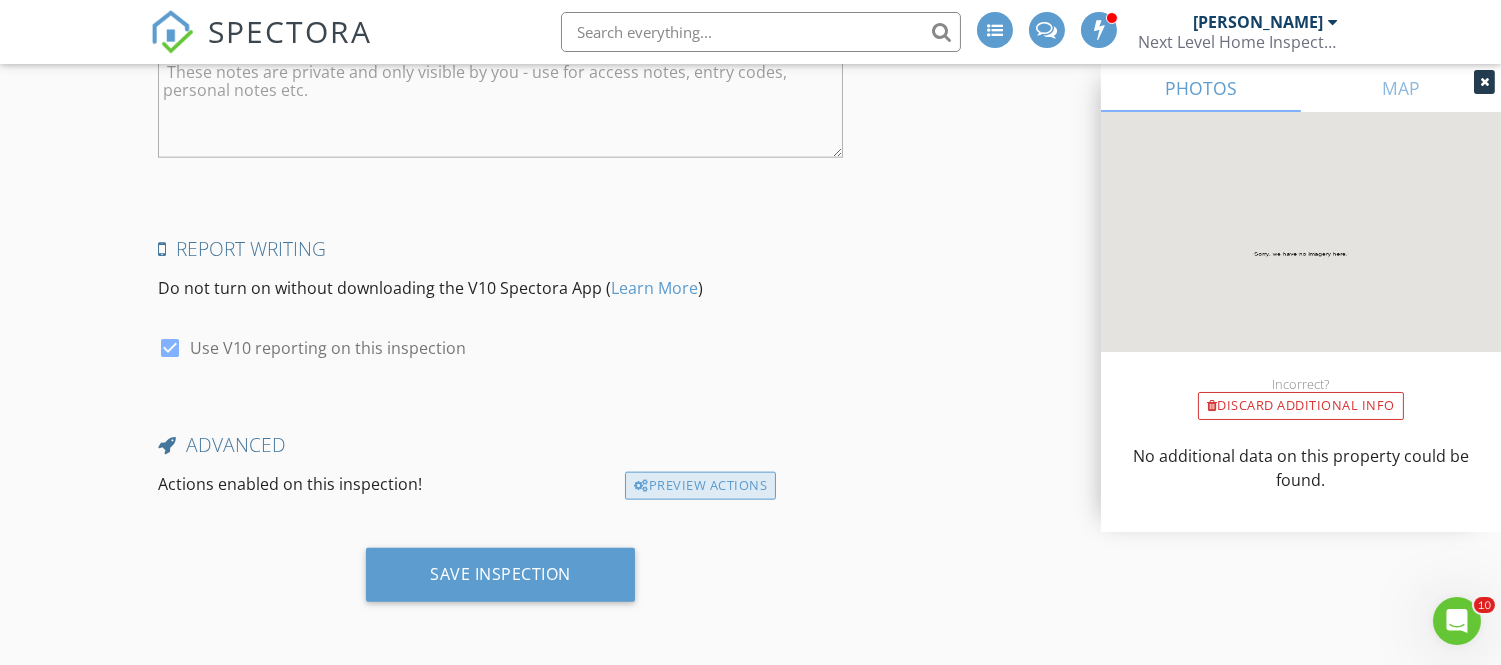 click on "Preview Actions" at bounding box center (700, 486) 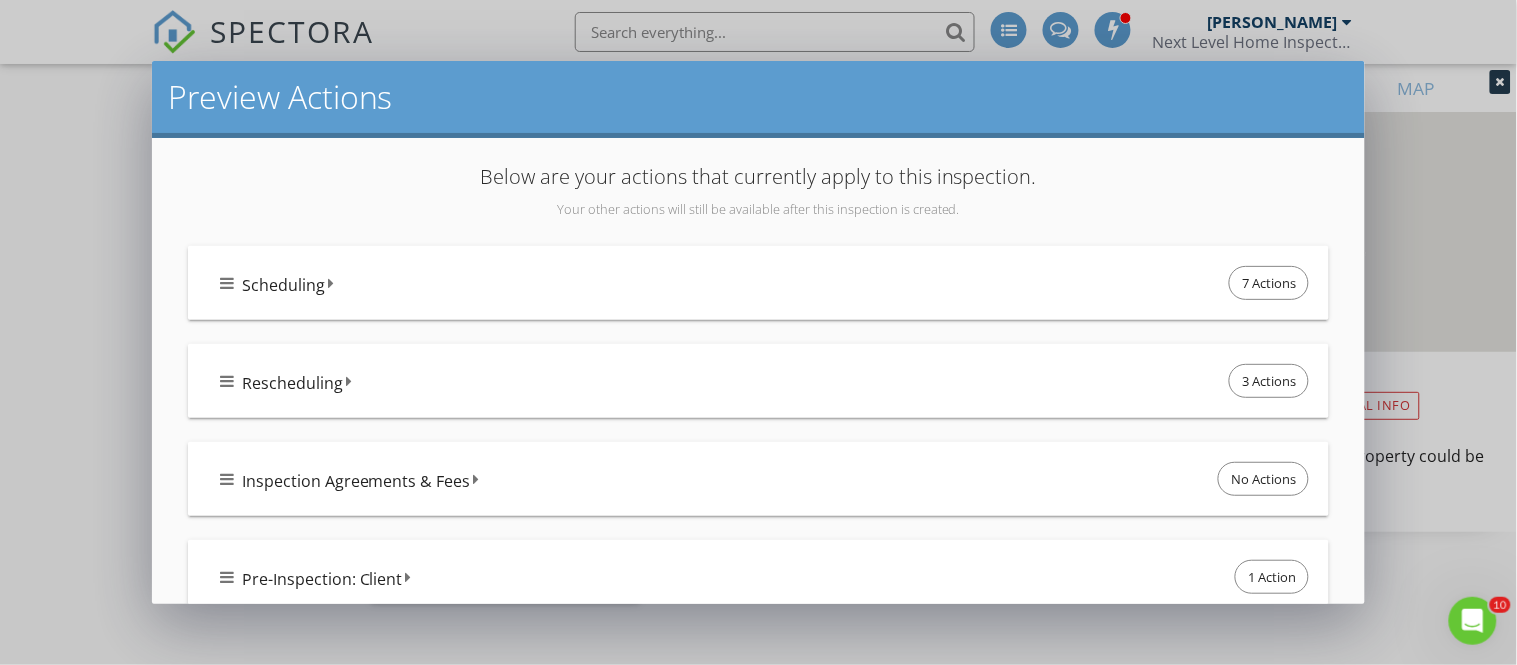 click on "Scheduling" at bounding box center (283, 285) 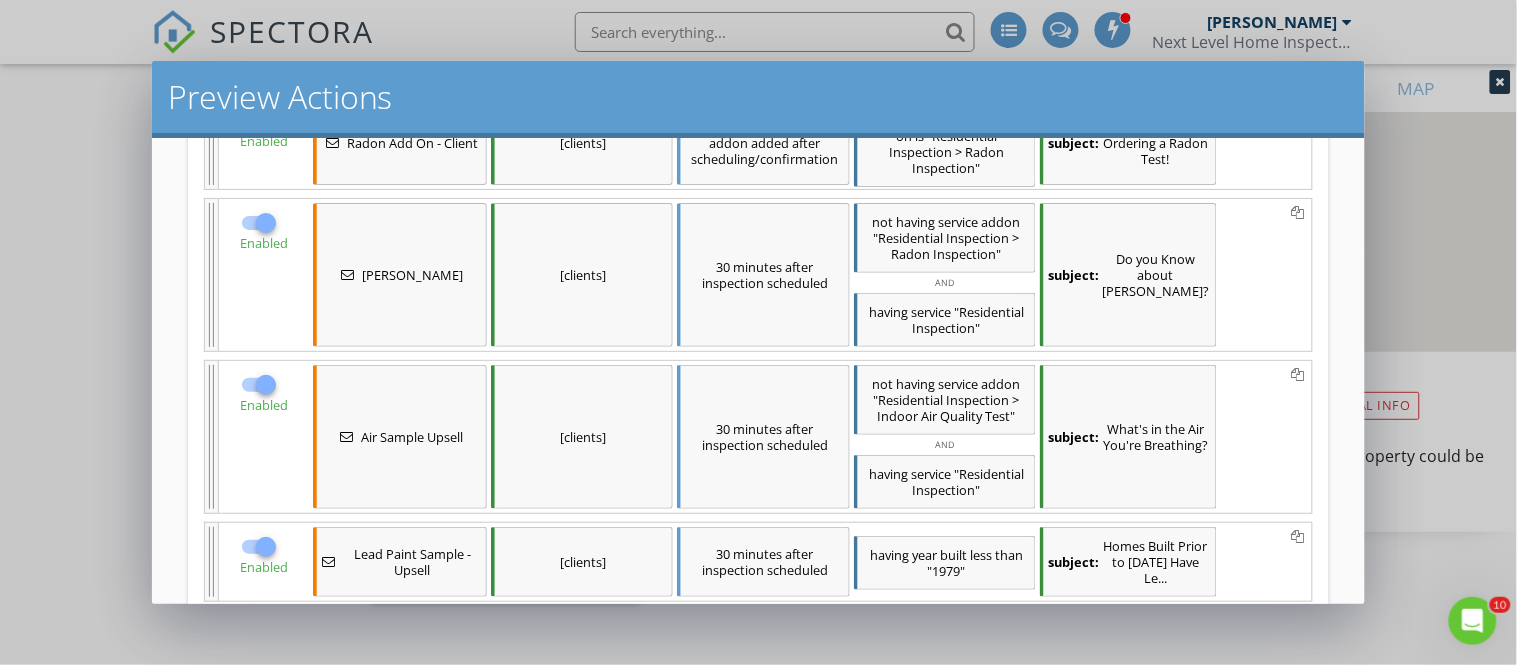 scroll, scrollTop: 458, scrollLeft: 0, axis: vertical 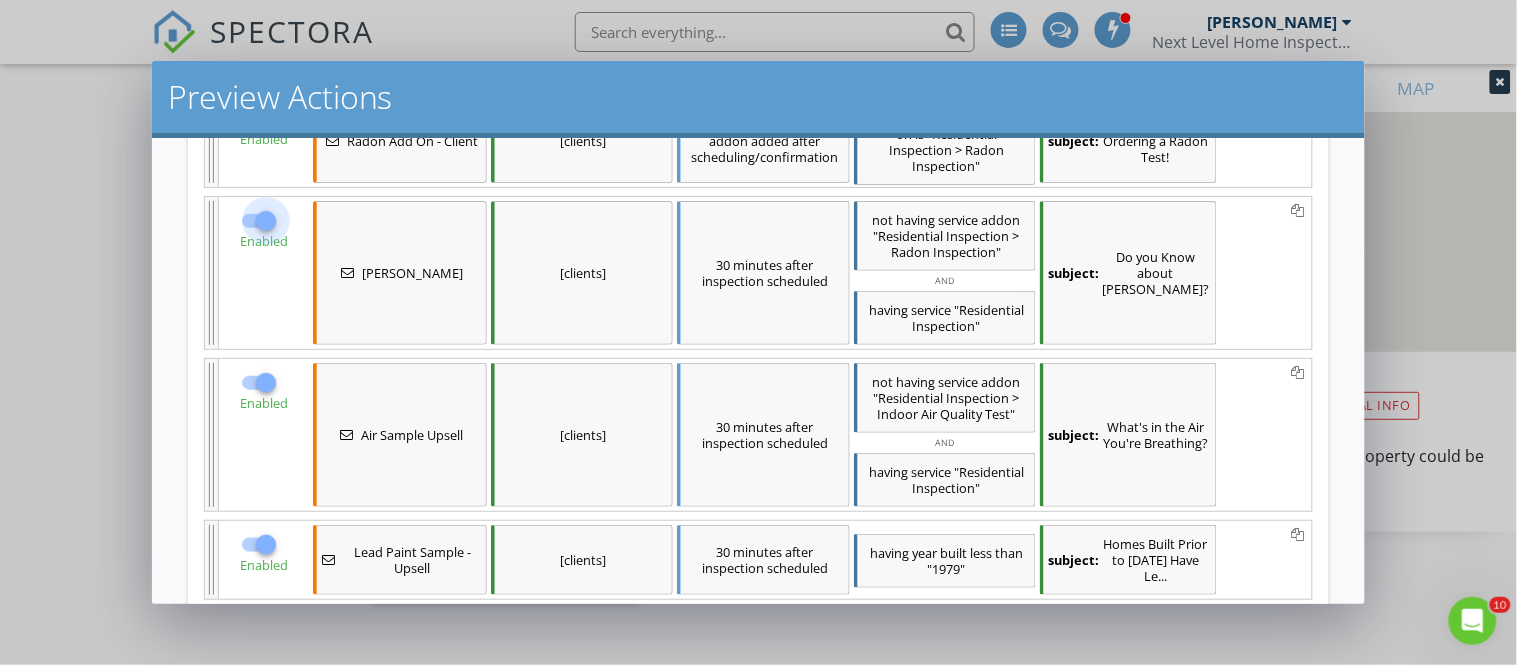click at bounding box center [266, 221] 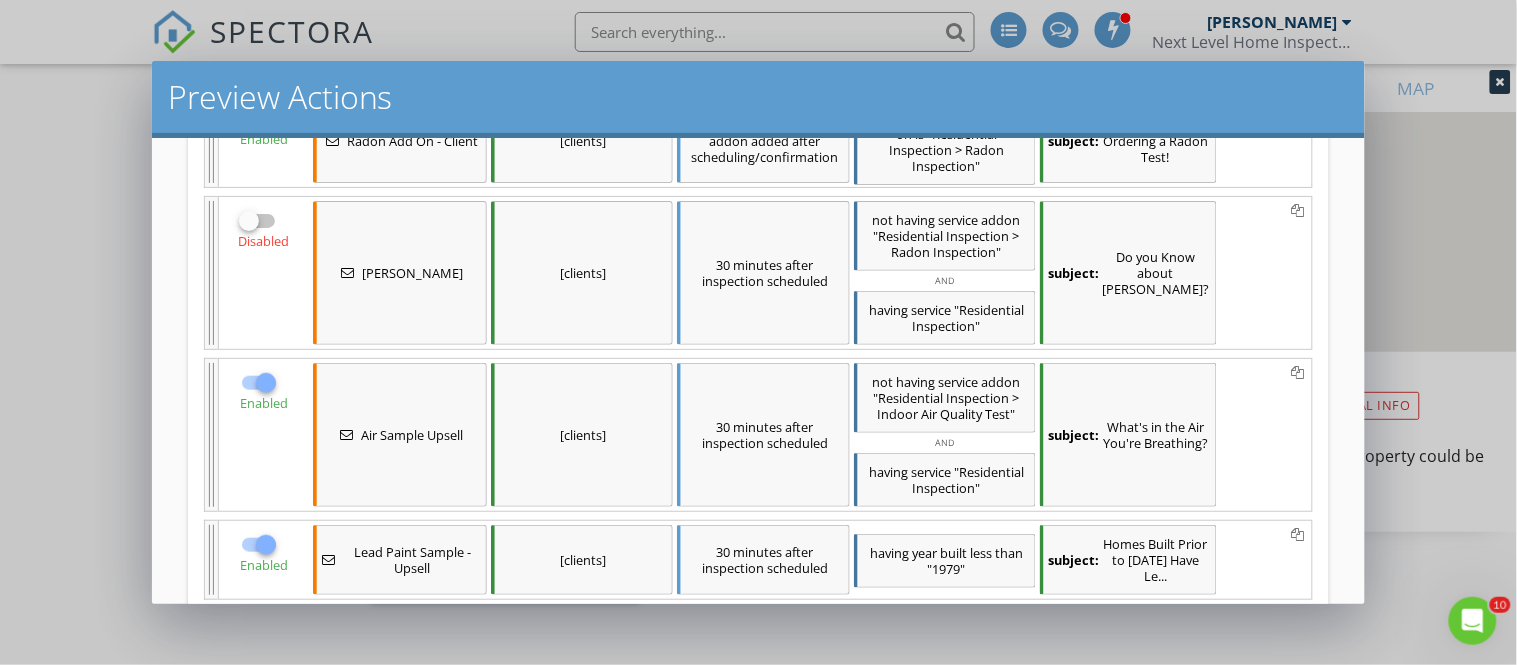 click at bounding box center [266, 383] 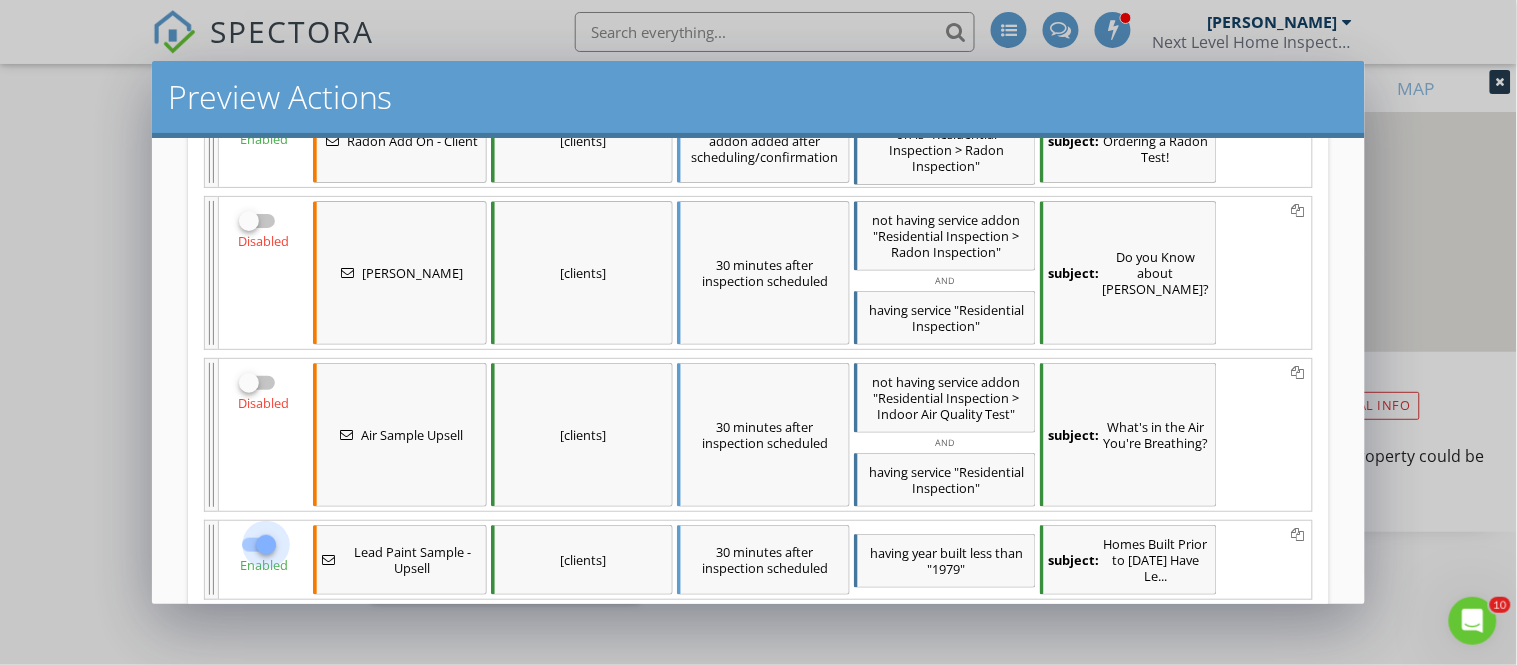 click at bounding box center [266, 545] 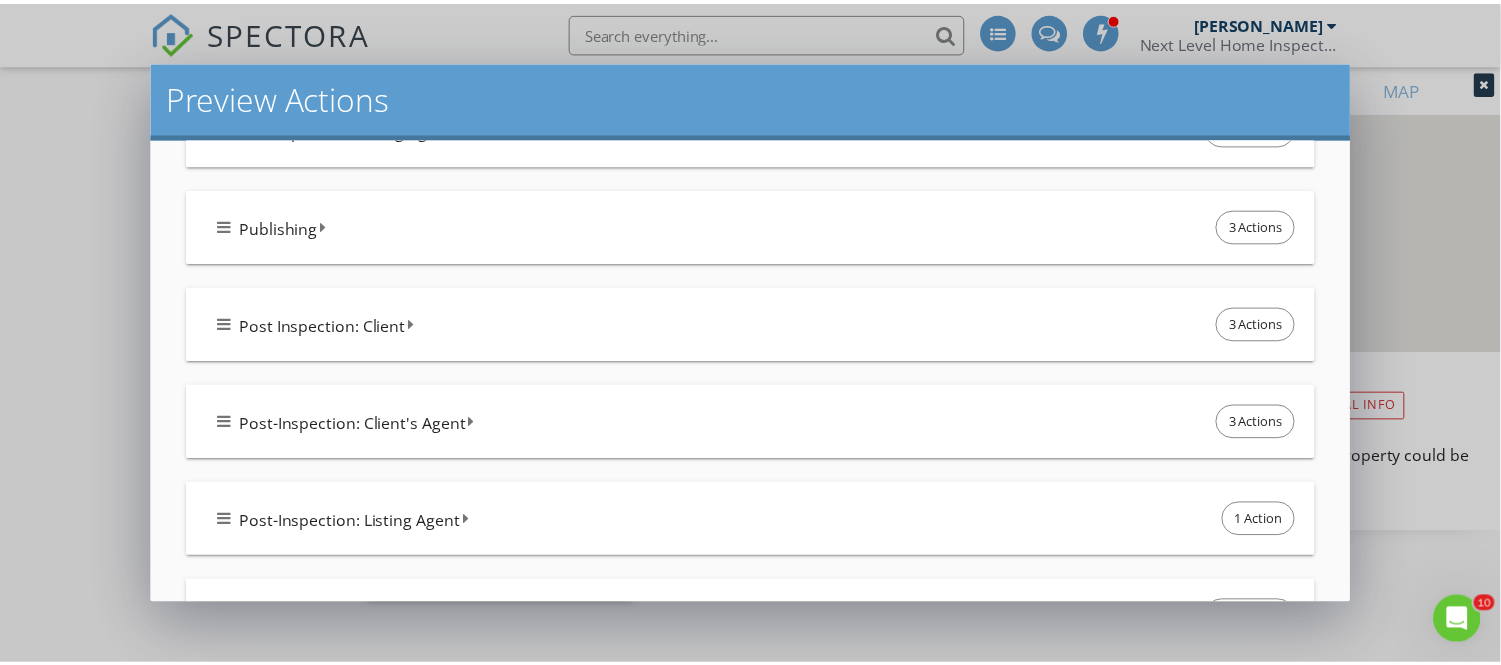 scroll, scrollTop: 1638, scrollLeft: 0, axis: vertical 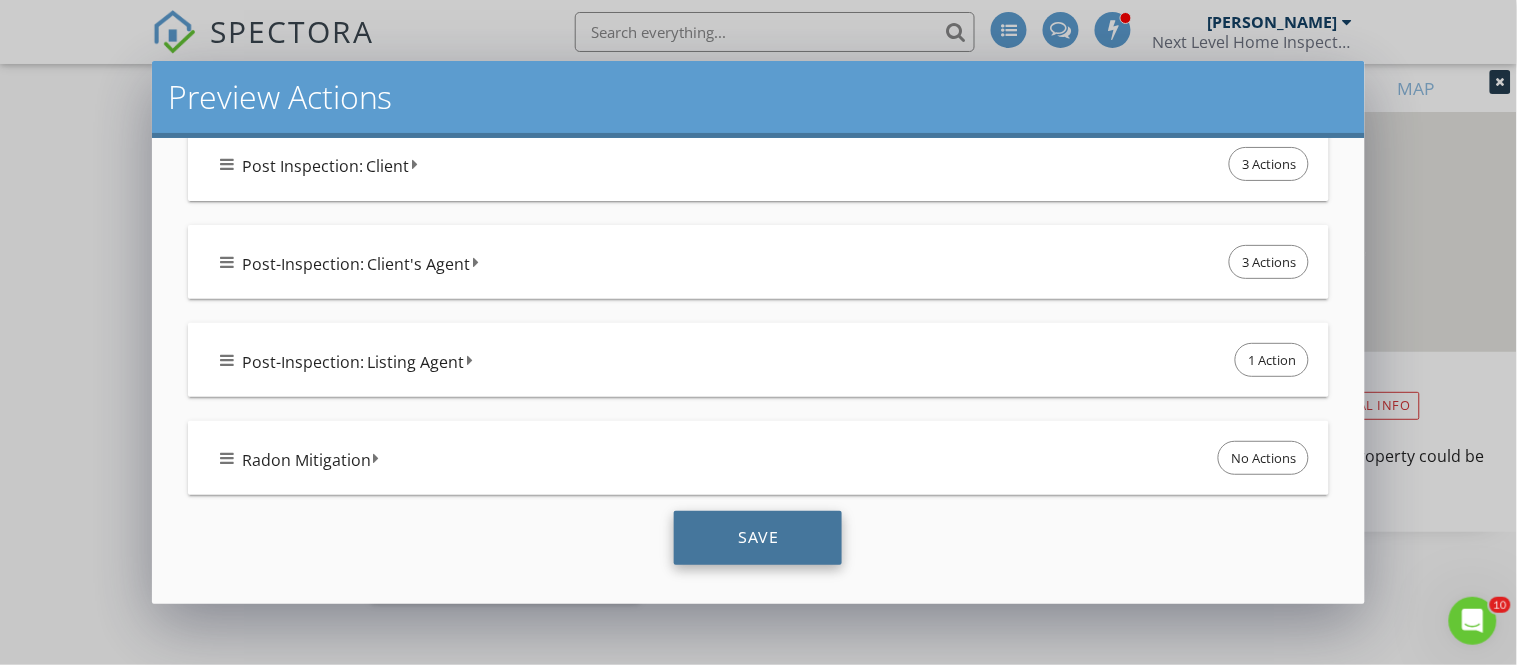 click on "Save" at bounding box center (758, 538) 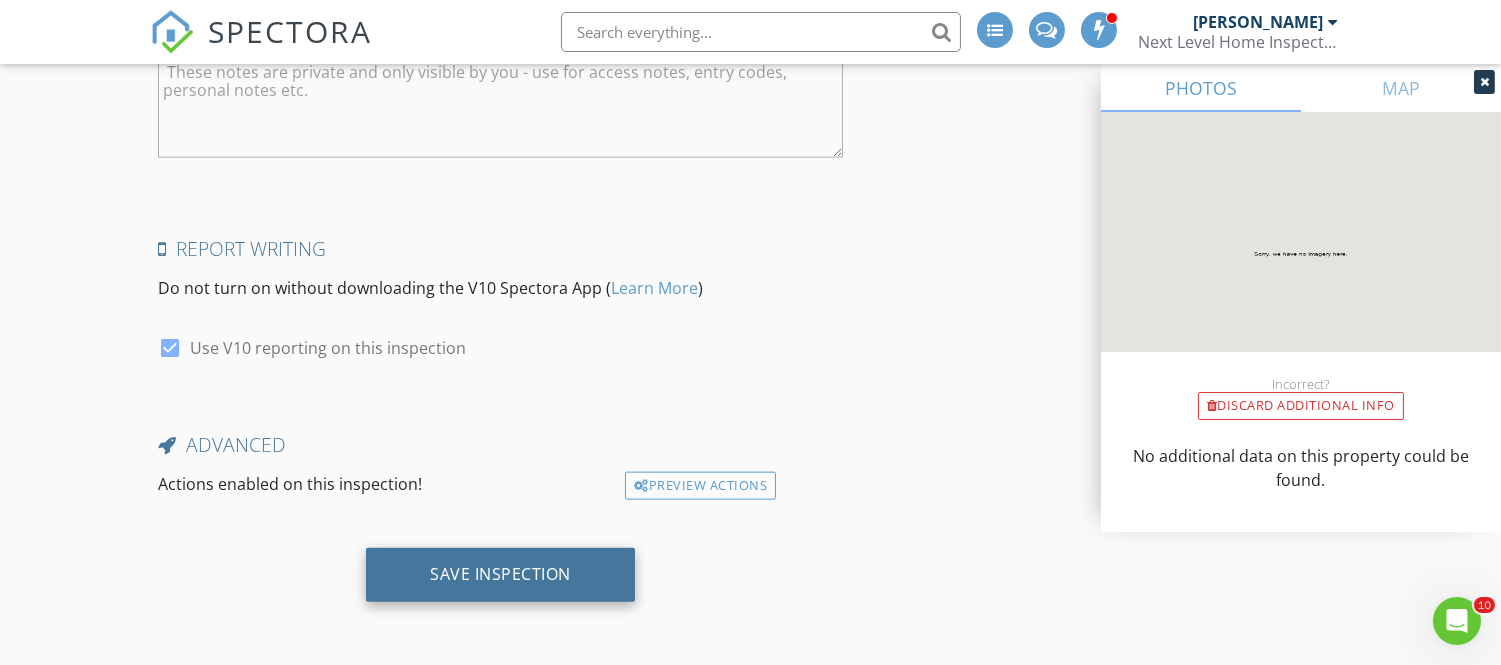 click on "Save Inspection" at bounding box center (500, 575) 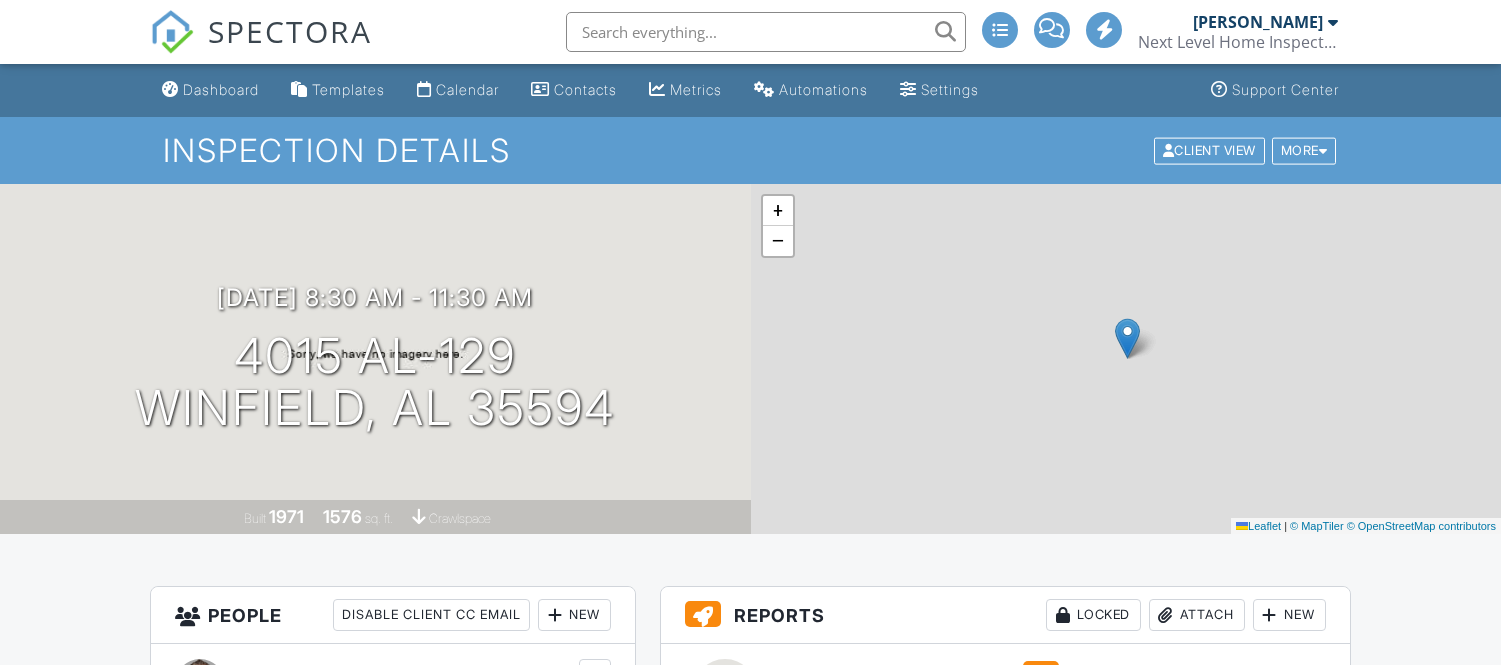 scroll, scrollTop: 0, scrollLeft: 0, axis: both 